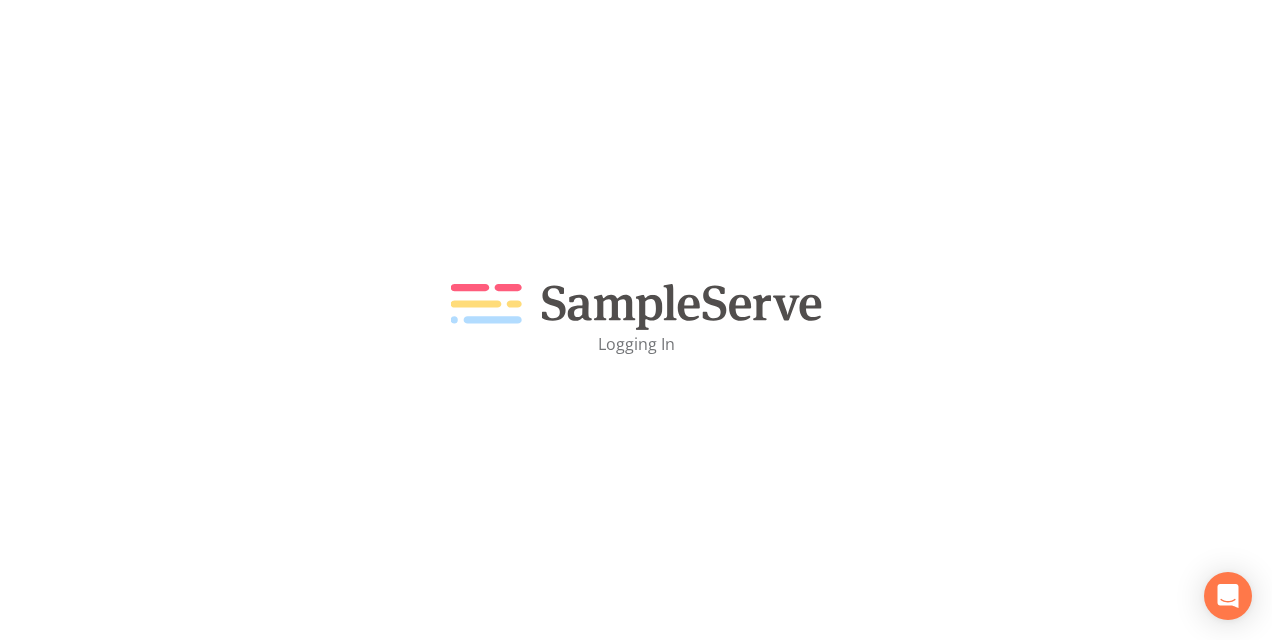 scroll, scrollTop: 0, scrollLeft: 0, axis: both 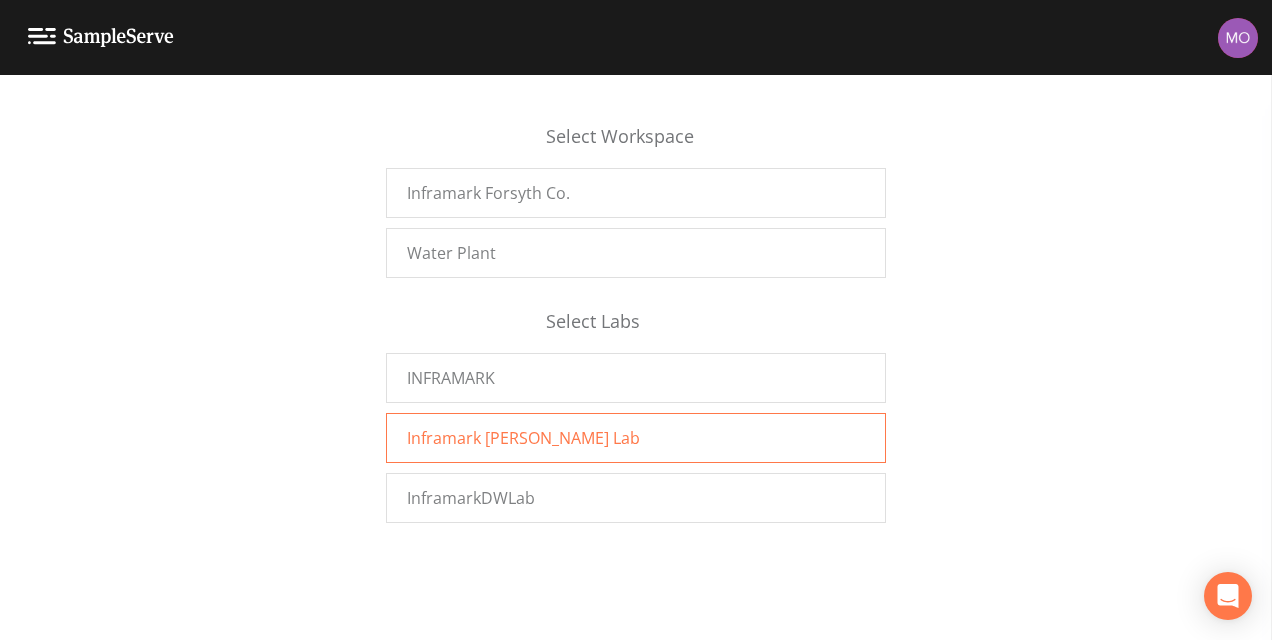 click on "Inframark Fowler Lab" at bounding box center (636, 438) 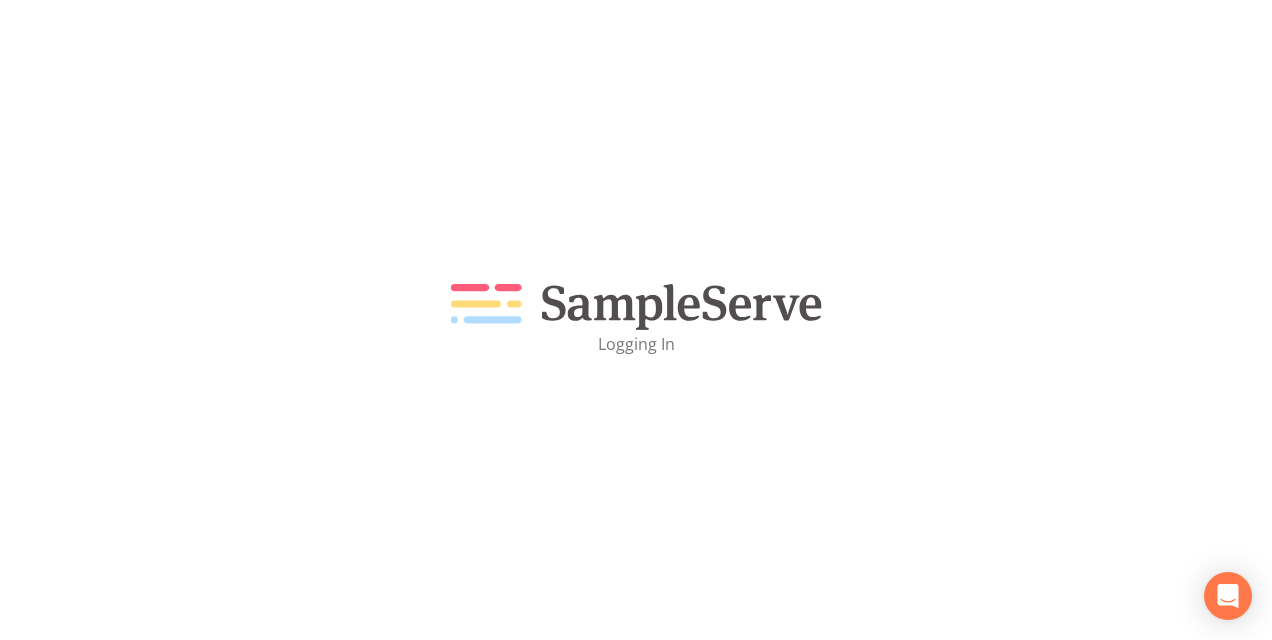 scroll, scrollTop: 0, scrollLeft: 0, axis: both 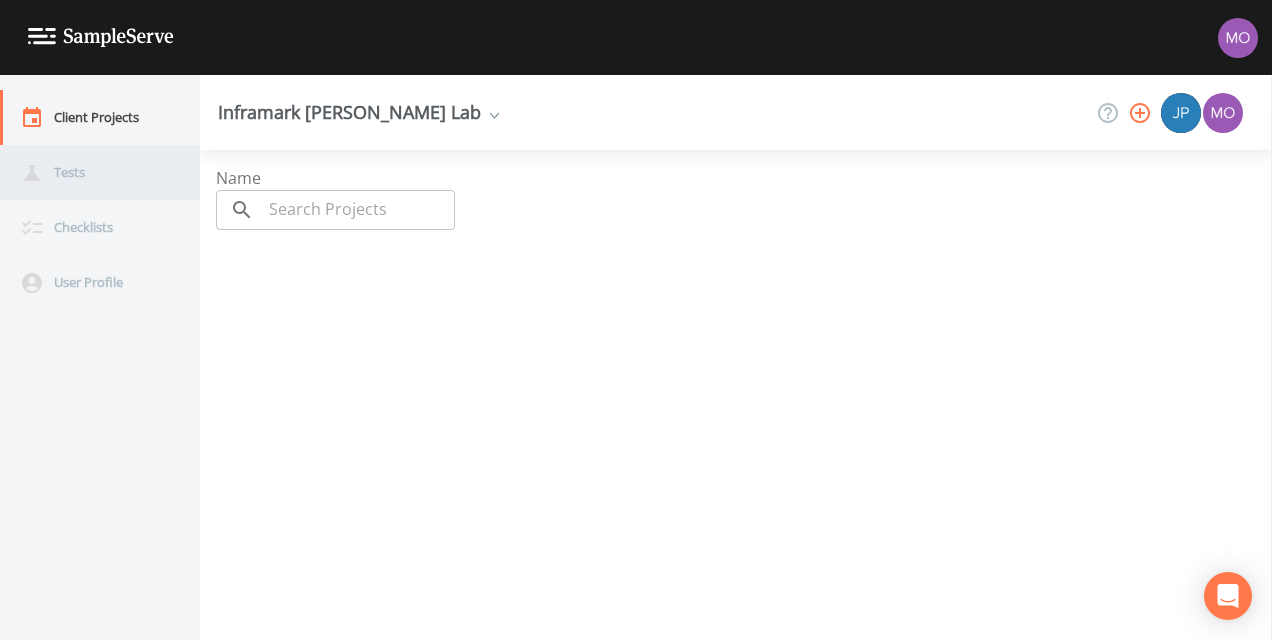click on "Tests" at bounding box center [90, 172] 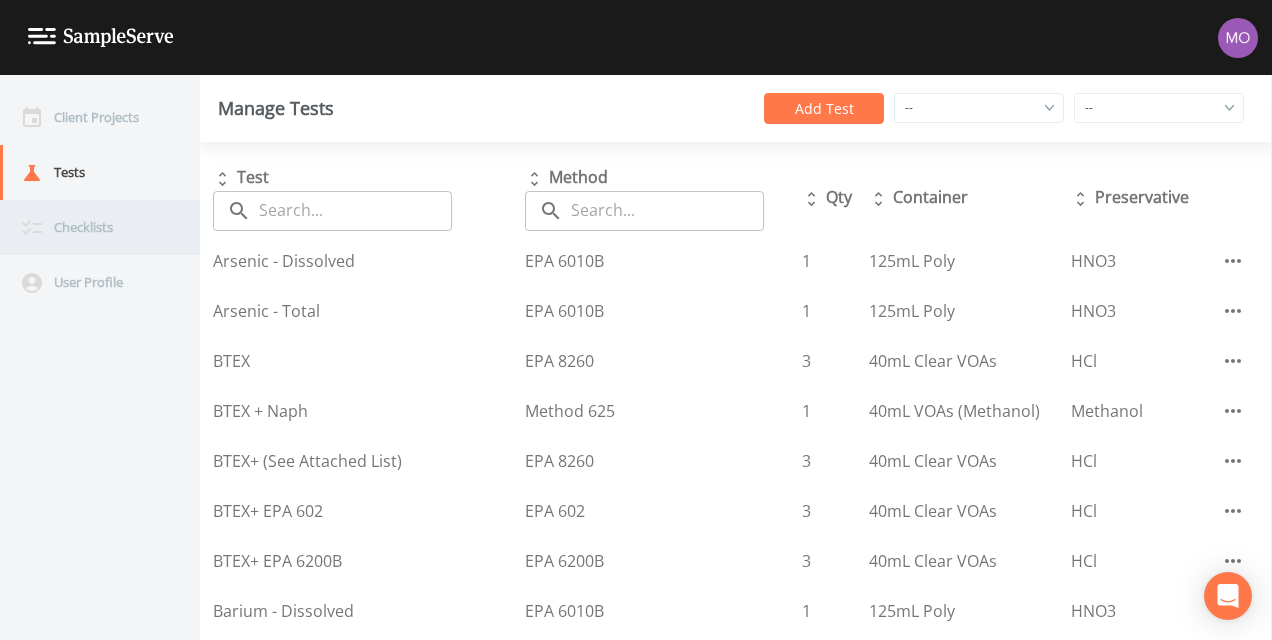 click on "Checklists" at bounding box center [90, 227] 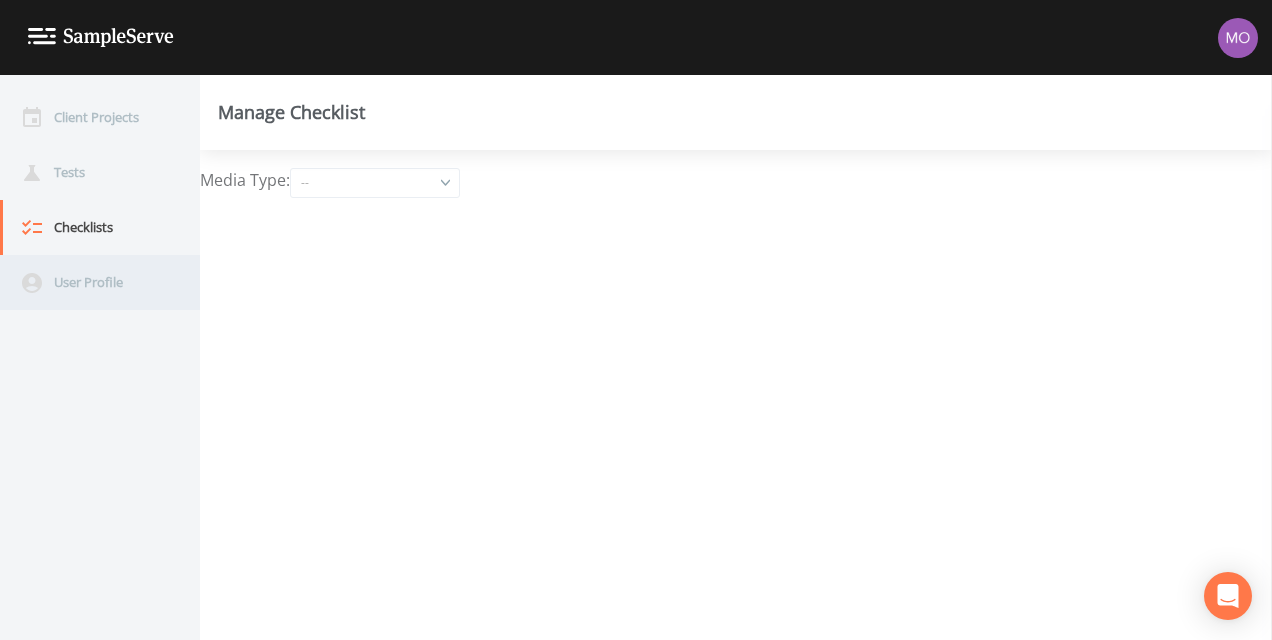 click on "User Profile" at bounding box center [90, 282] 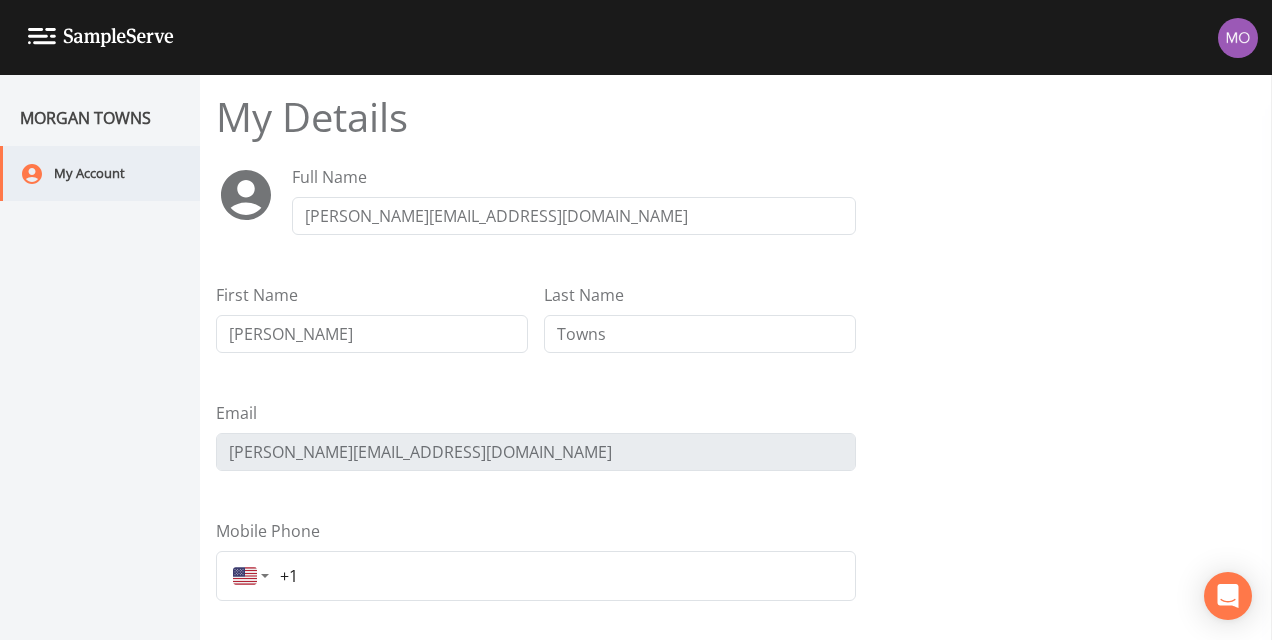 click on "My Account" at bounding box center (90, 173) 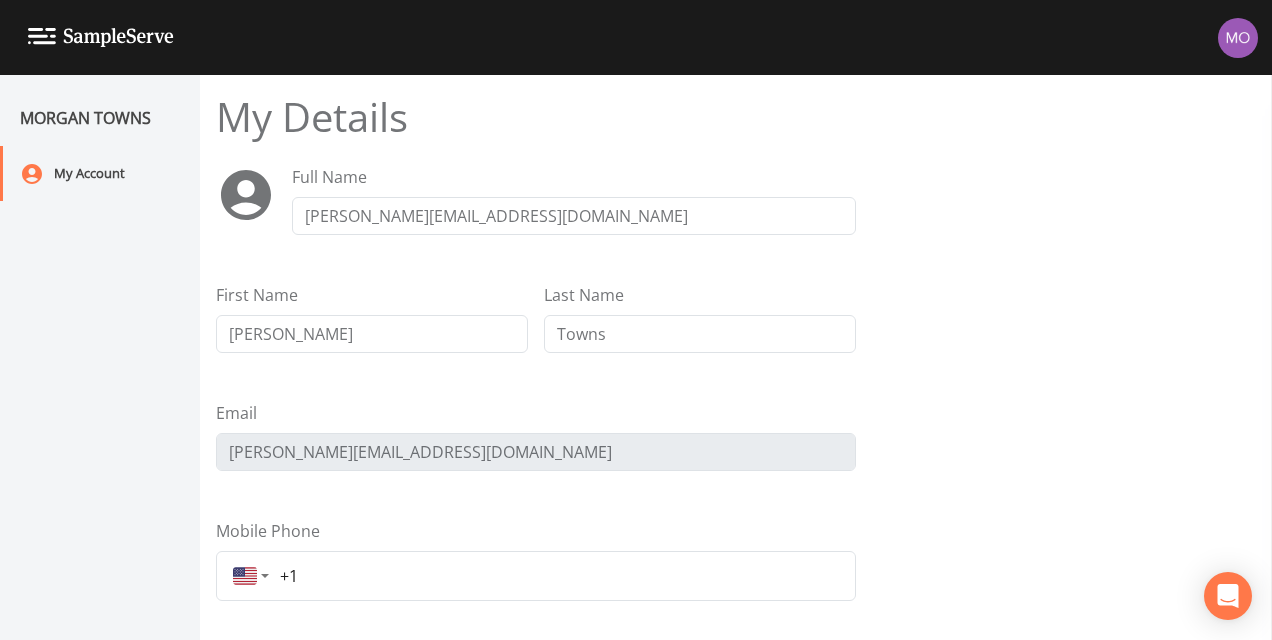 click at bounding box center (87, 37) 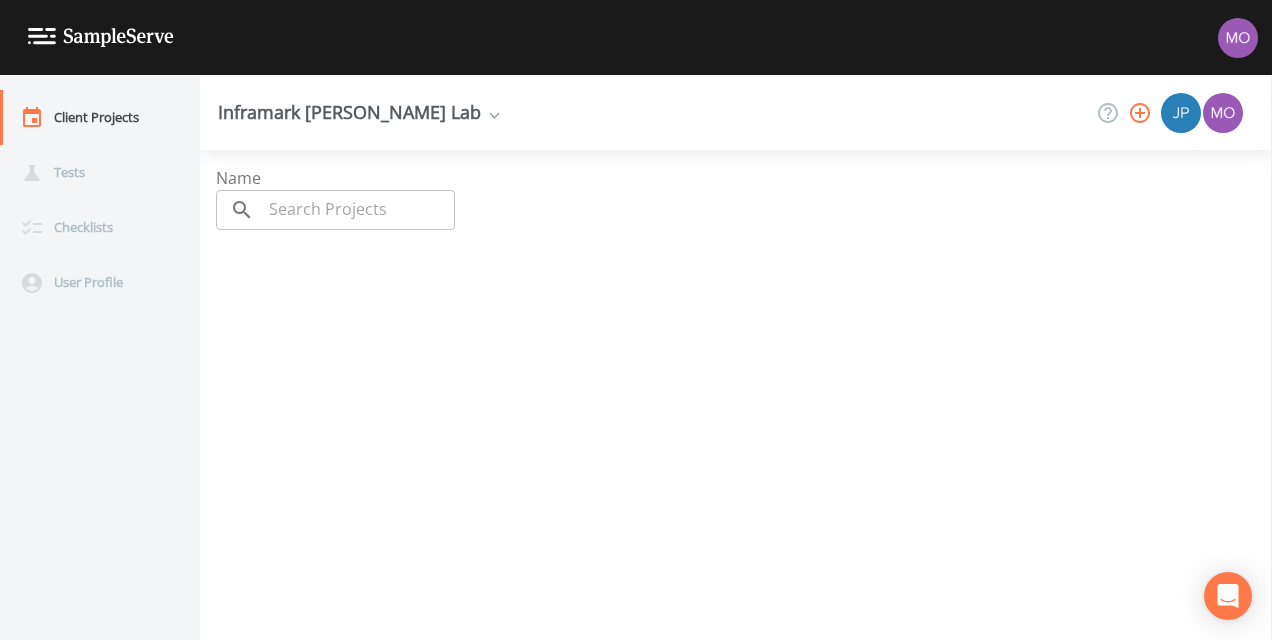click at bounding box center (87, 37) 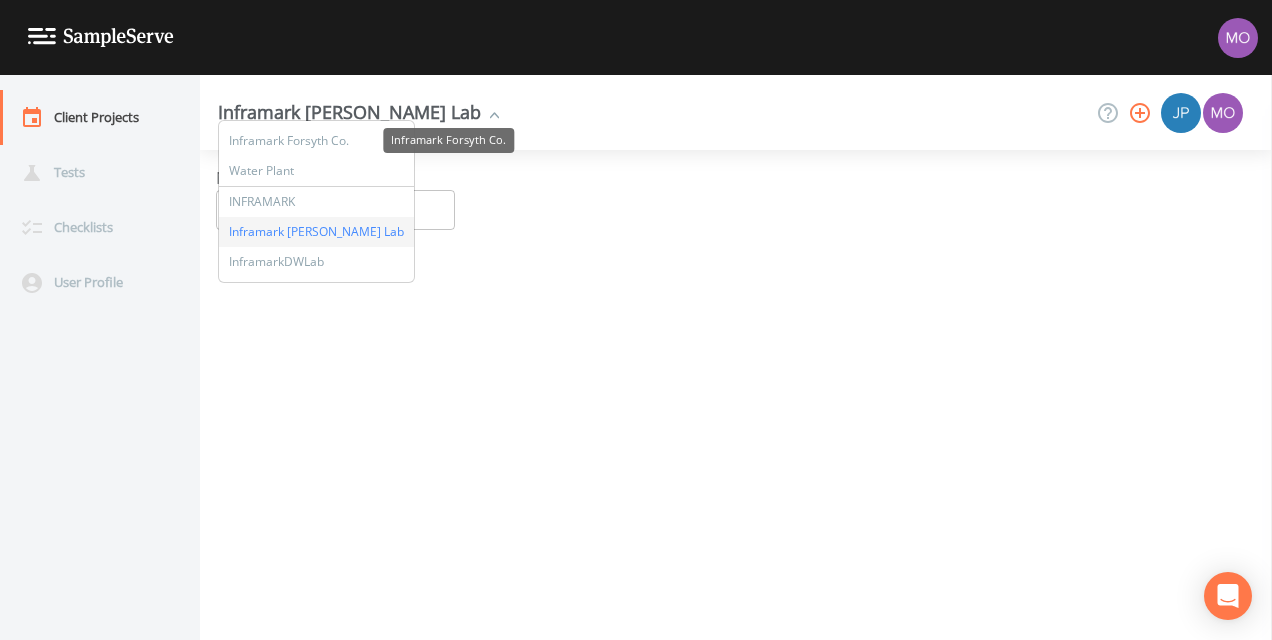 click on "Inframark Forsyth Co." at bounding box center (316, 141) 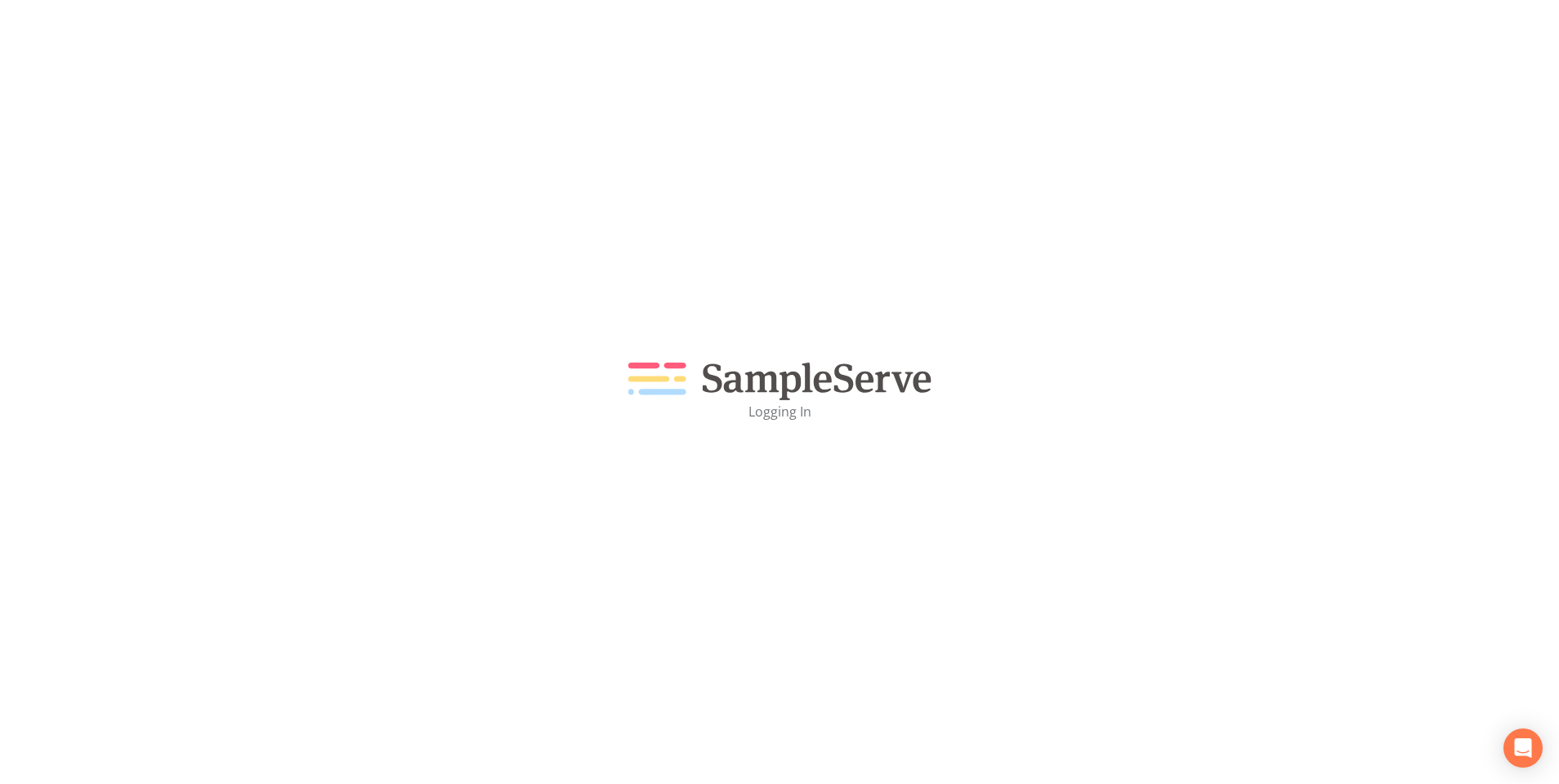 scroll, scrollTop: 0, scrollLeft: 0, axis: both 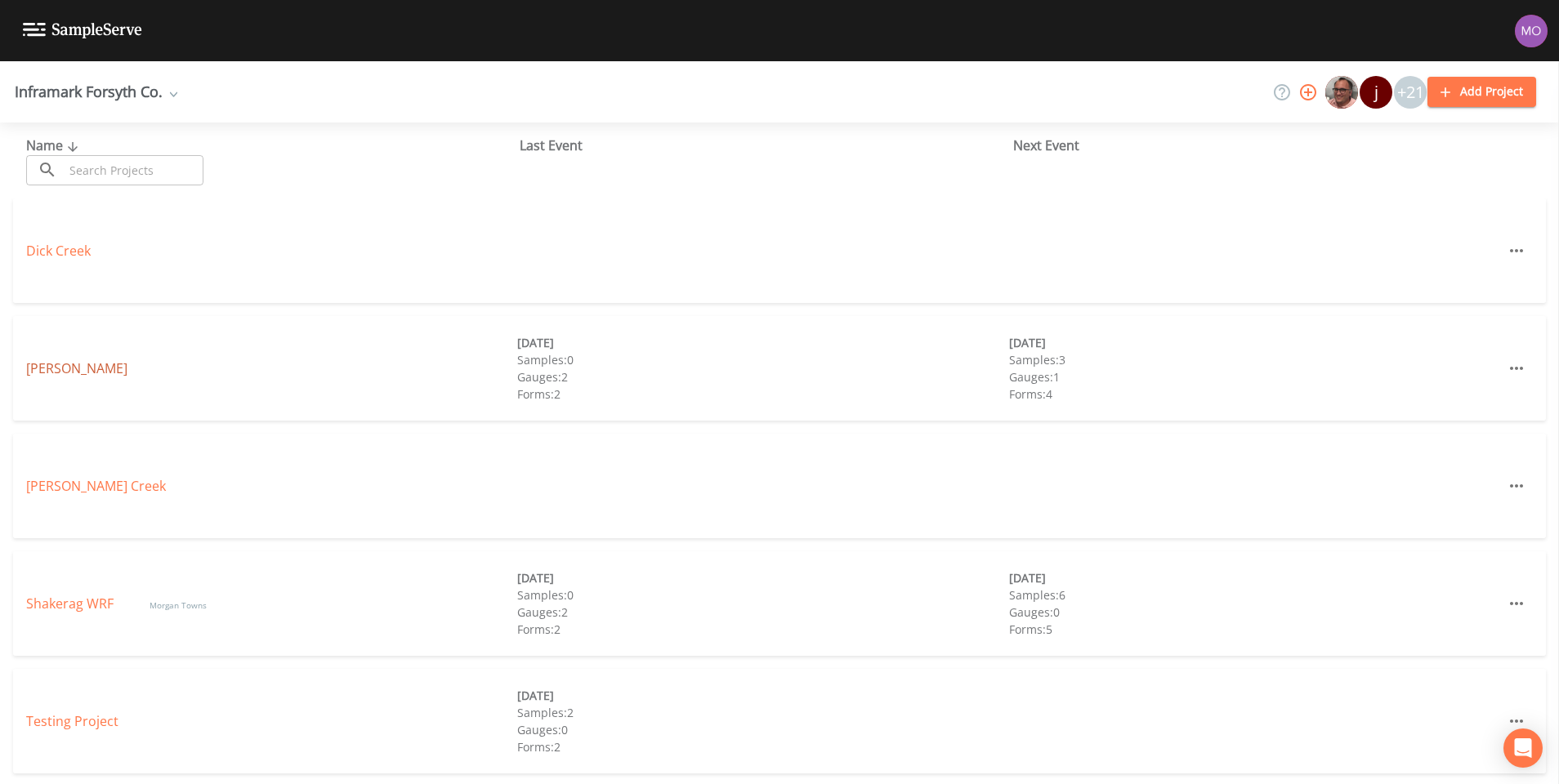 click on "[PERSON_NAME]" at bounding box center [77, 368] 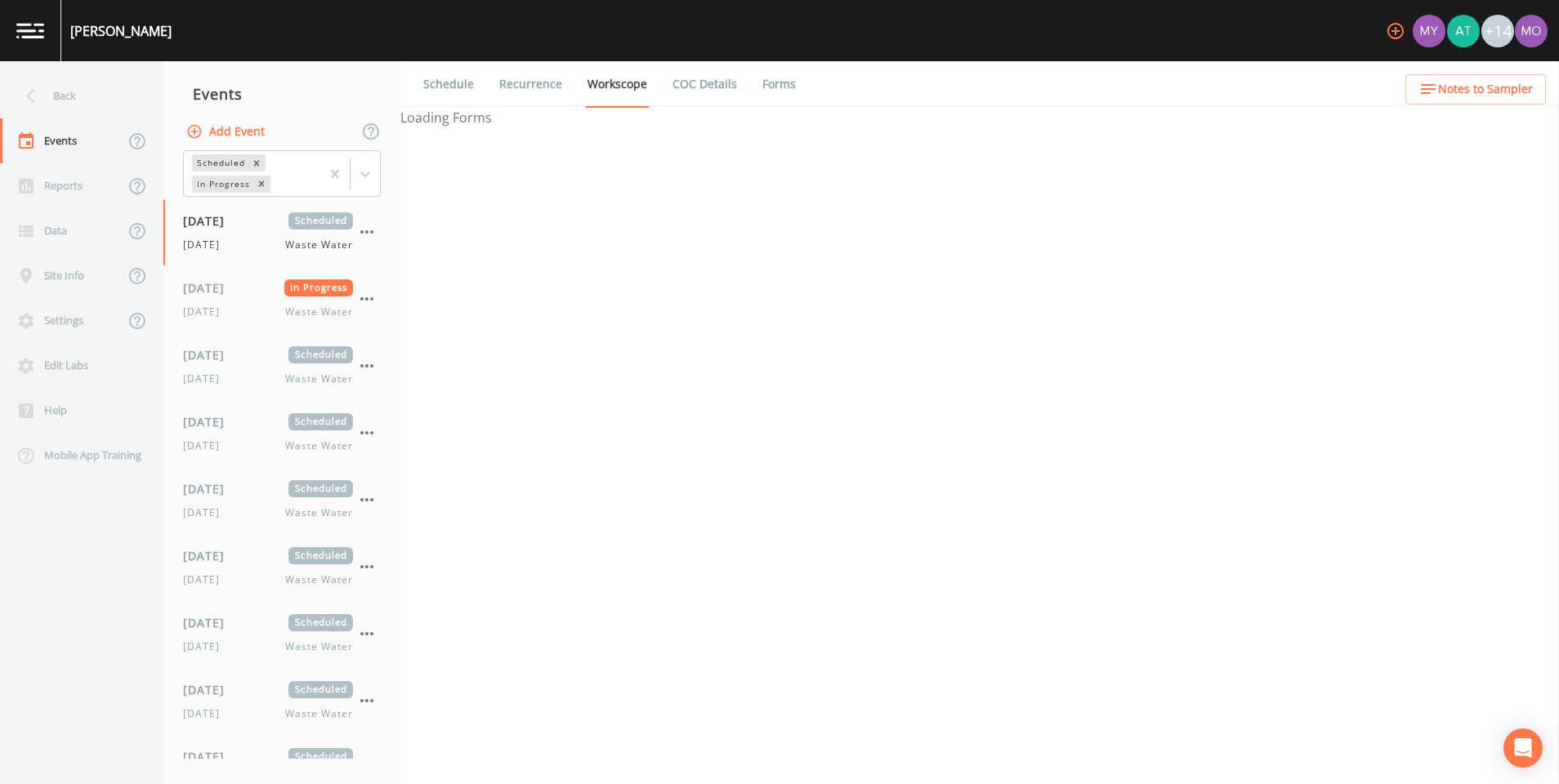 select on "b6a3c313-748b-4795-a028-792ad310bd60" 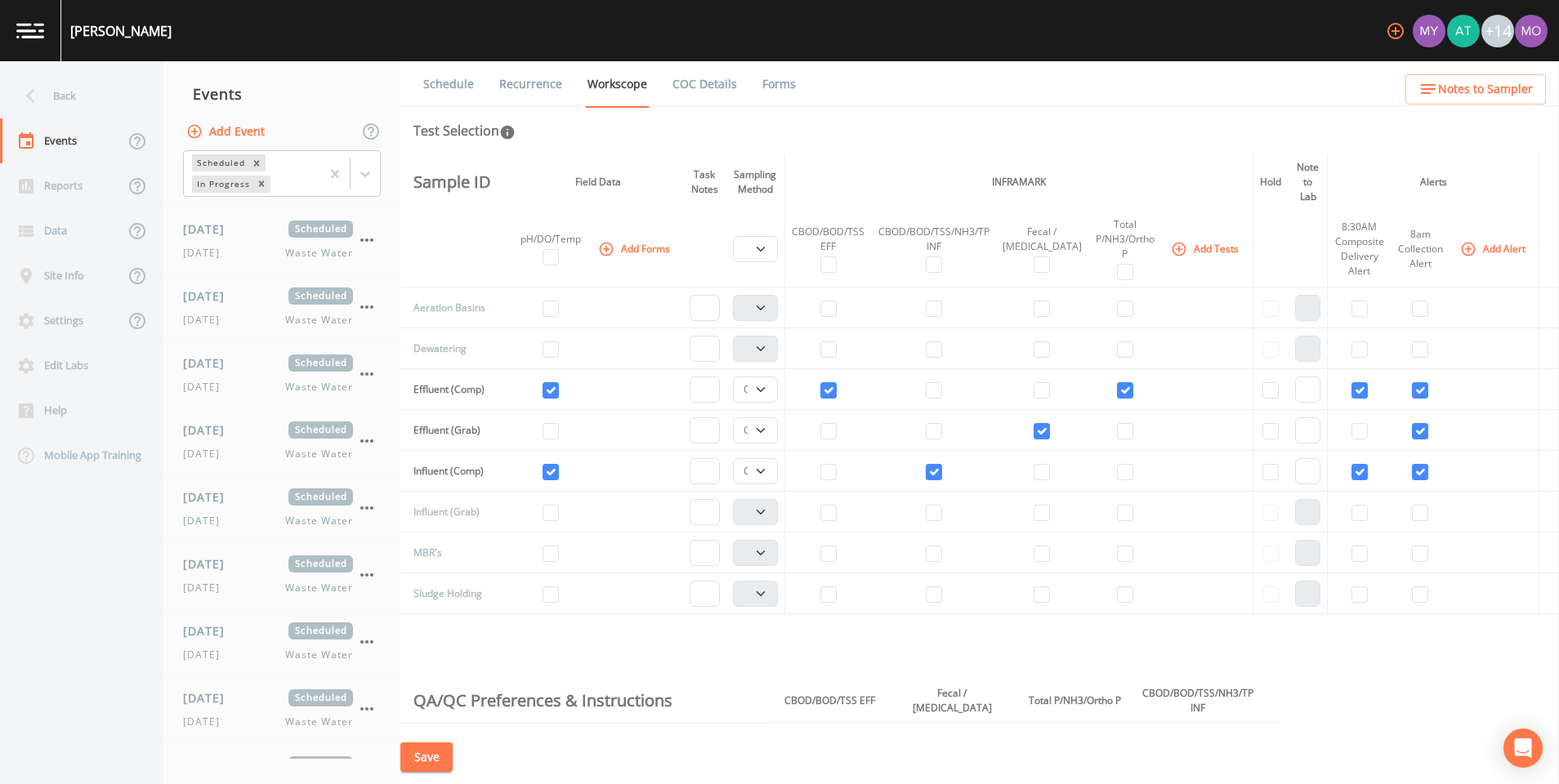 scroll, scrollTop: 0, scrollLeft: 0, axis: both 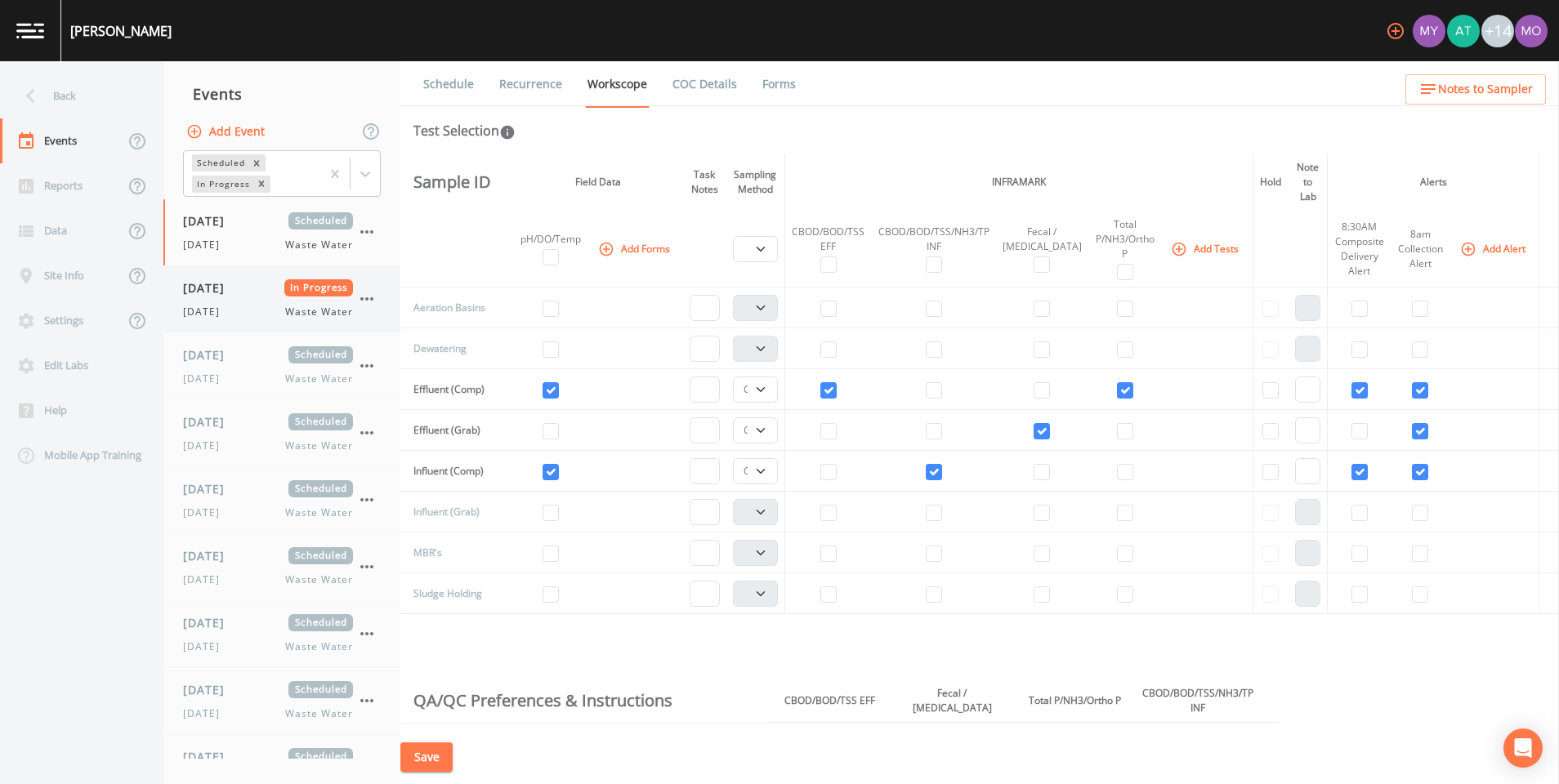 click 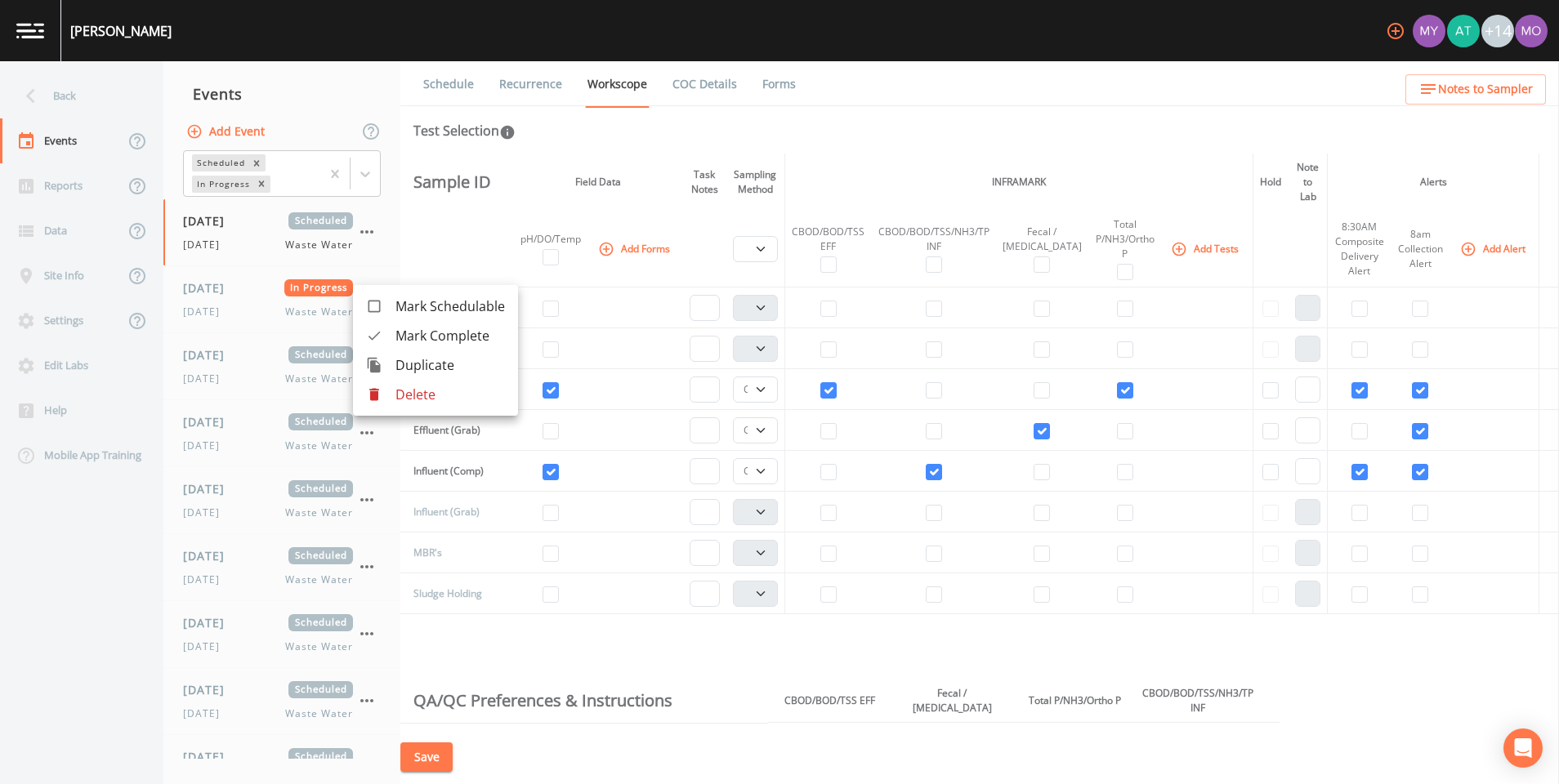 click on "Mark Complete" at bounding box center [450, 336] 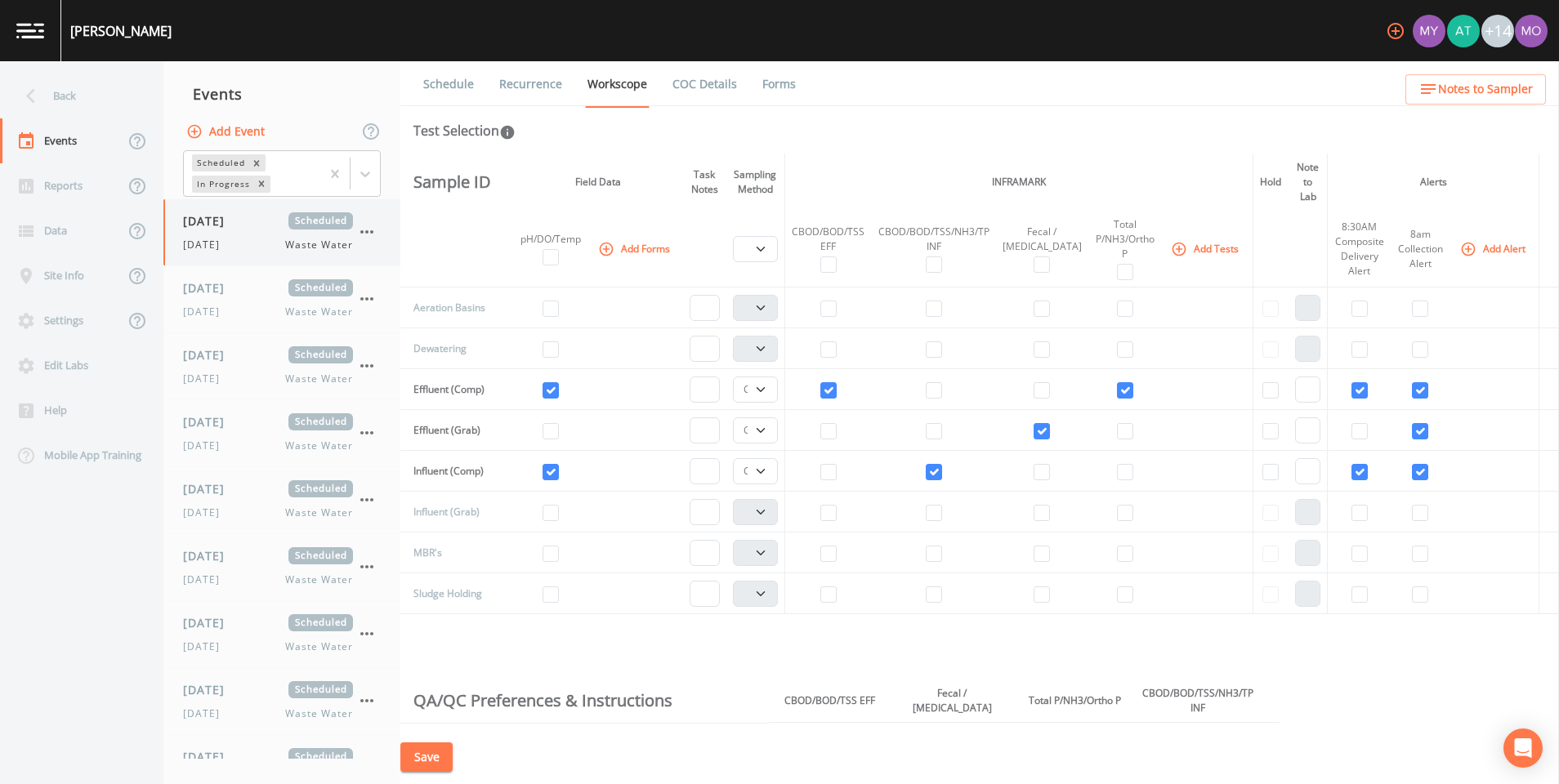 click 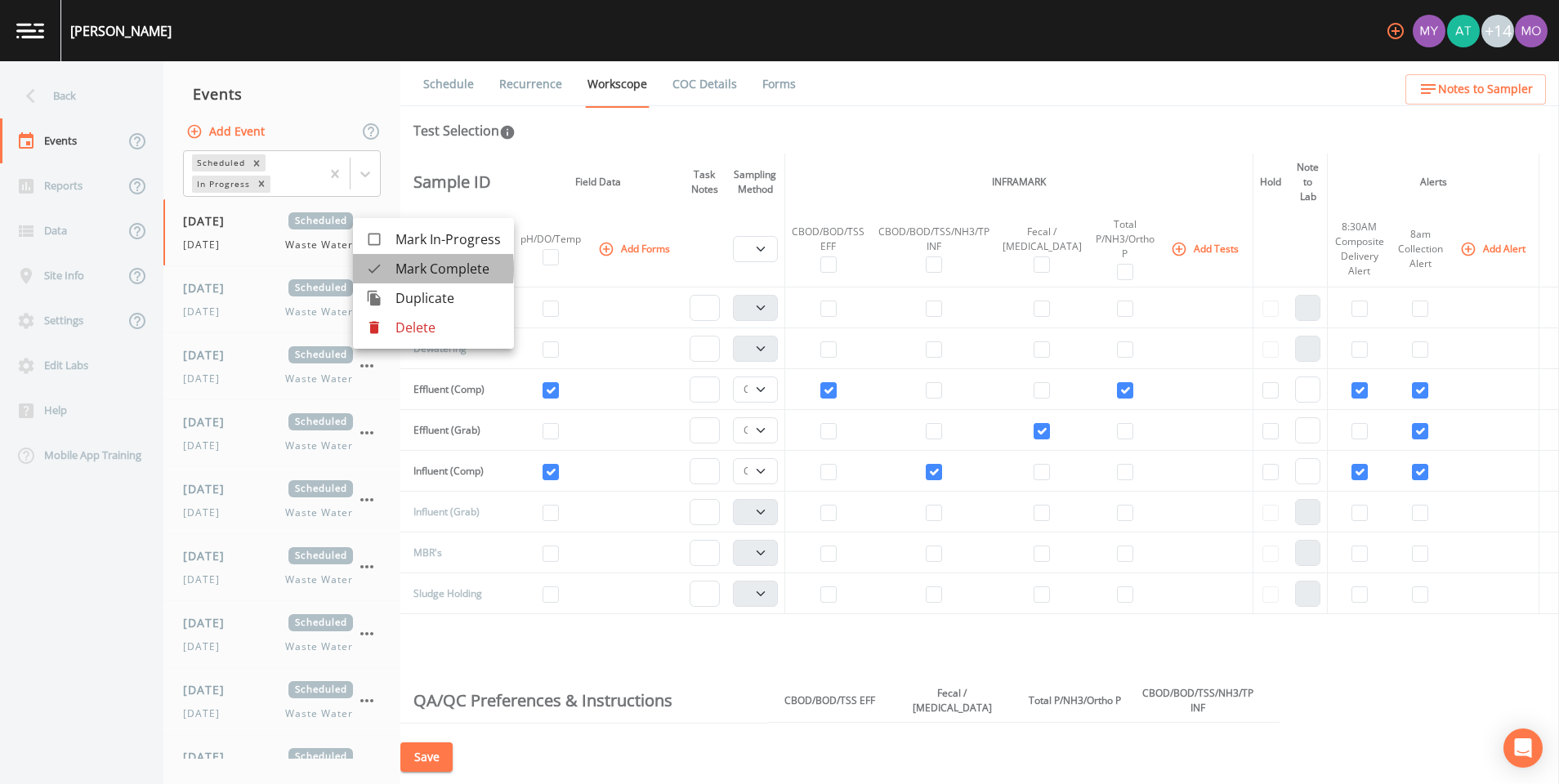 click 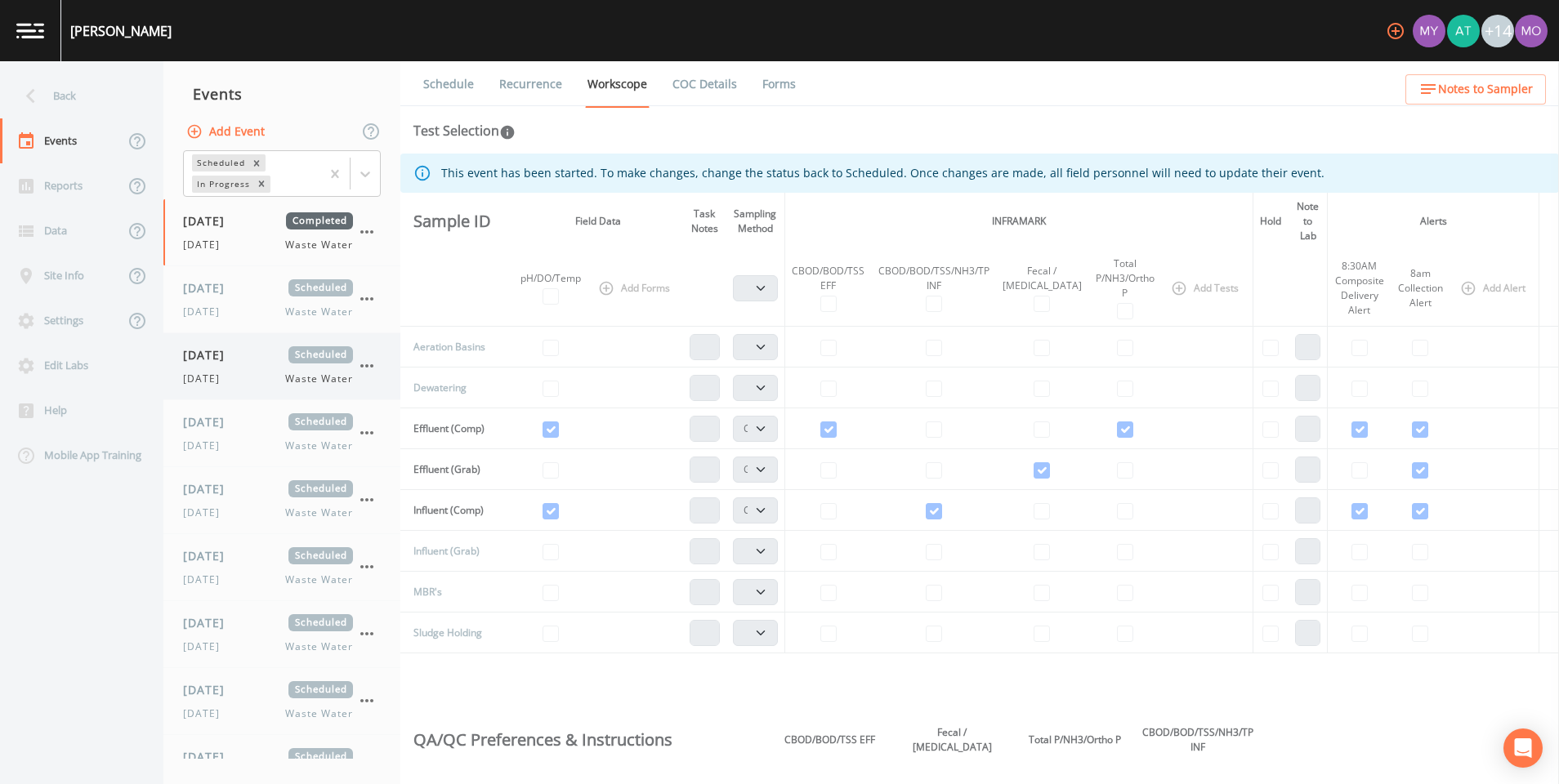 click 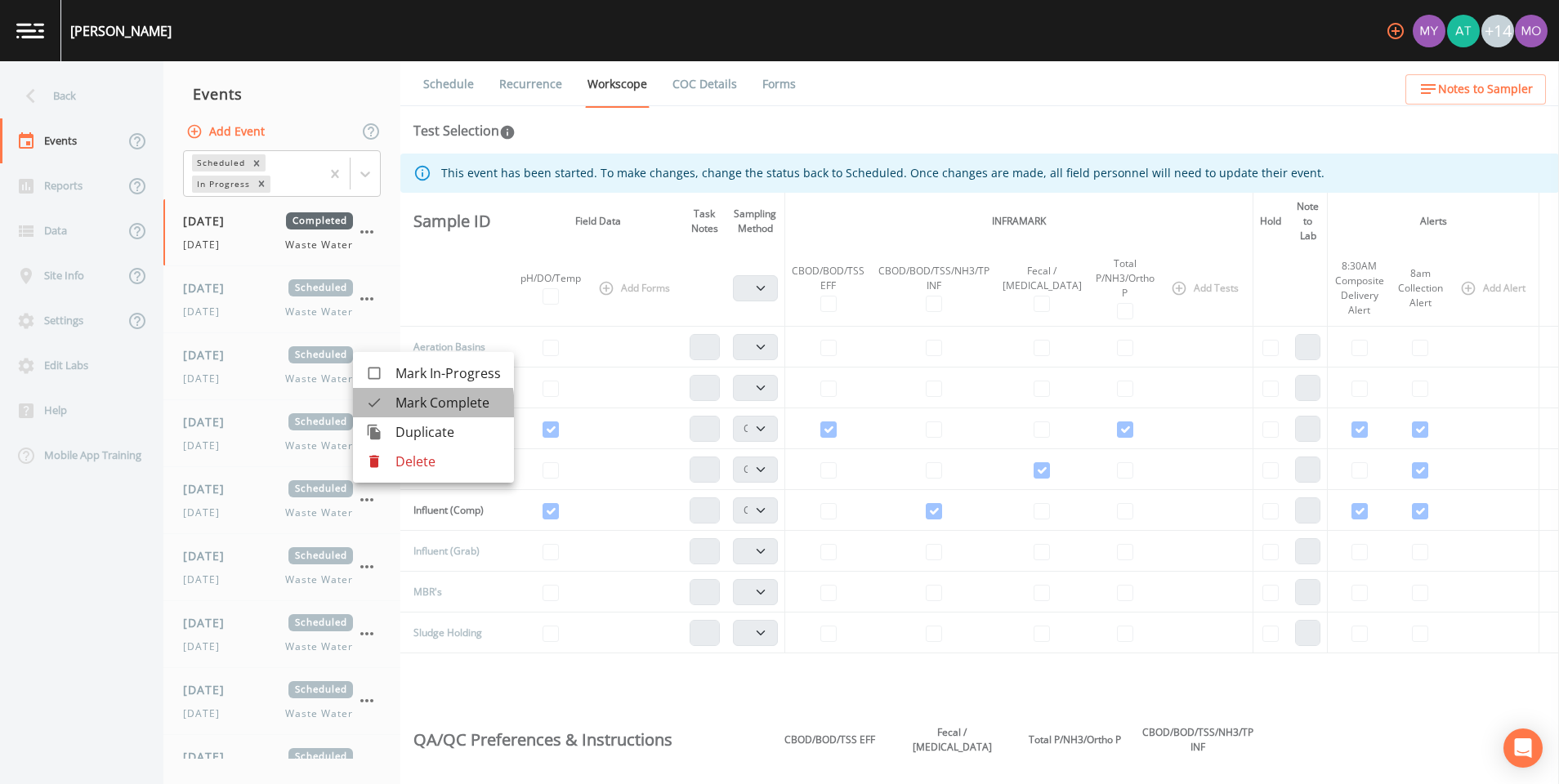 click 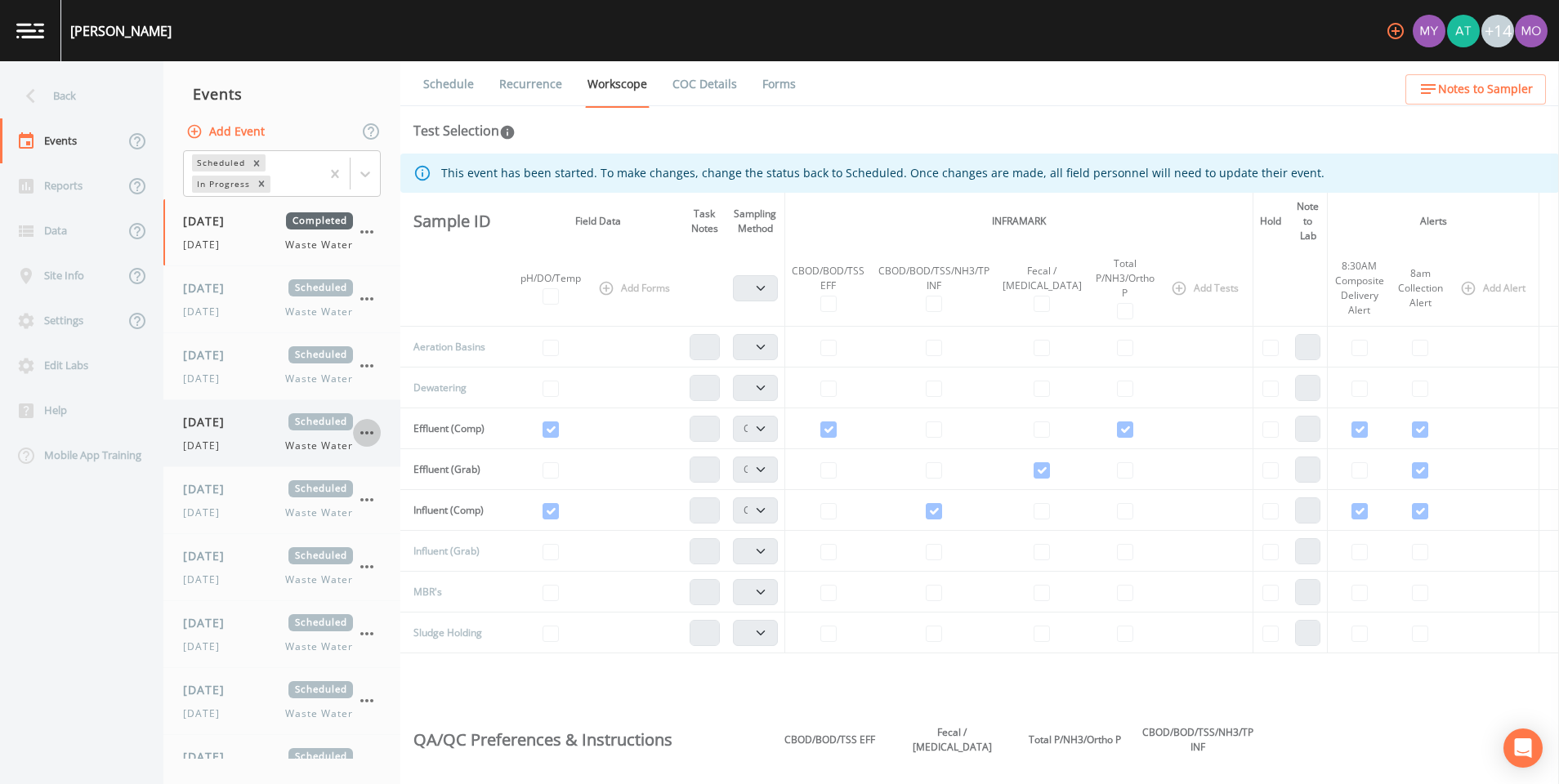 click 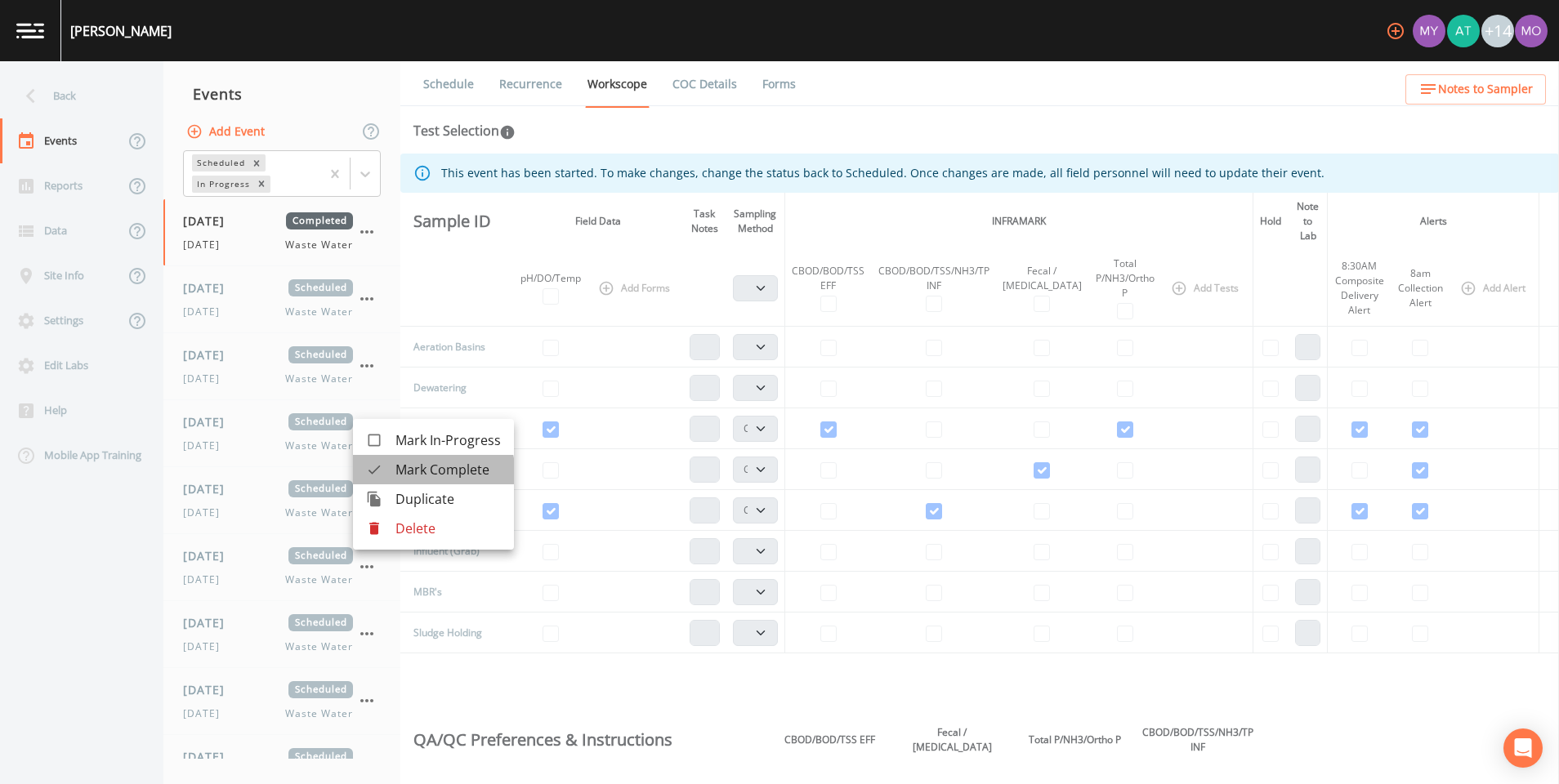 click on "Mark Complete" at bounding box center [433, 470] 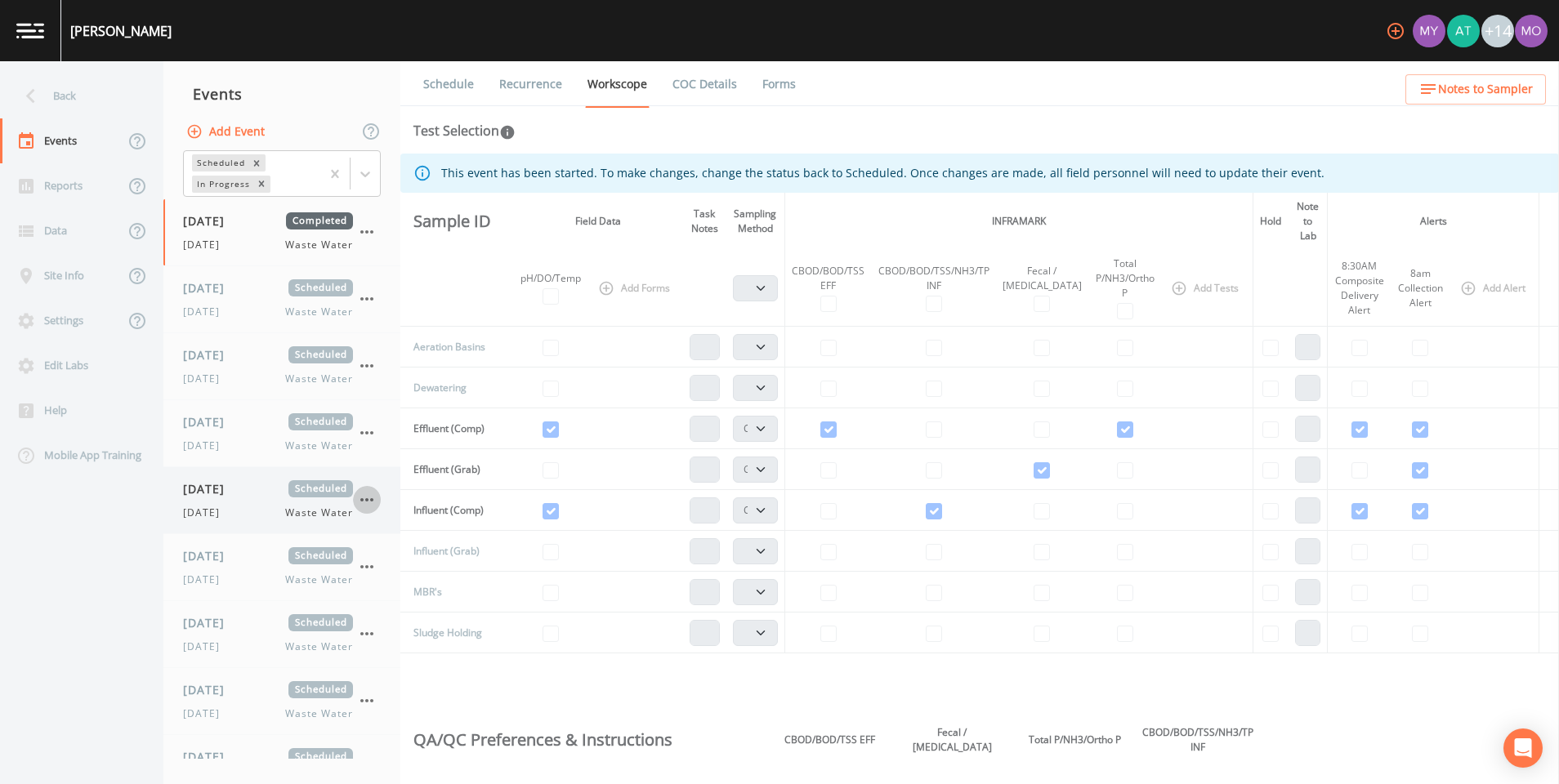 click 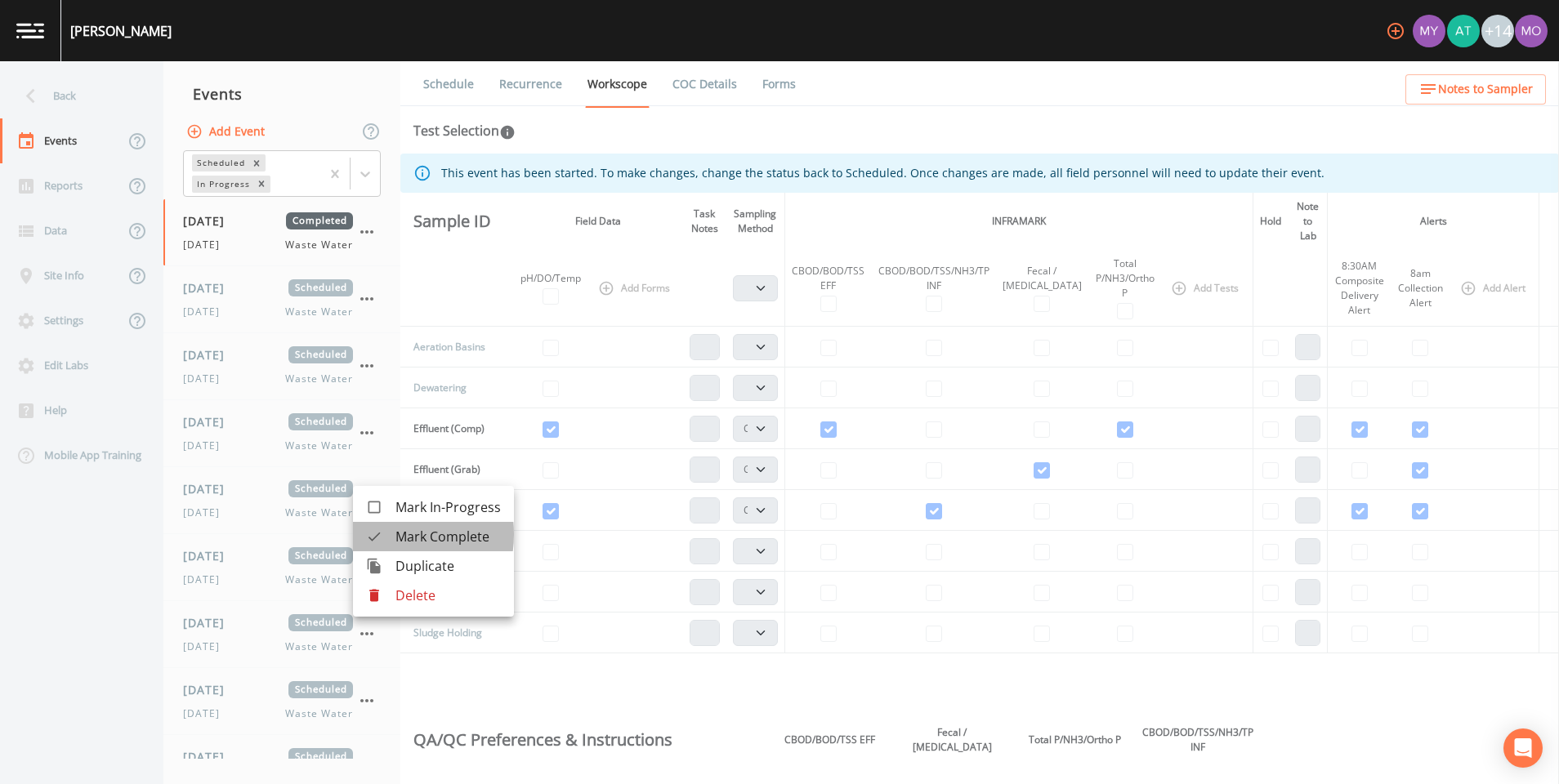 click 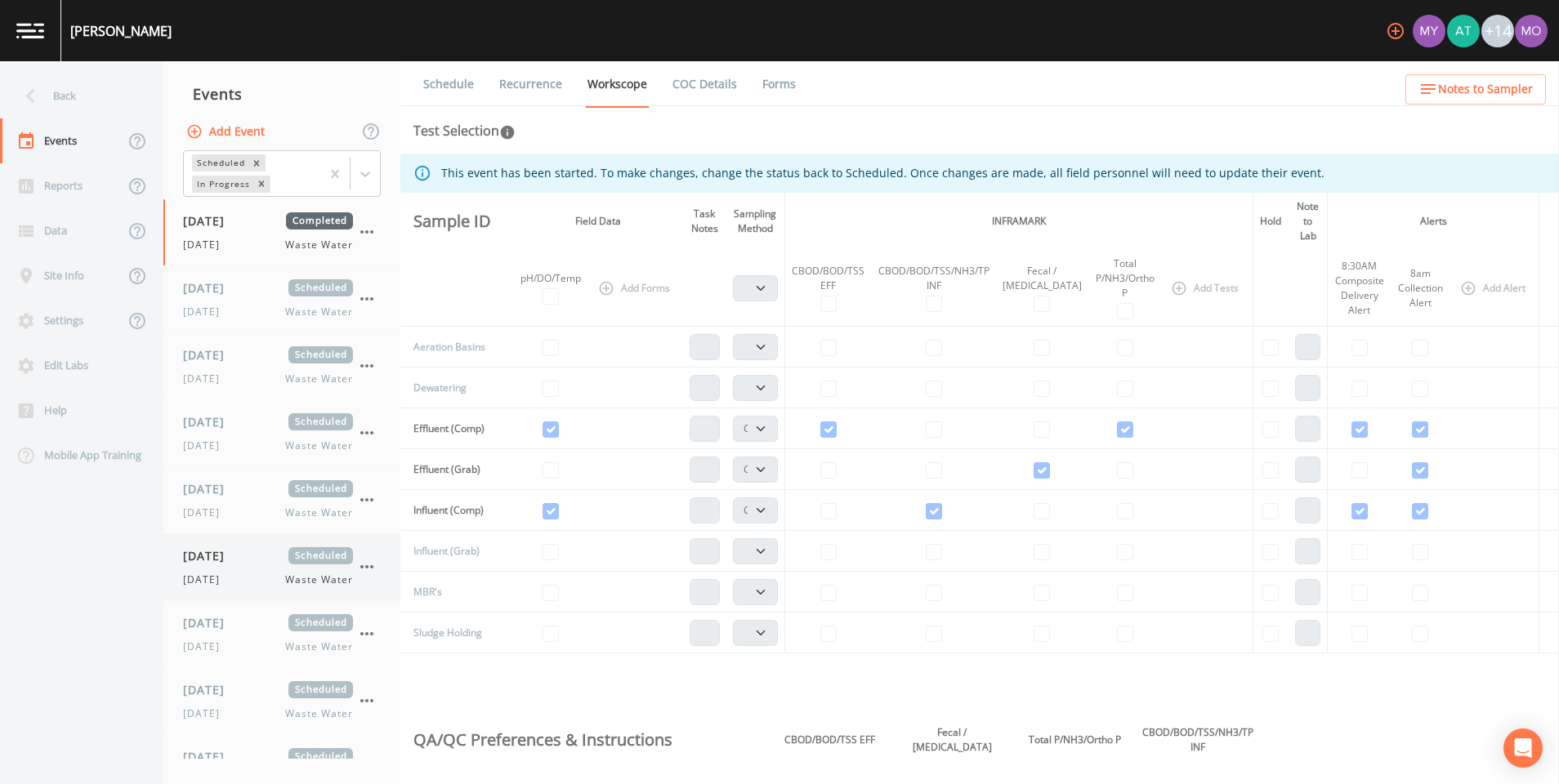 click 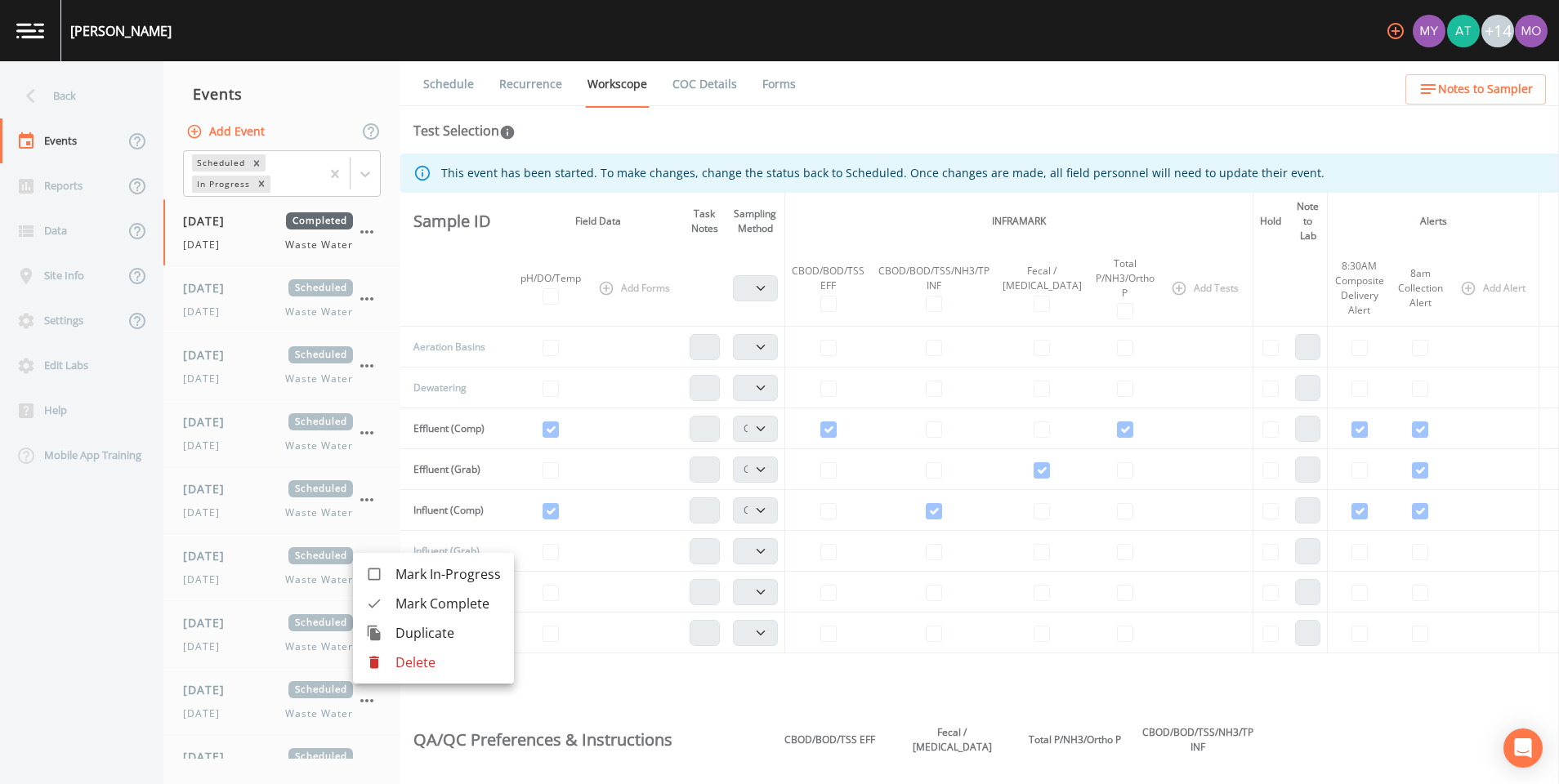 click at bounding box center [381, 604] 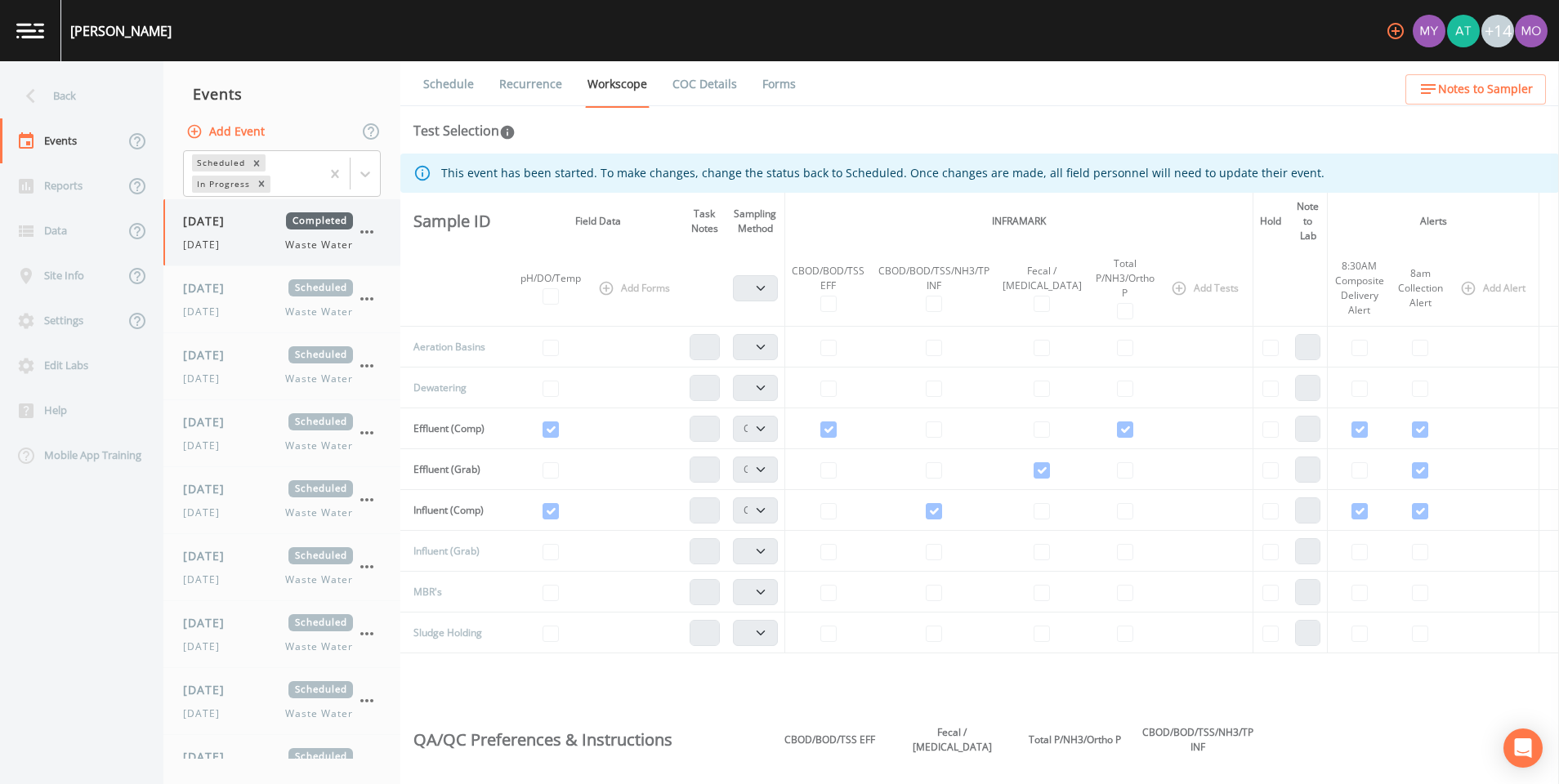 click 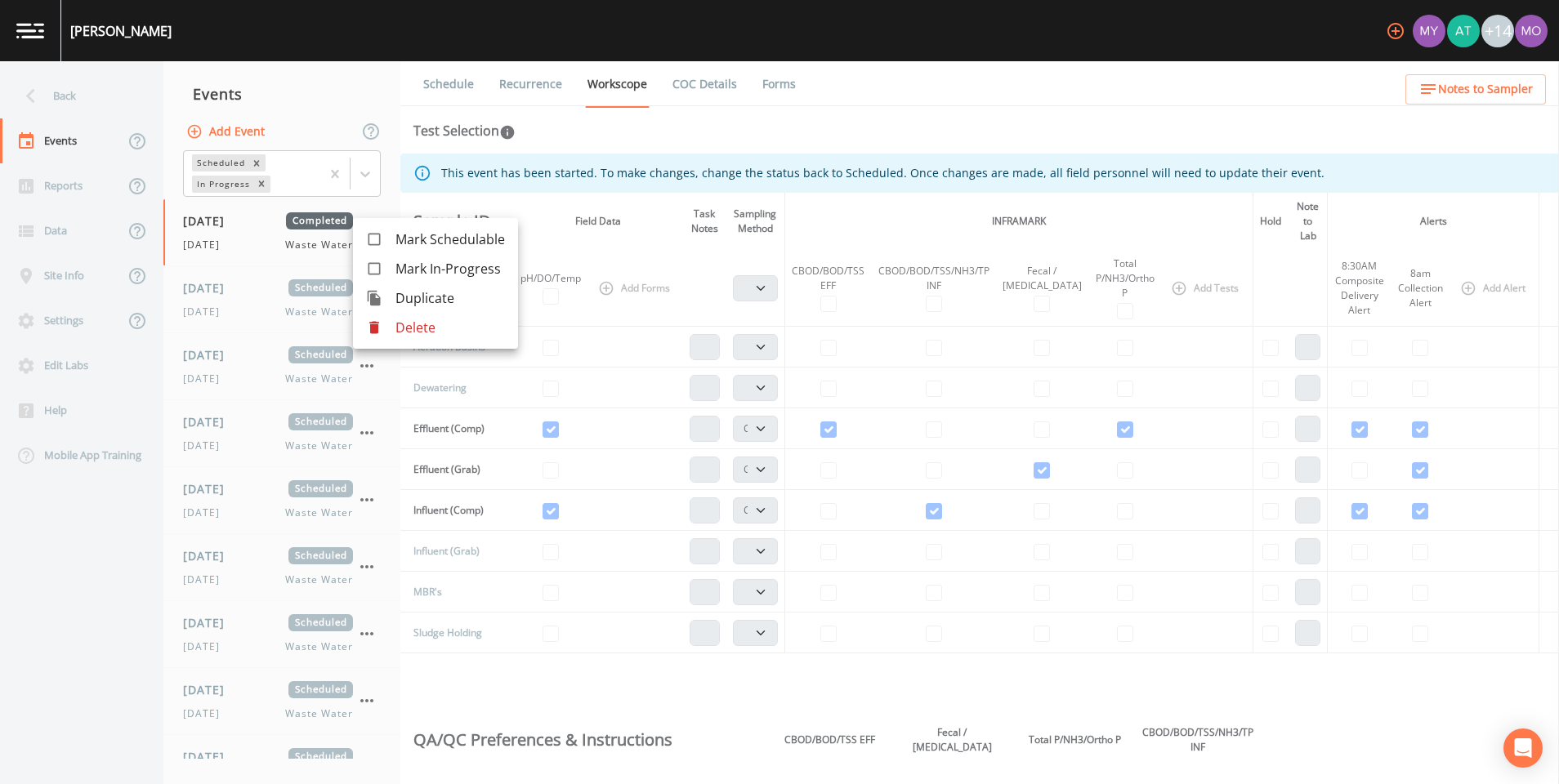 click at bounding box center [780, 392] 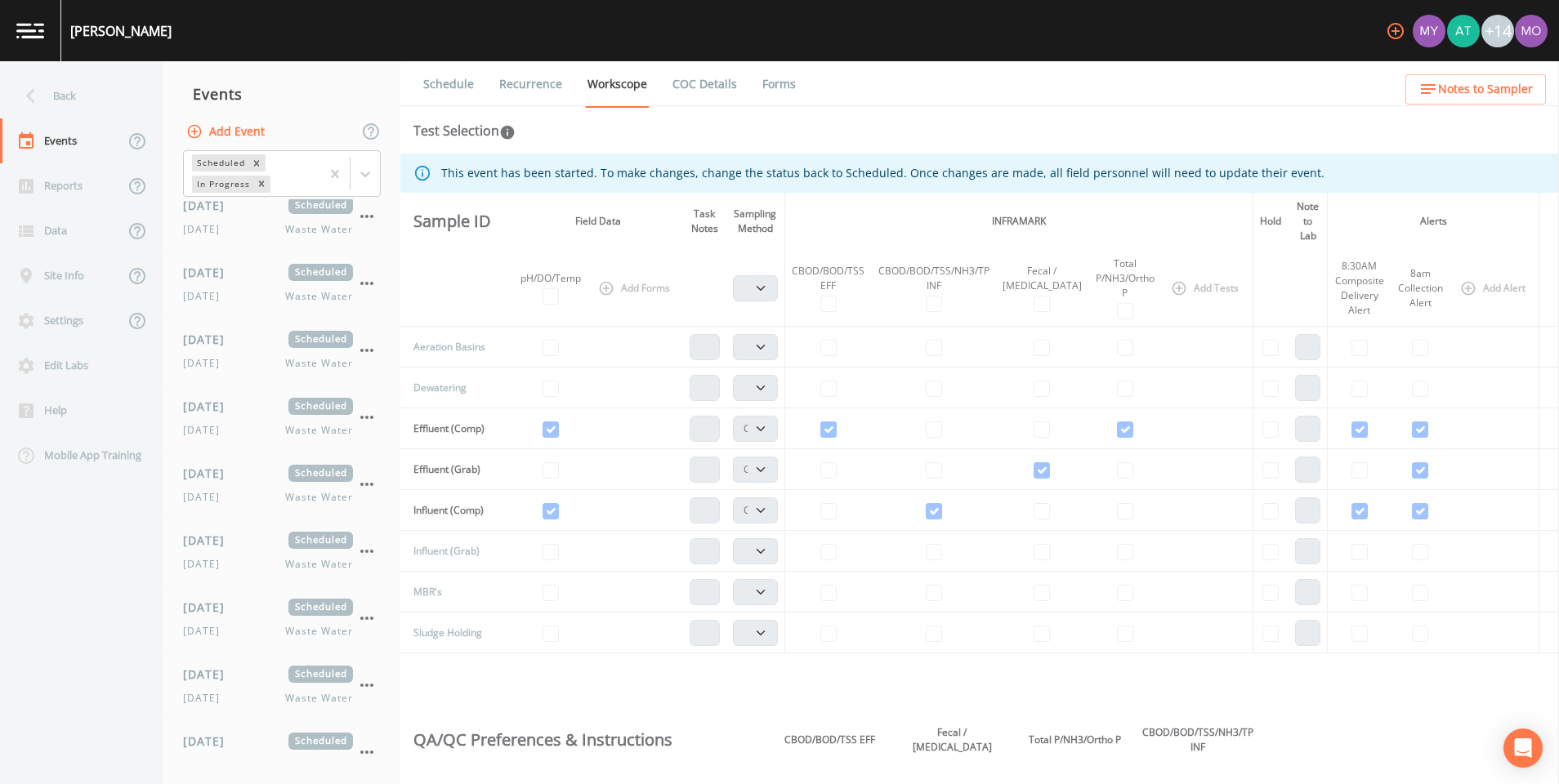 scroll, scrollTop: 686, scrollLeft: 0, axis: vertical 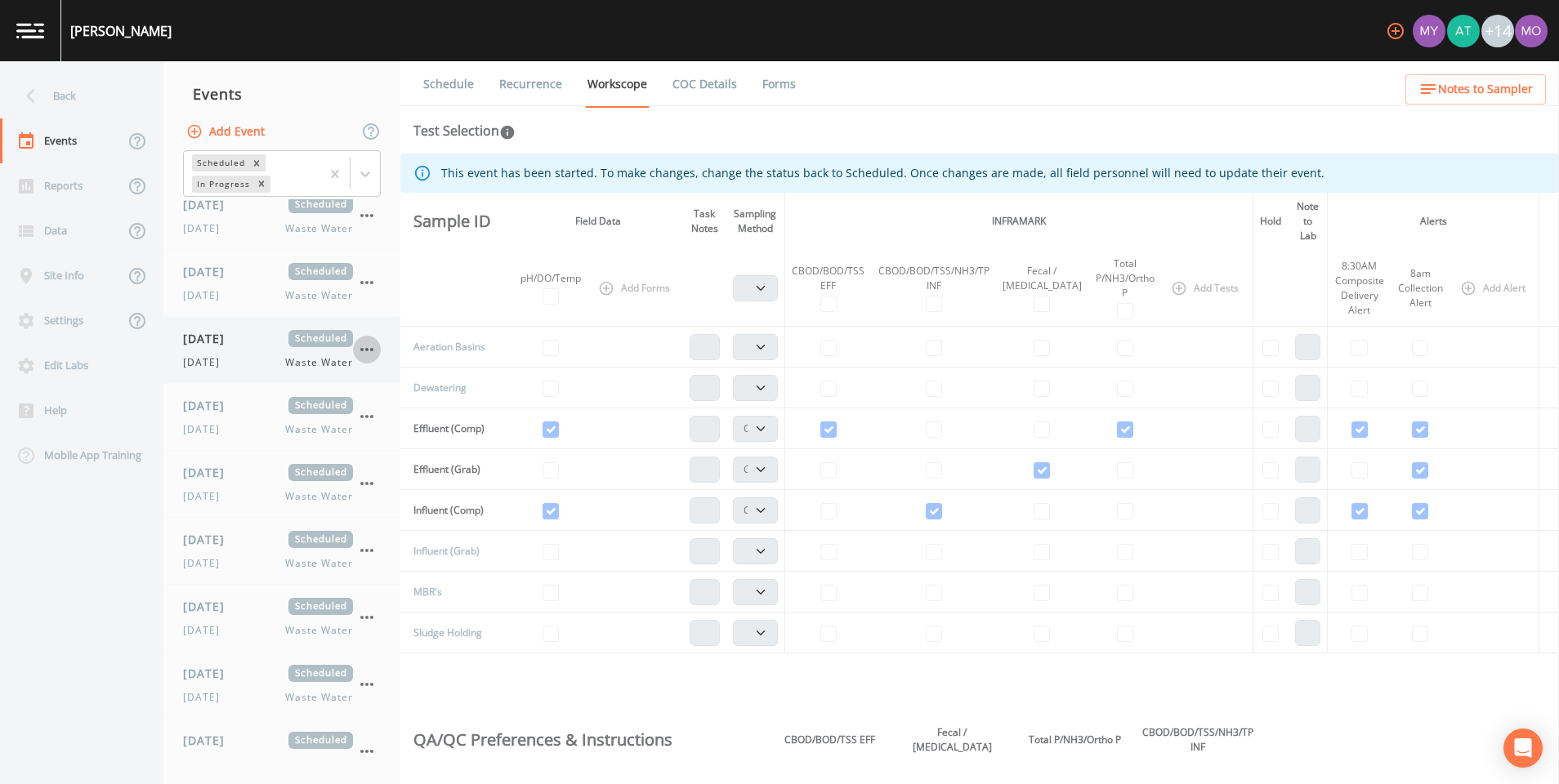 click 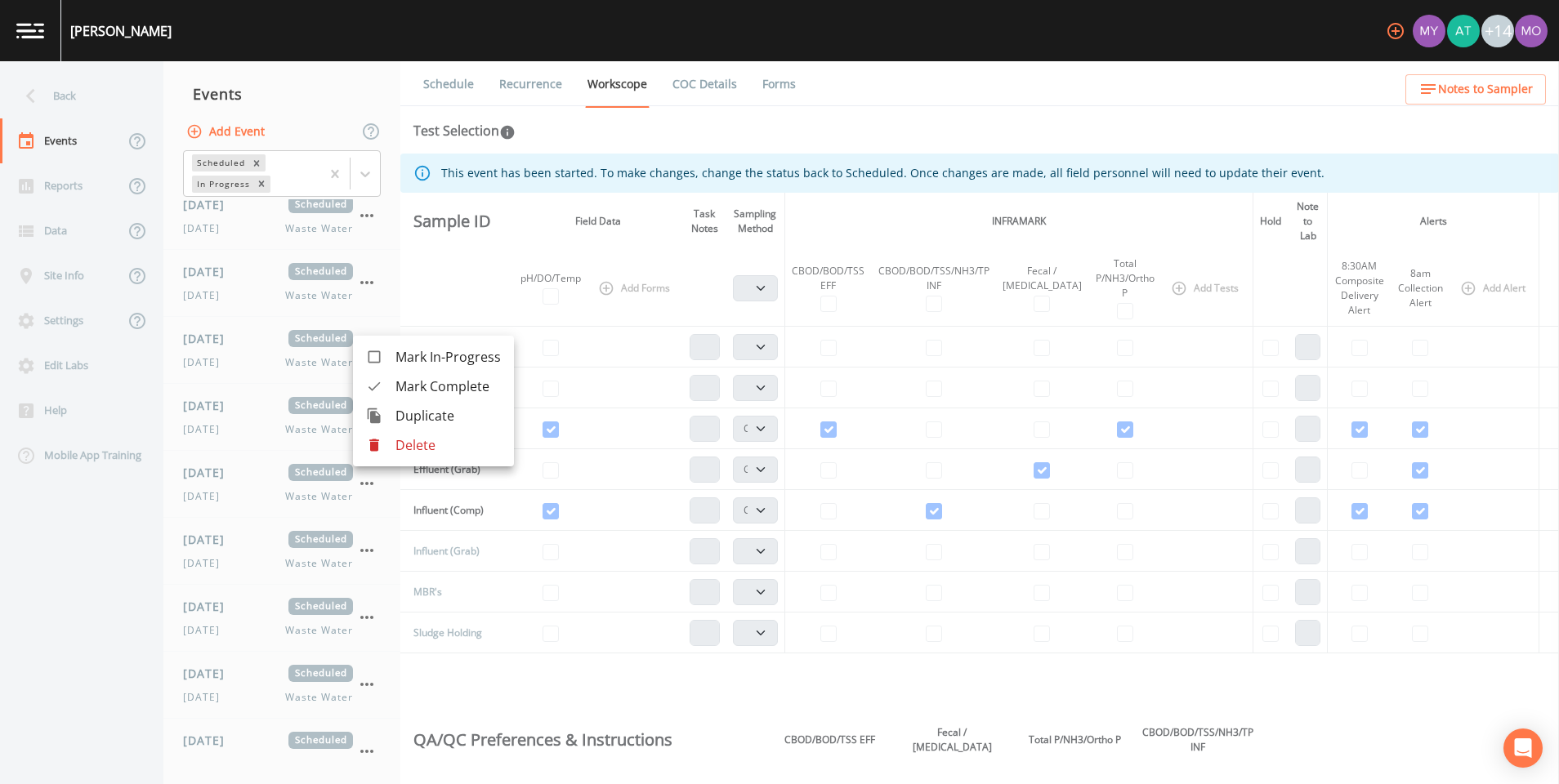 click on "Mark Complete" at bounding box center [433, 386] 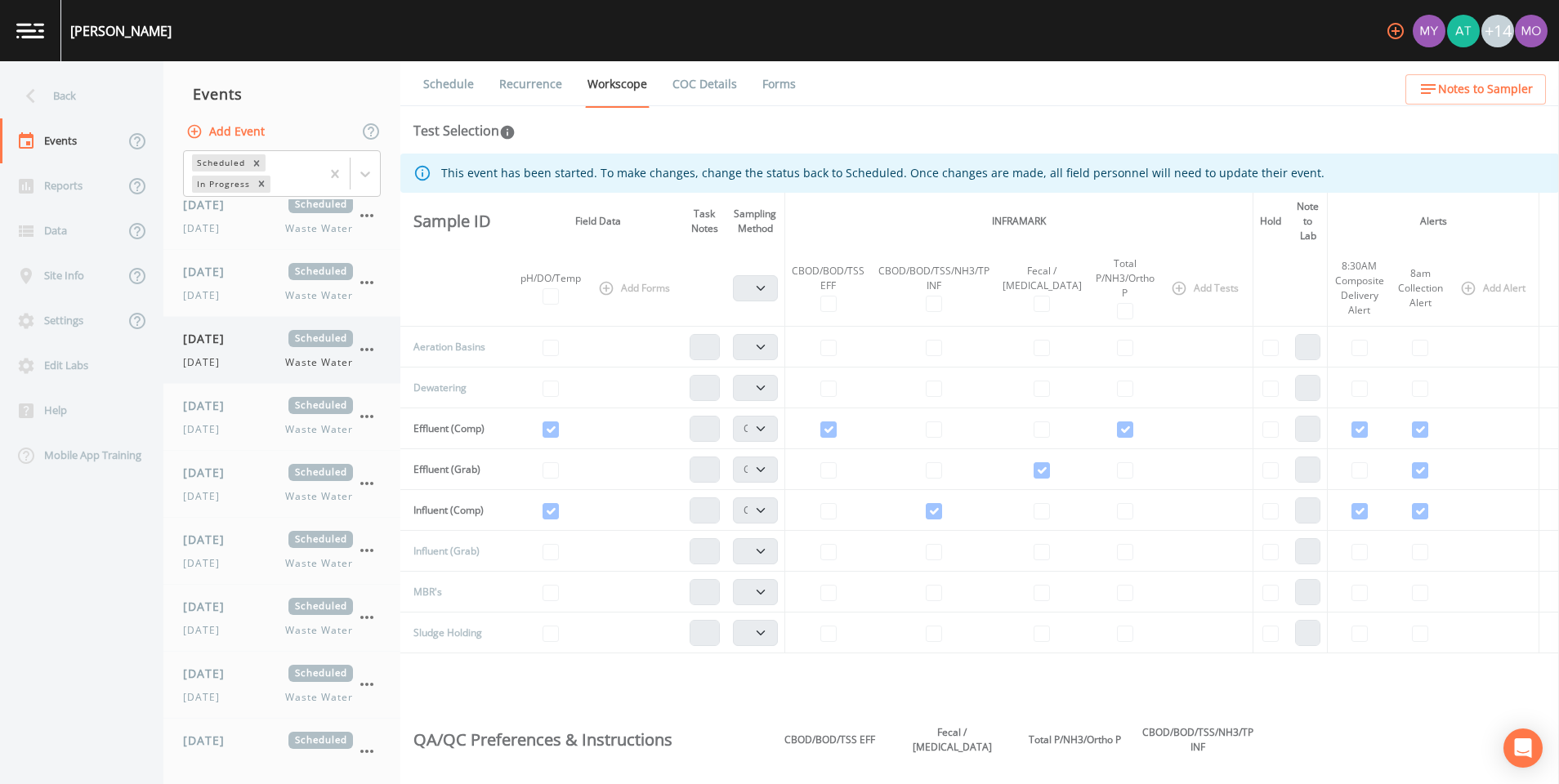 click 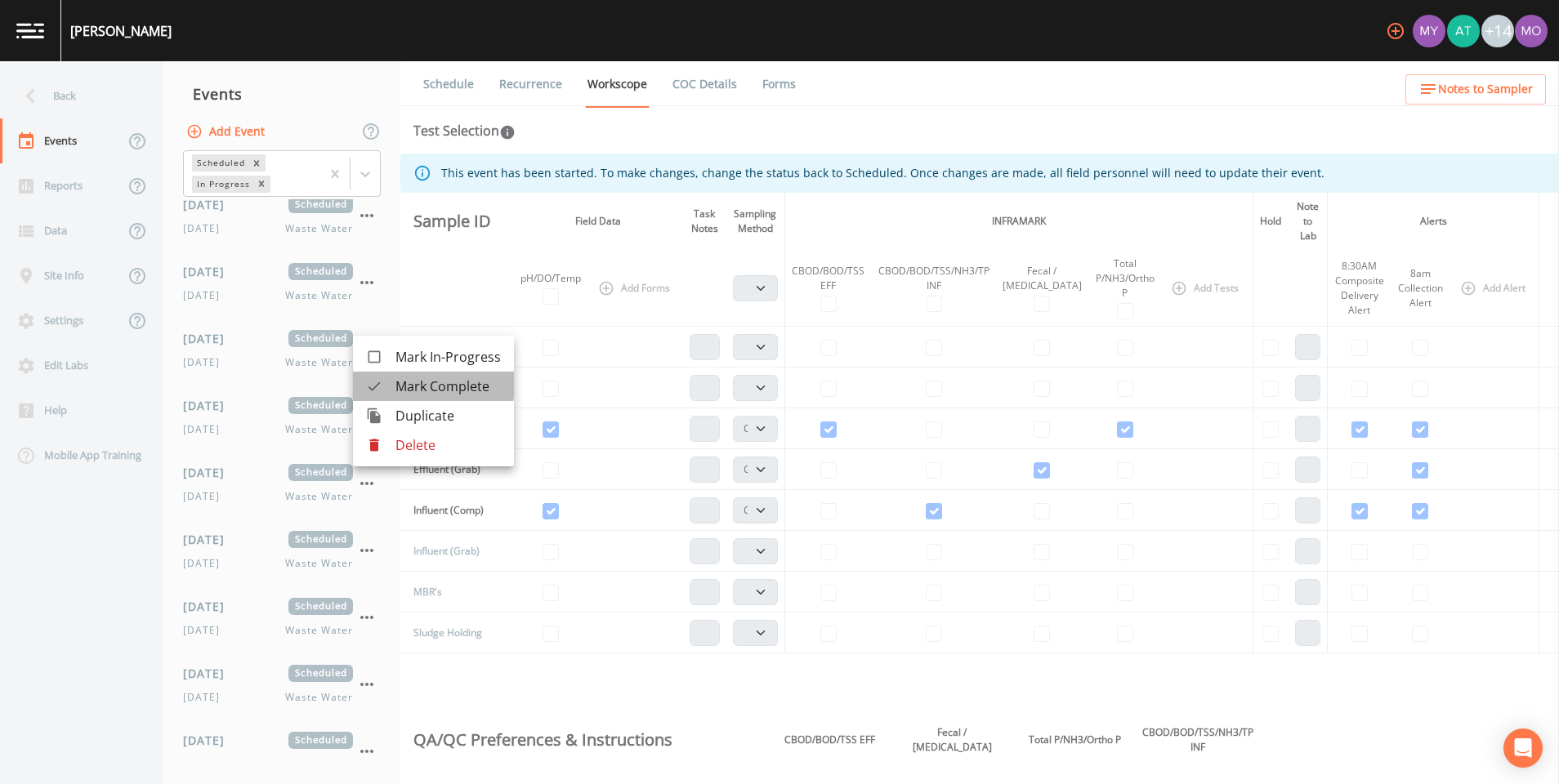 click at bounding box center (381, 386) 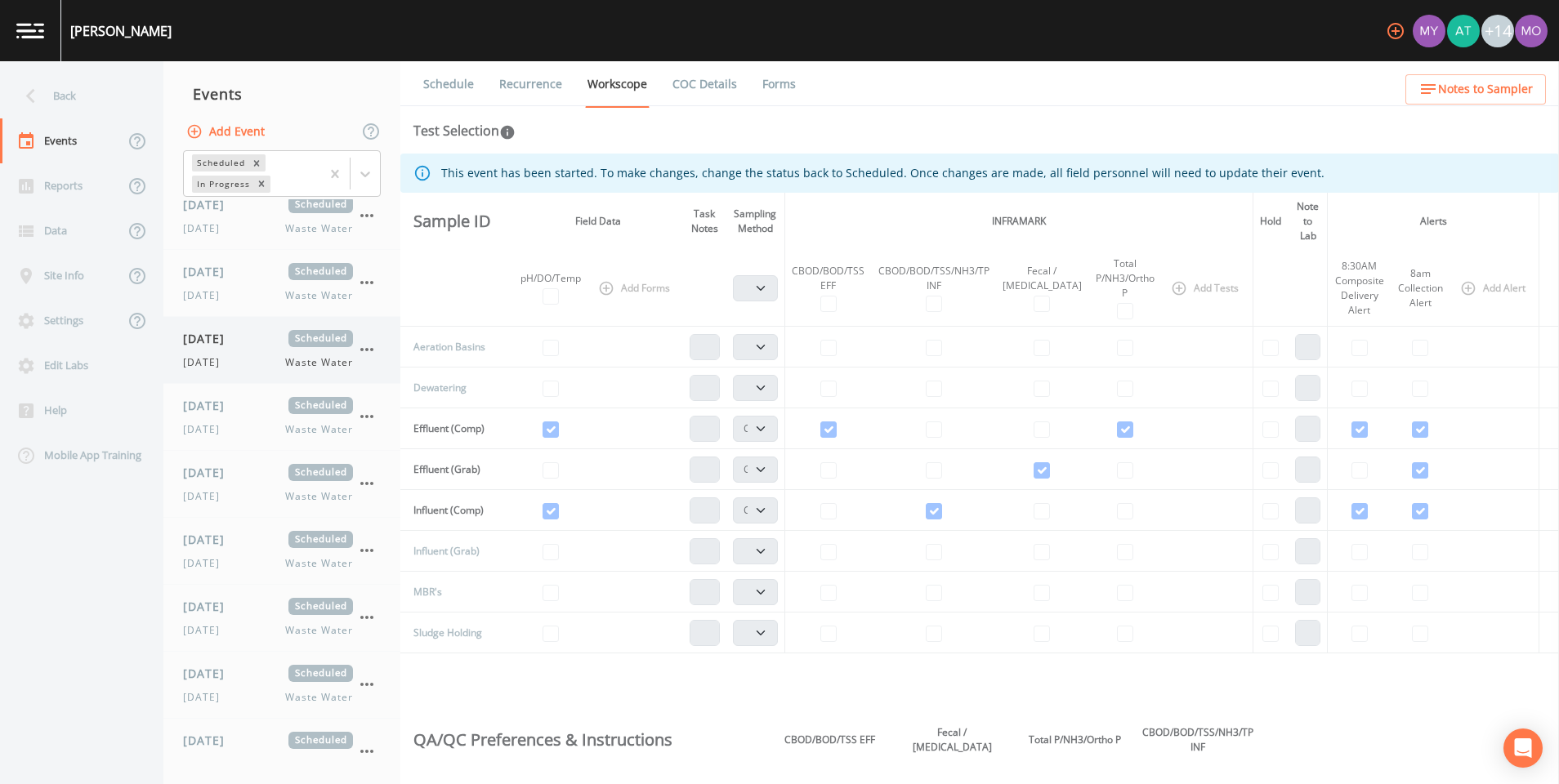 click 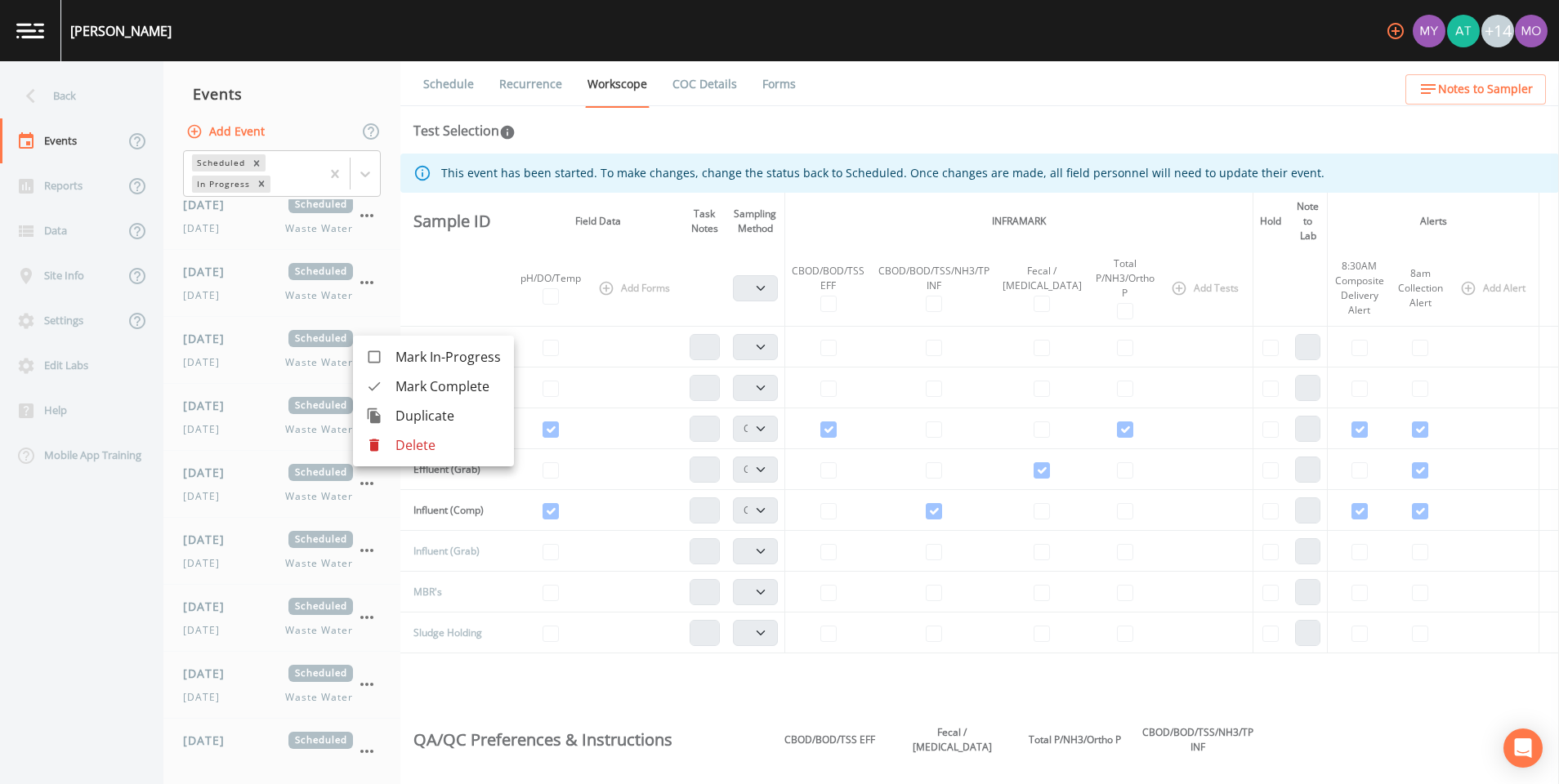 click on "Mark Complete" at bounding box center [433, 386] 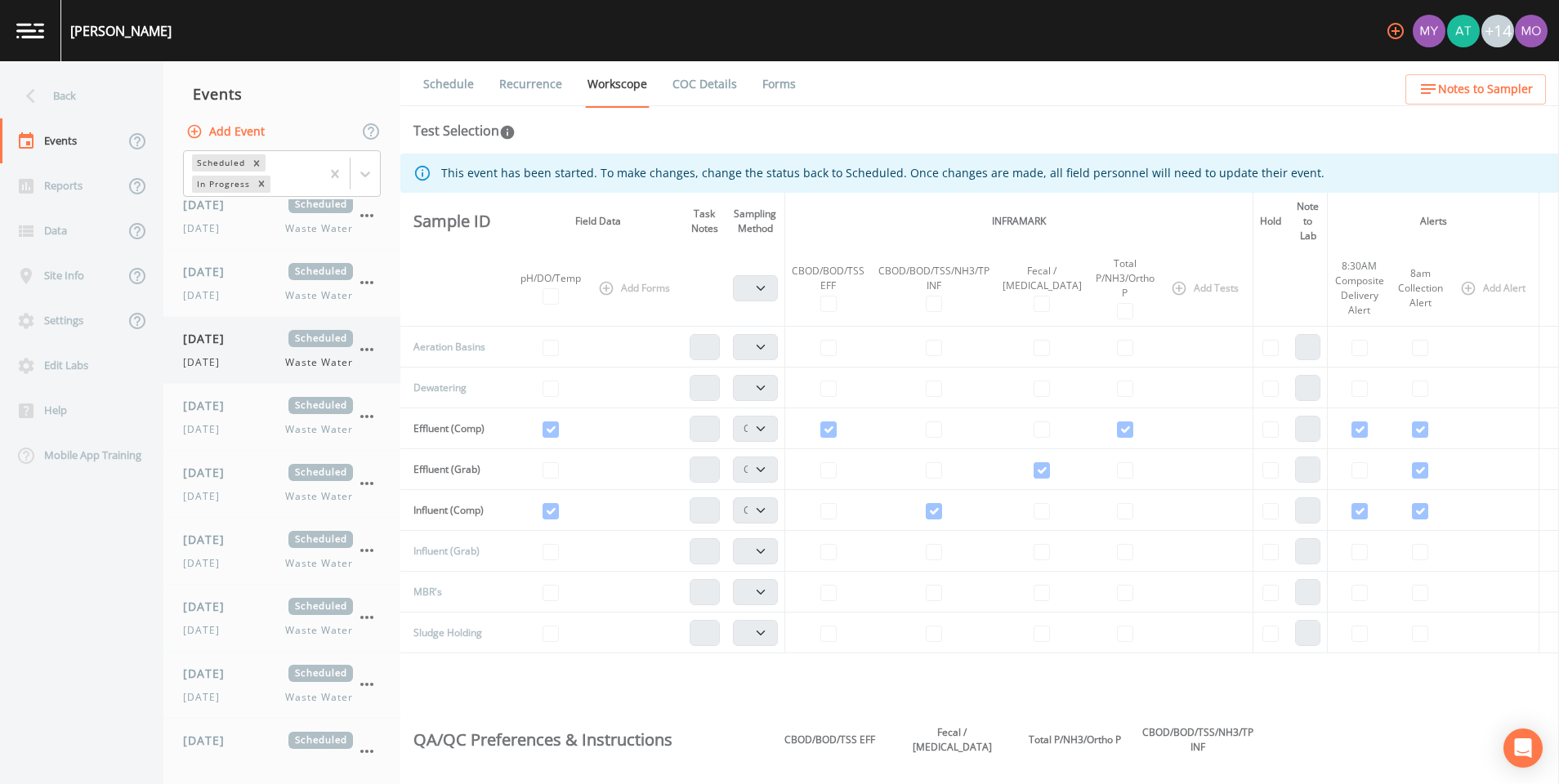 click 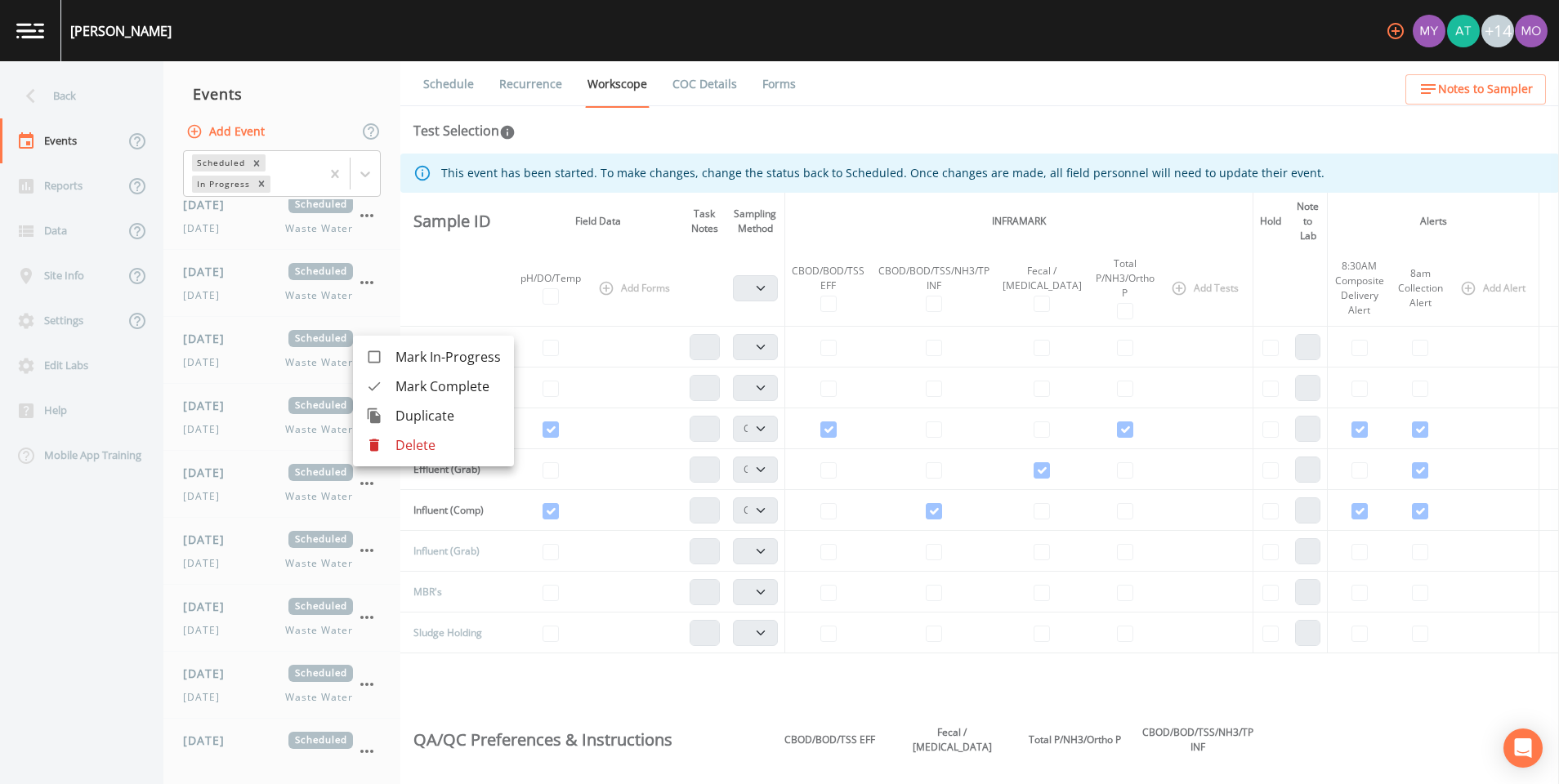 click at bounding box center [381, 386] 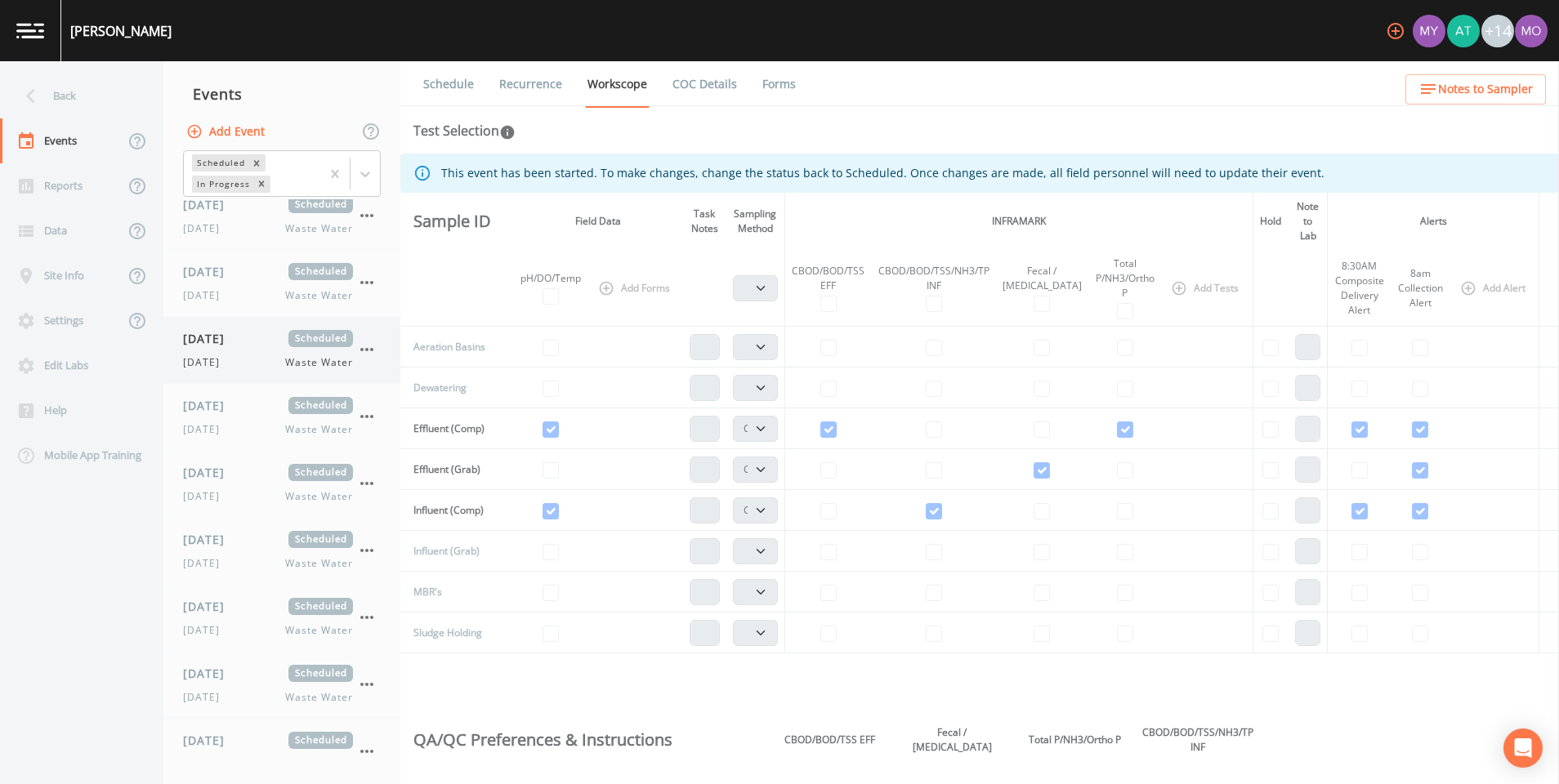 click 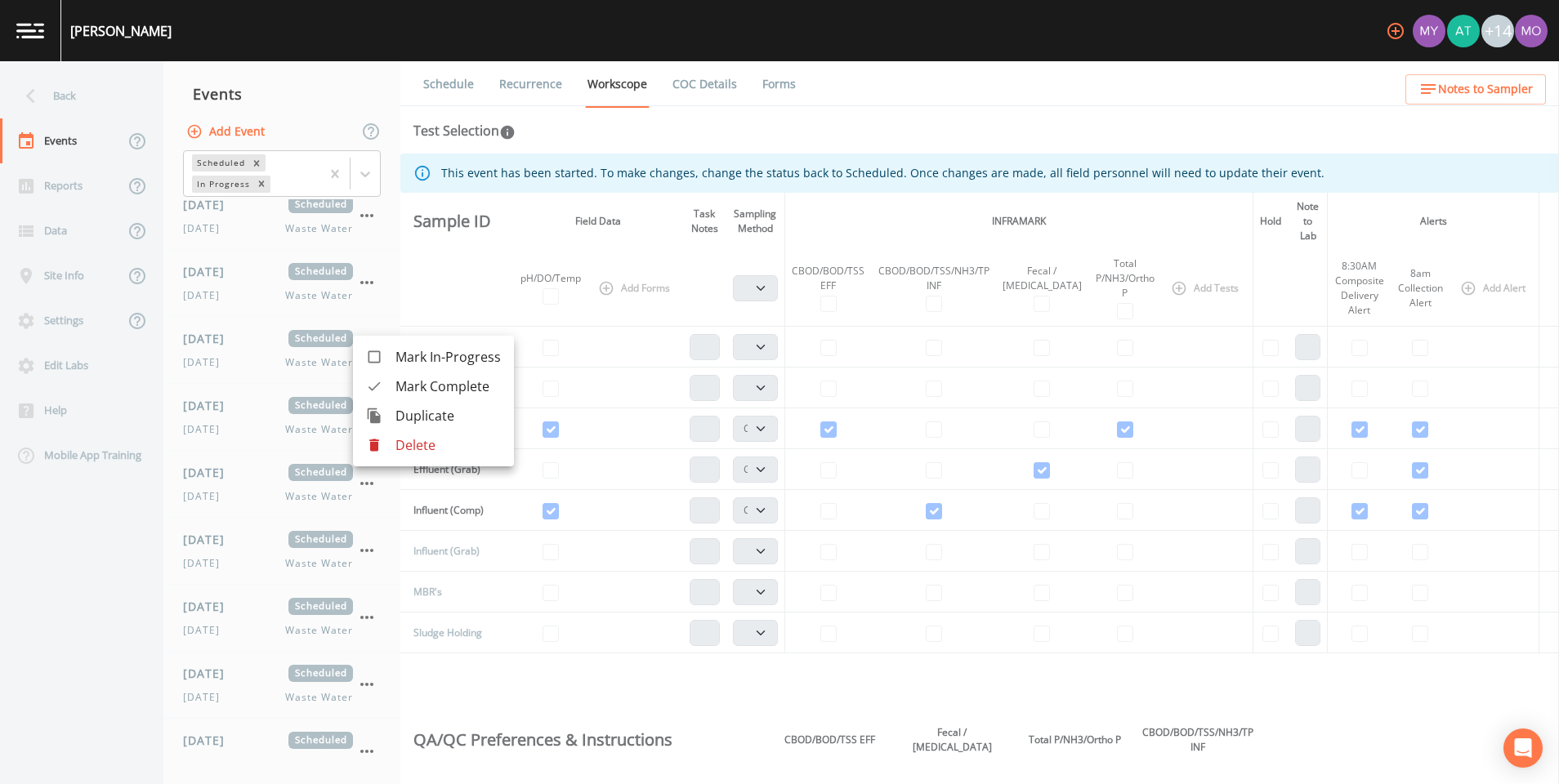 click at bounding box center [381, 386] 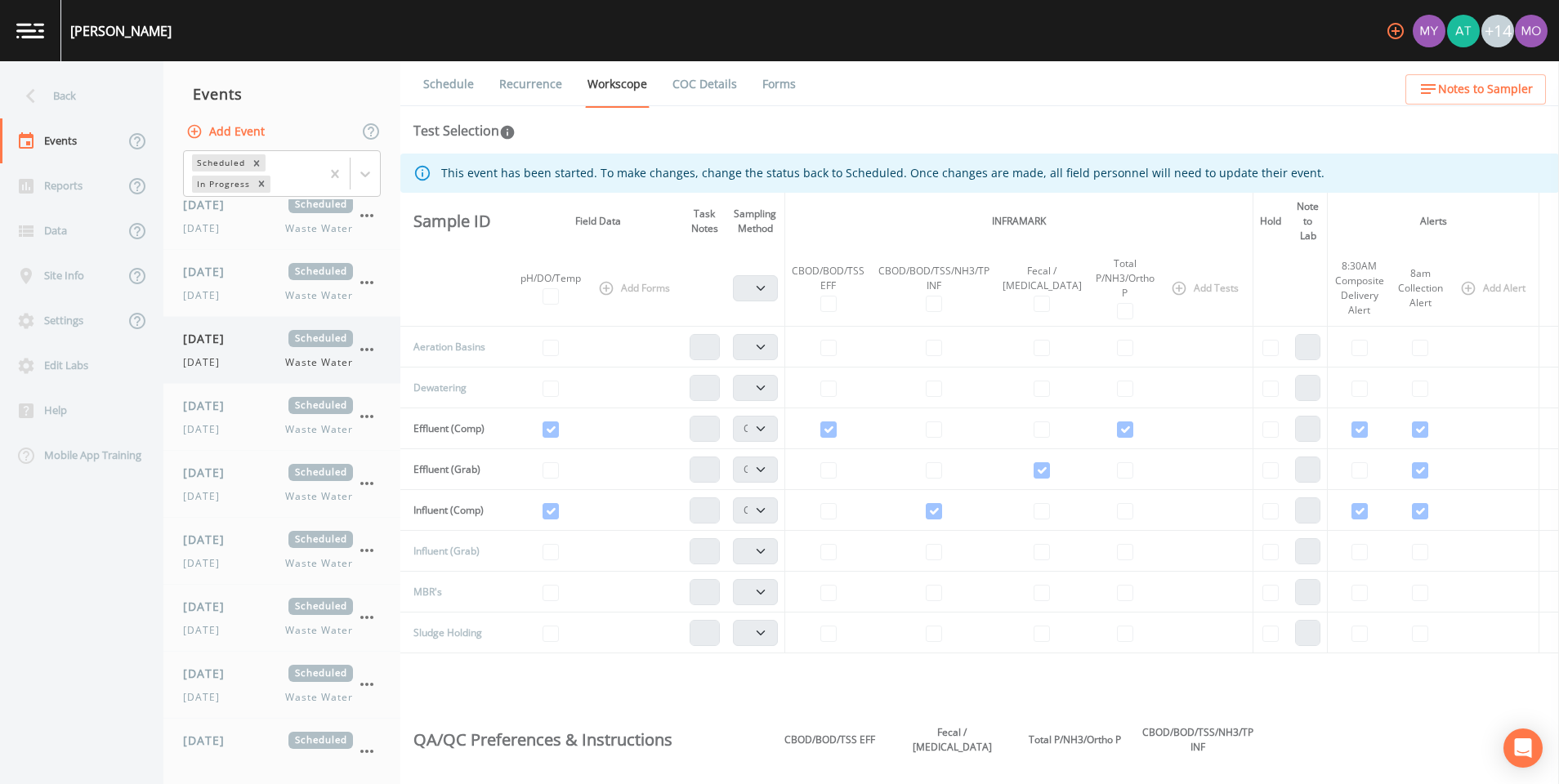 click 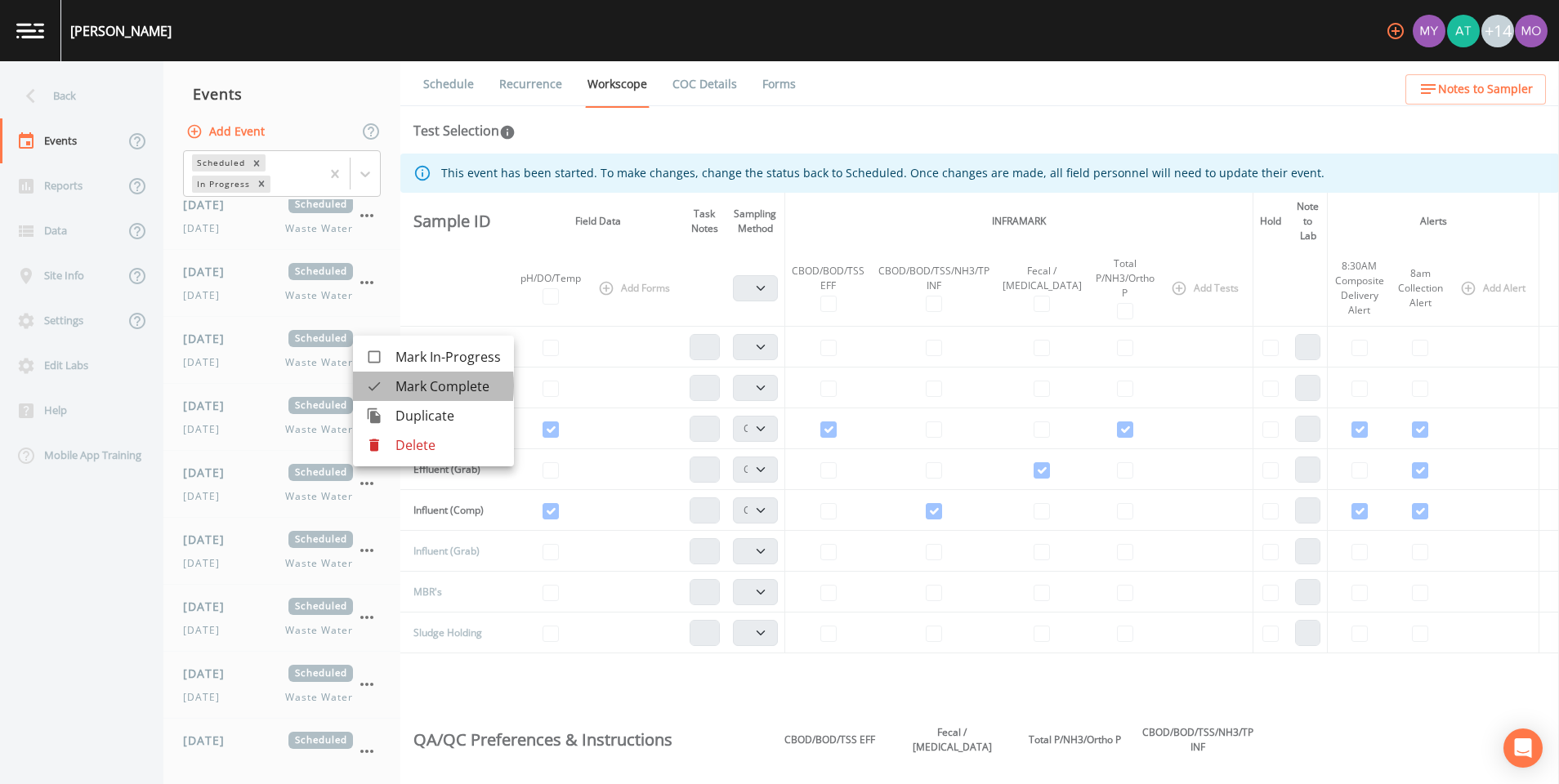 click 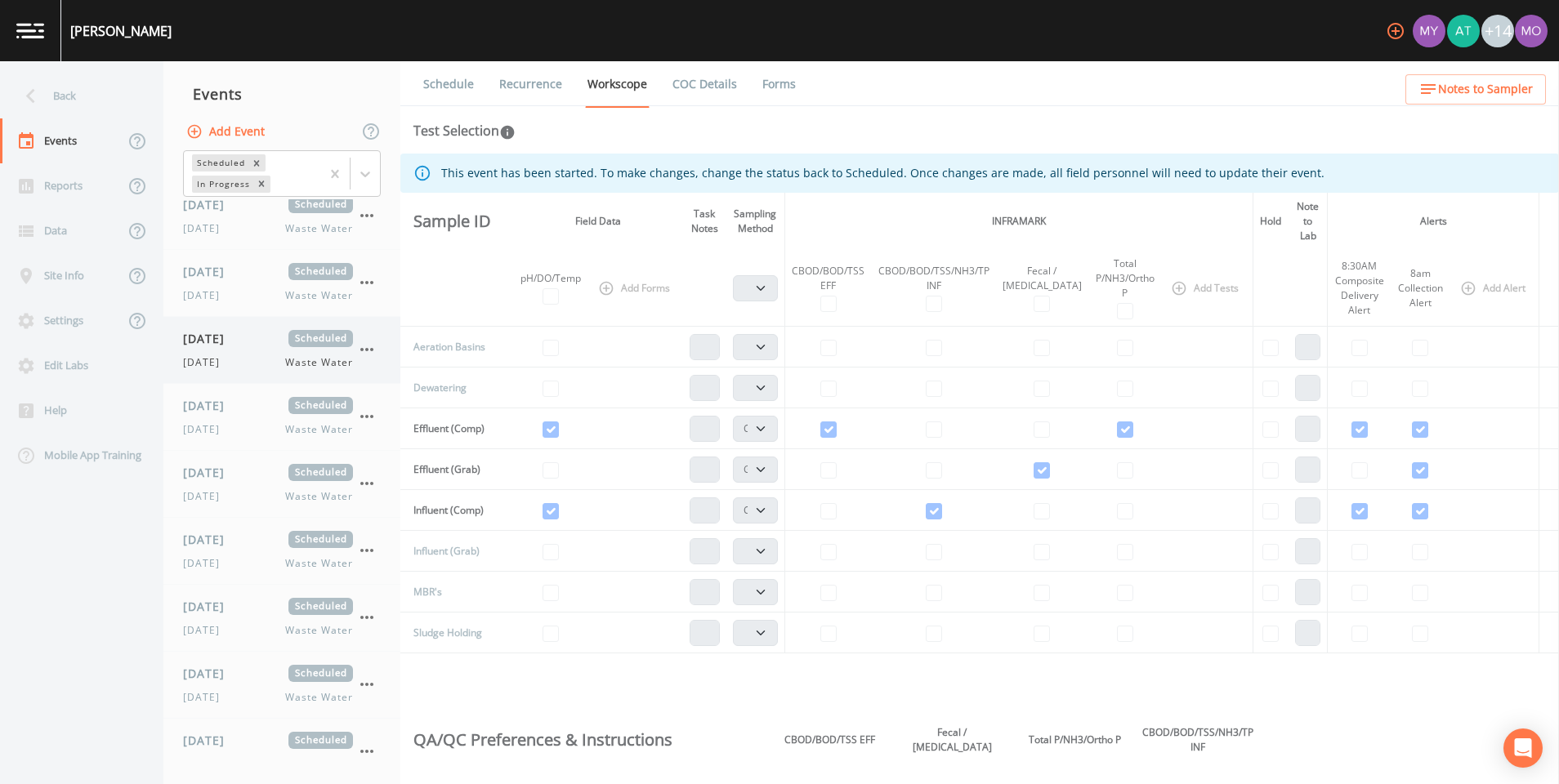 click 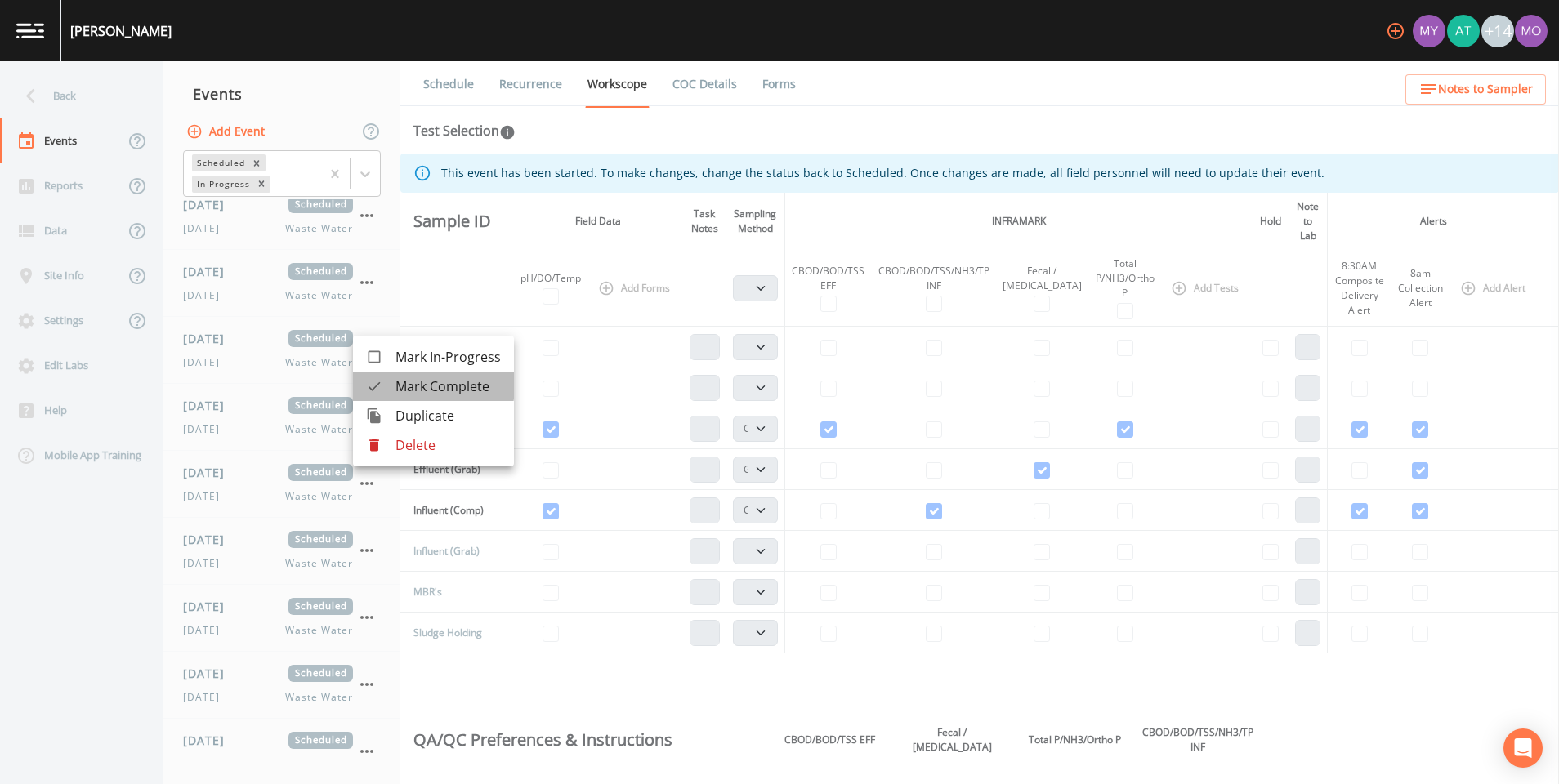 click at bounding box center (381, 386) 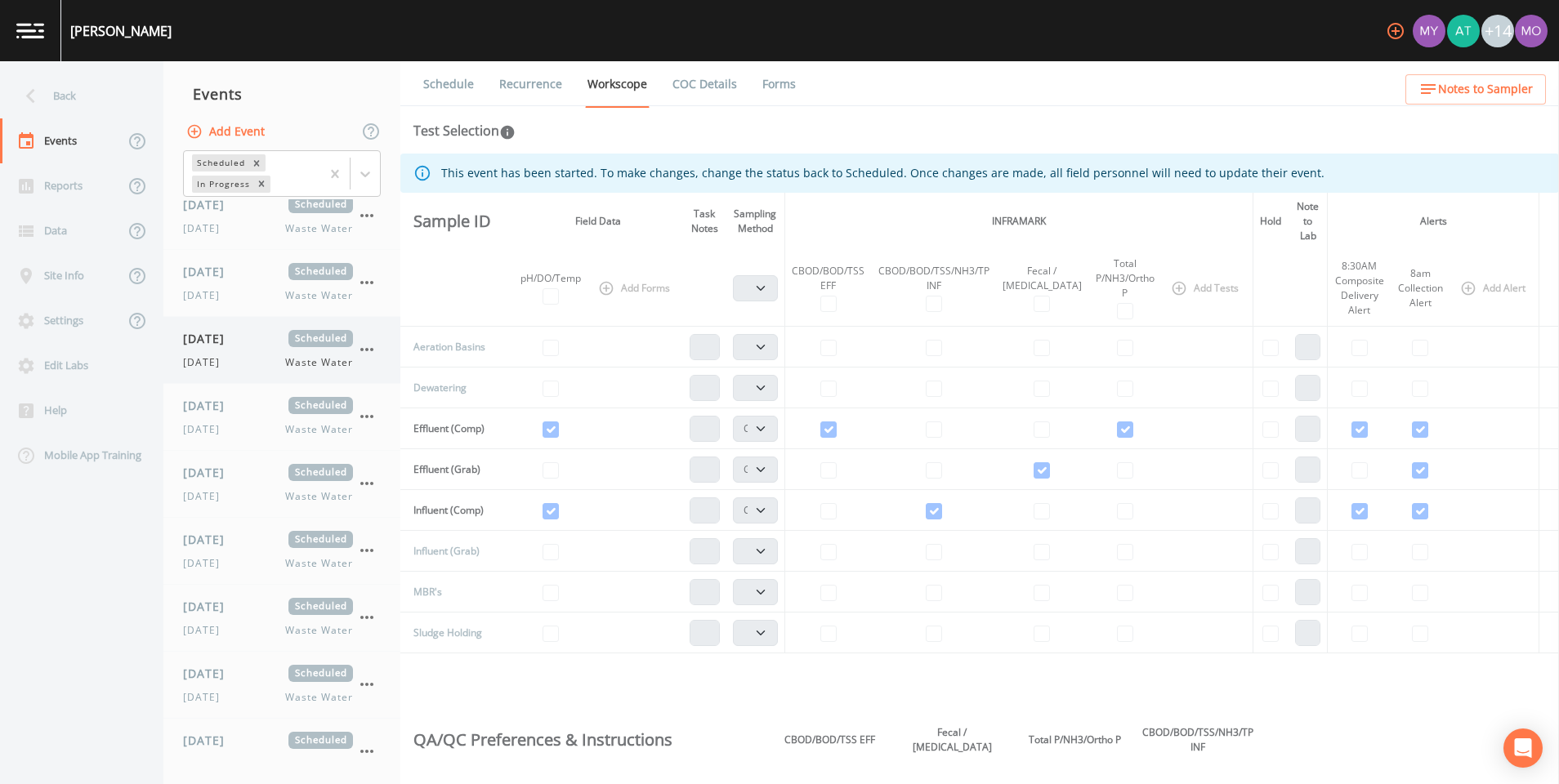 click 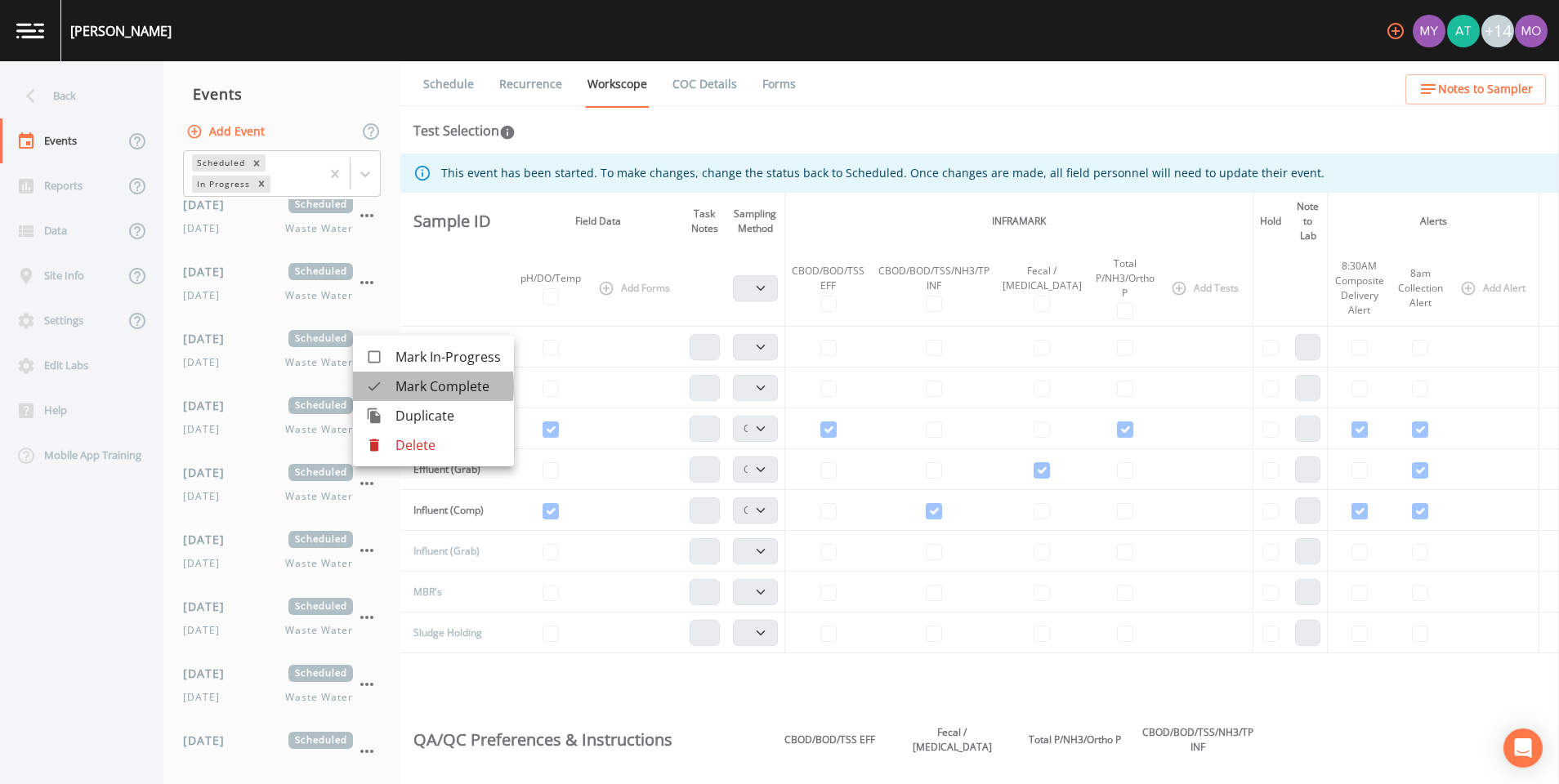 click at bounding box center [381, 386] 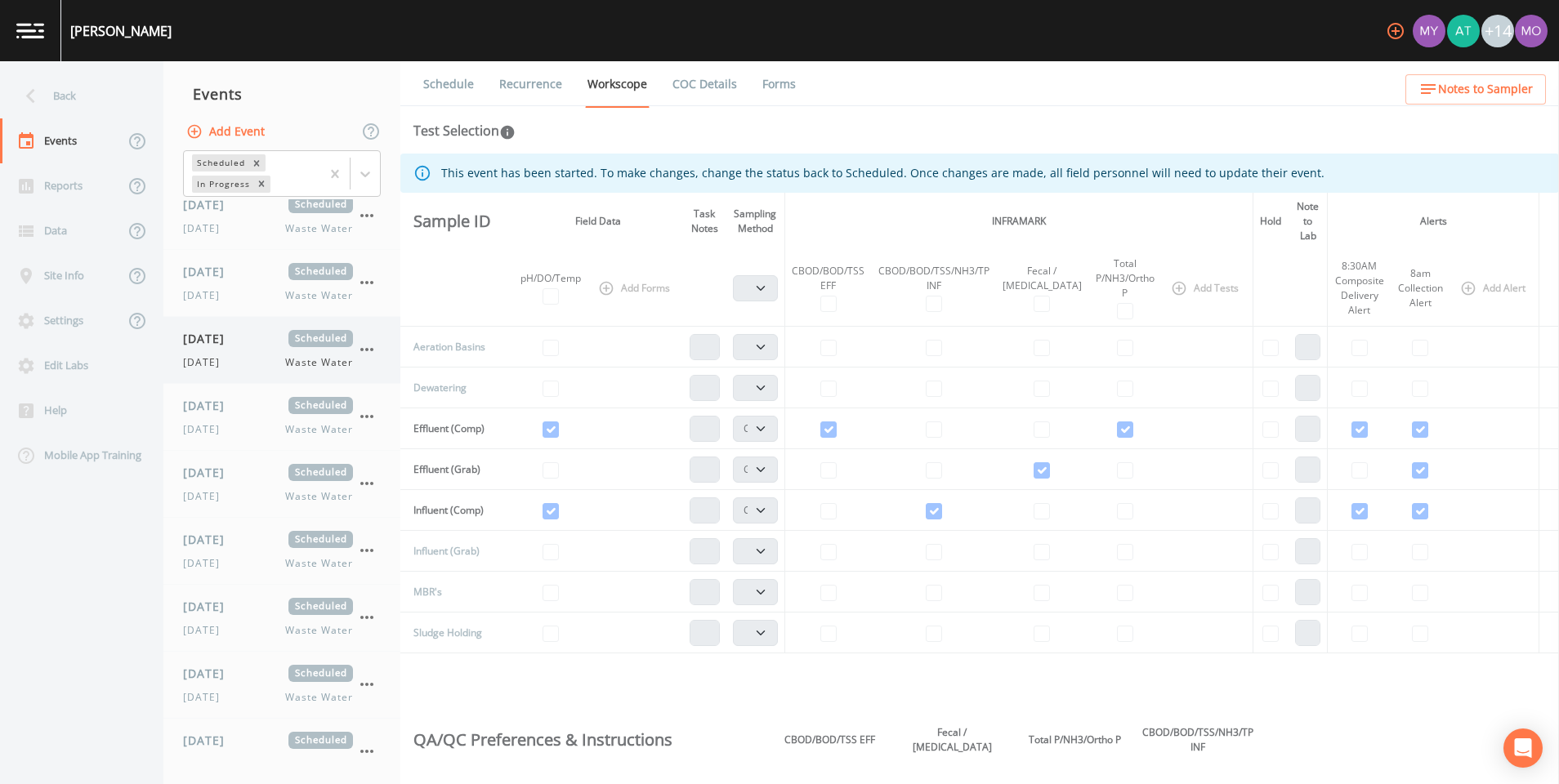 click 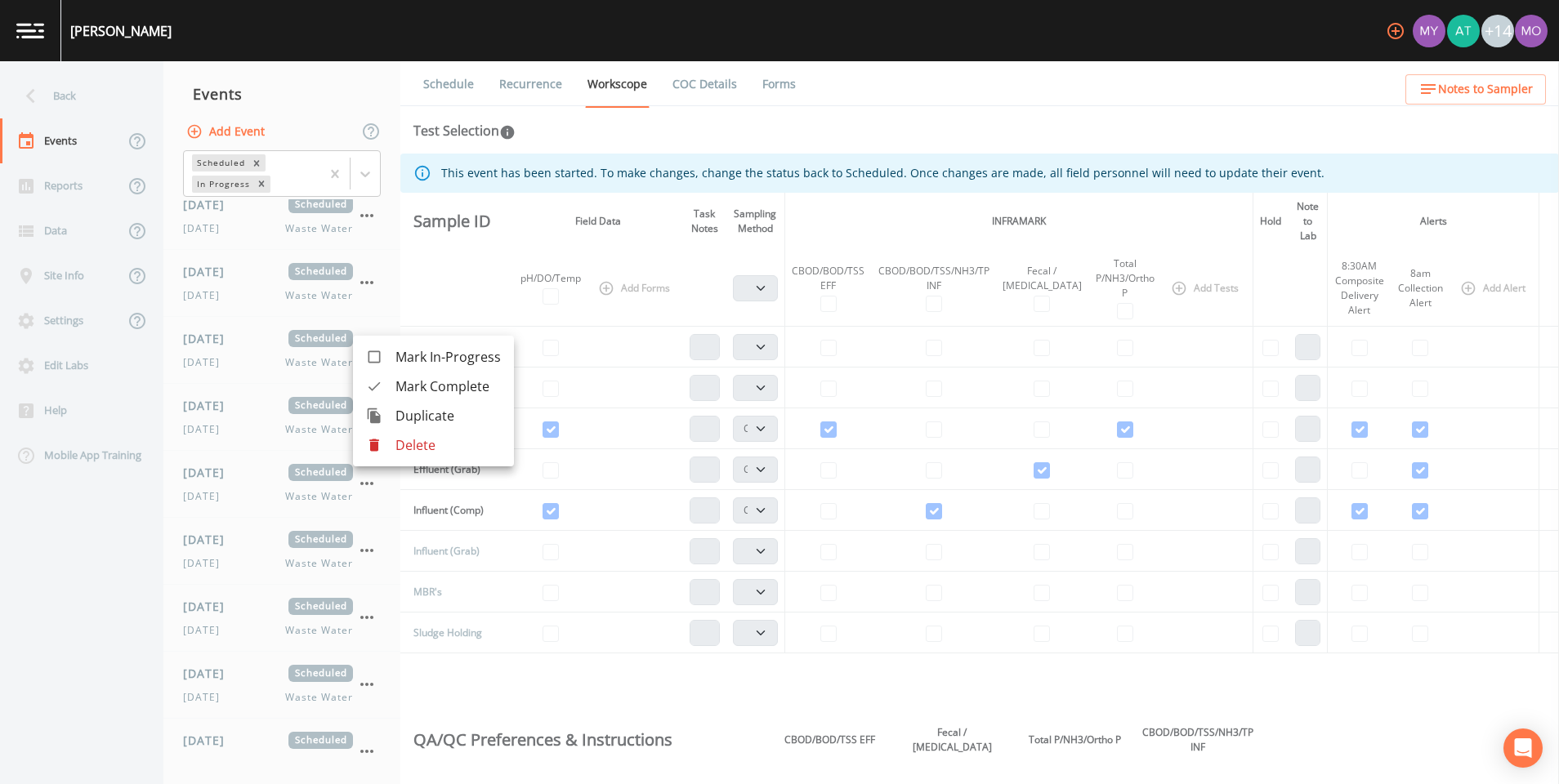 click 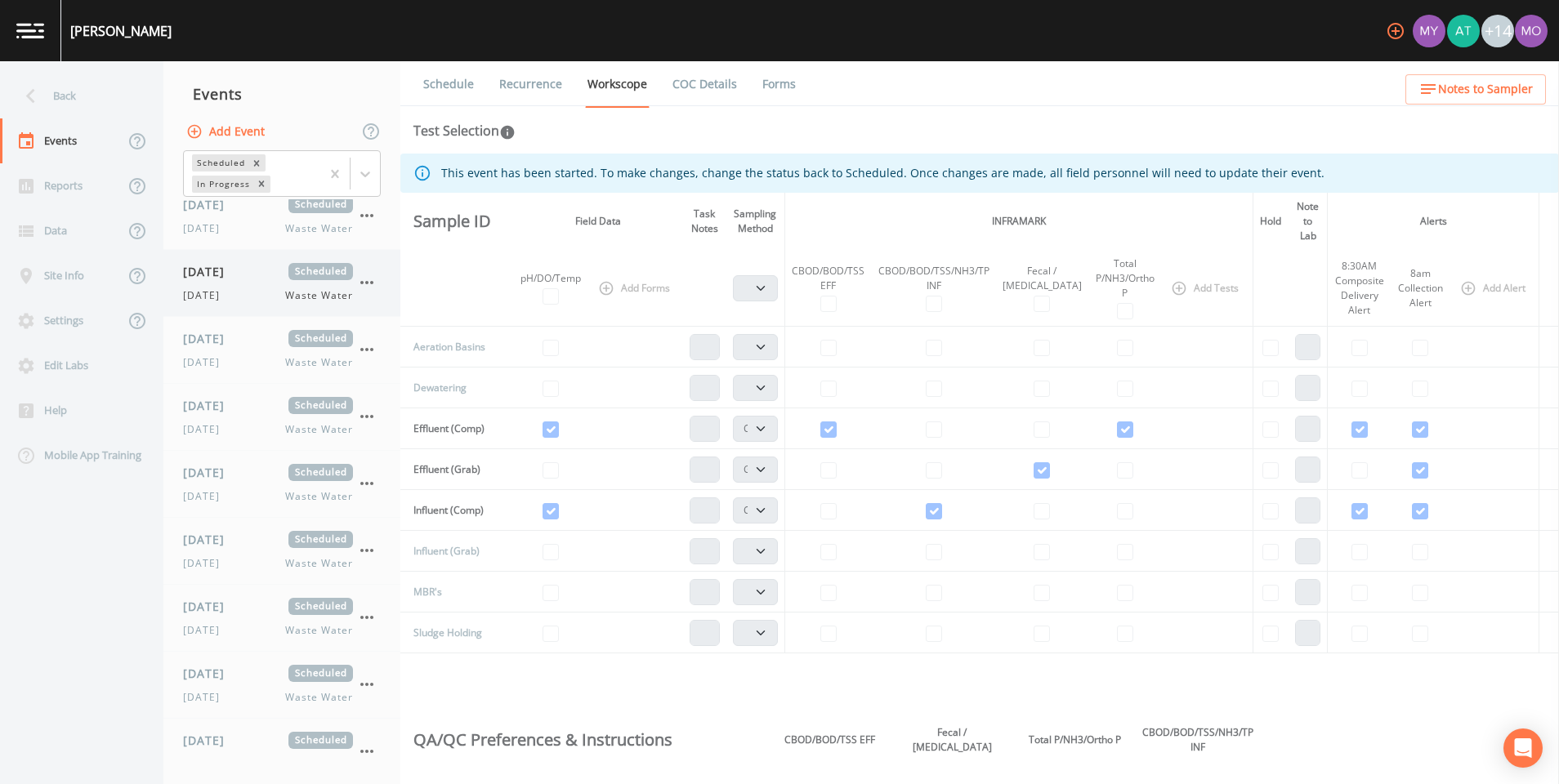 click 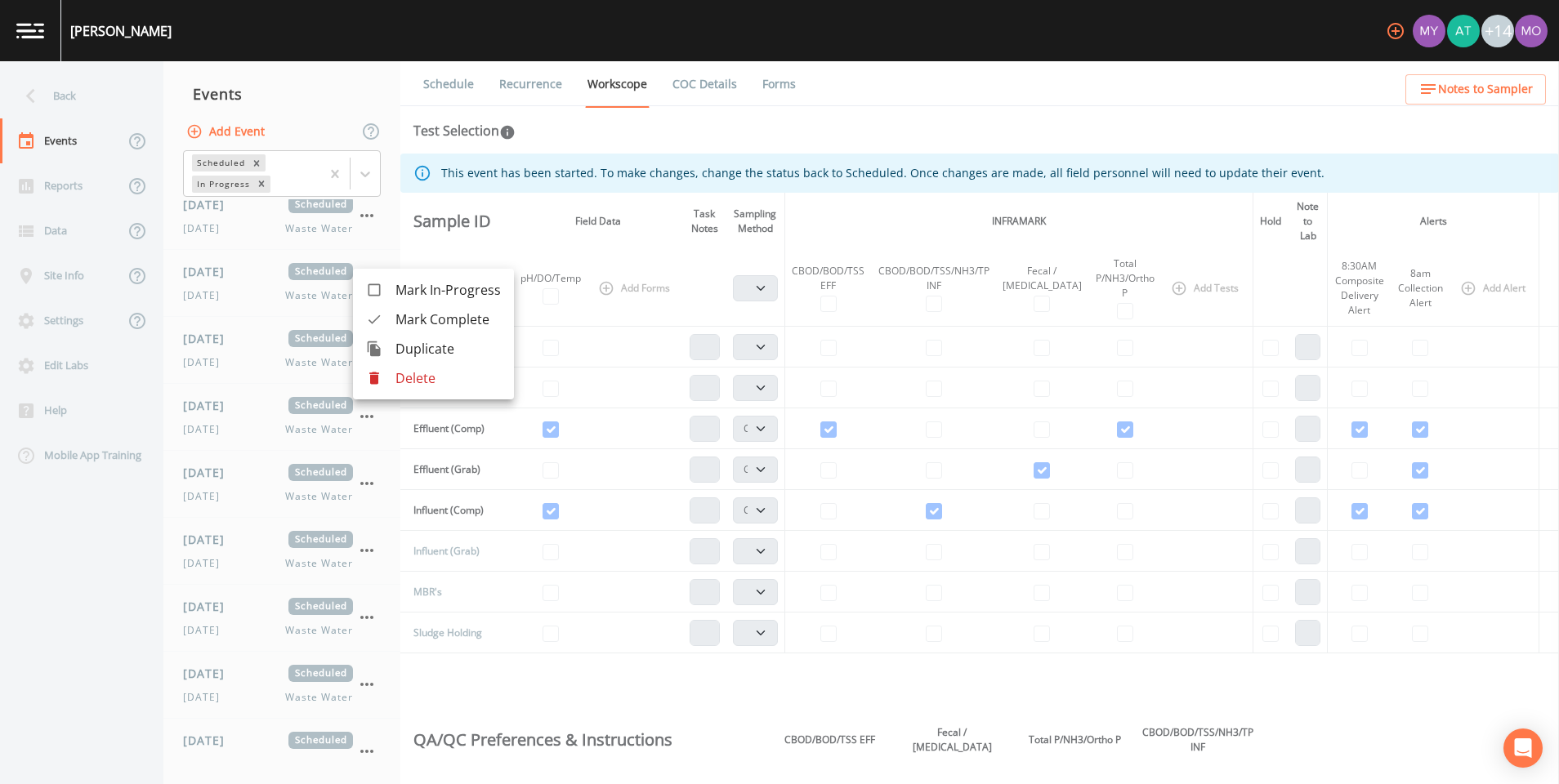 click 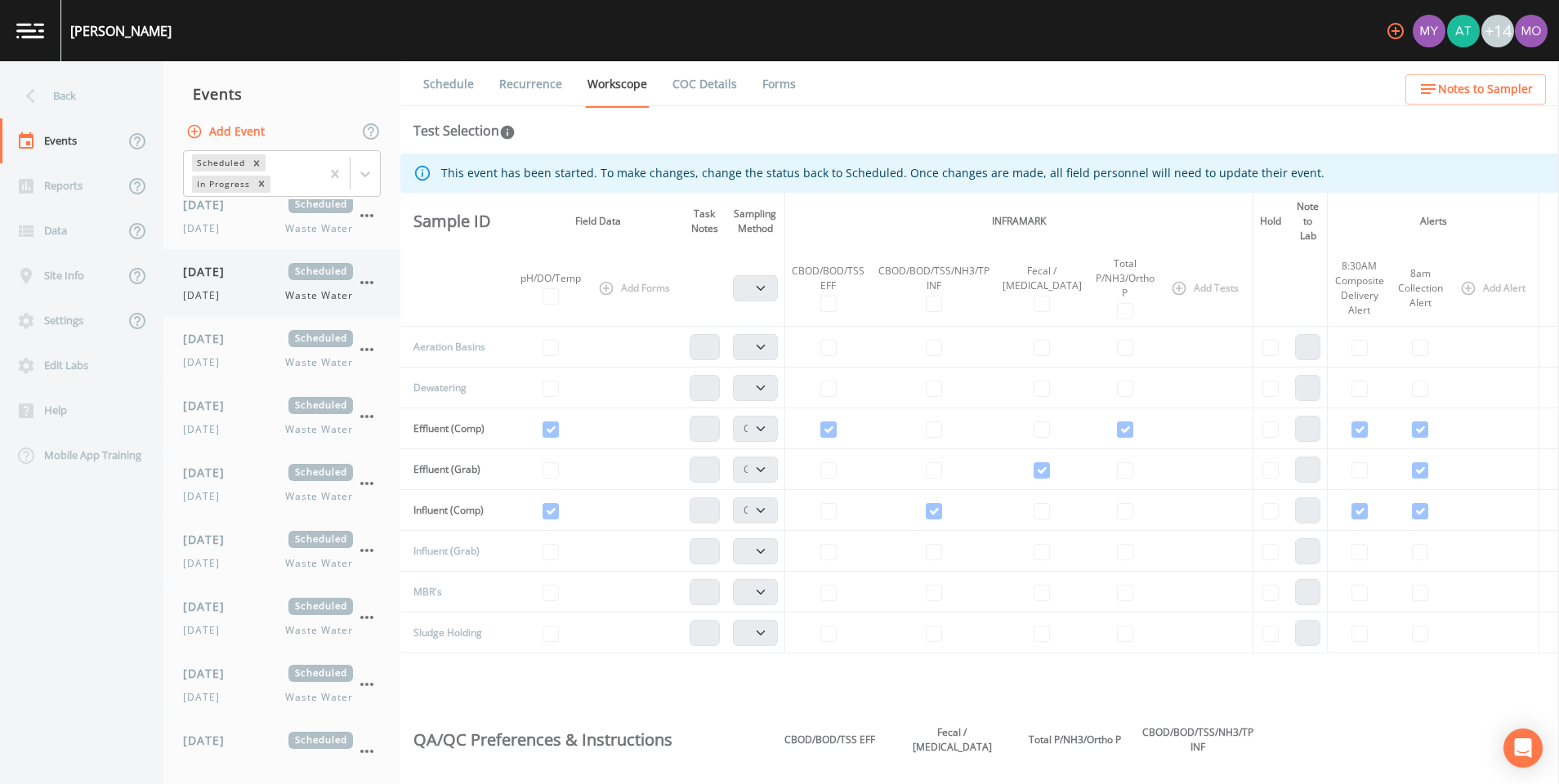 click 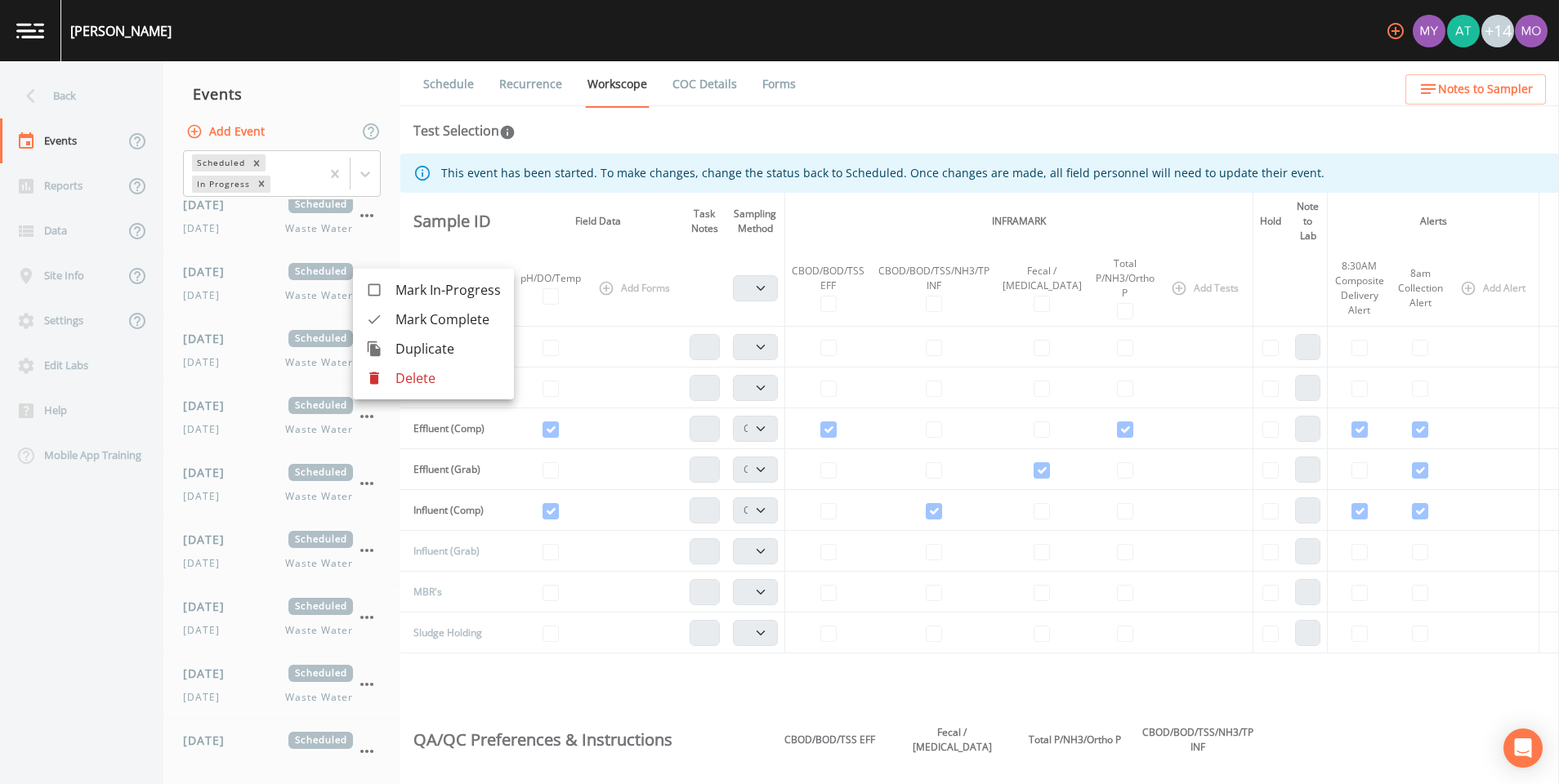 click 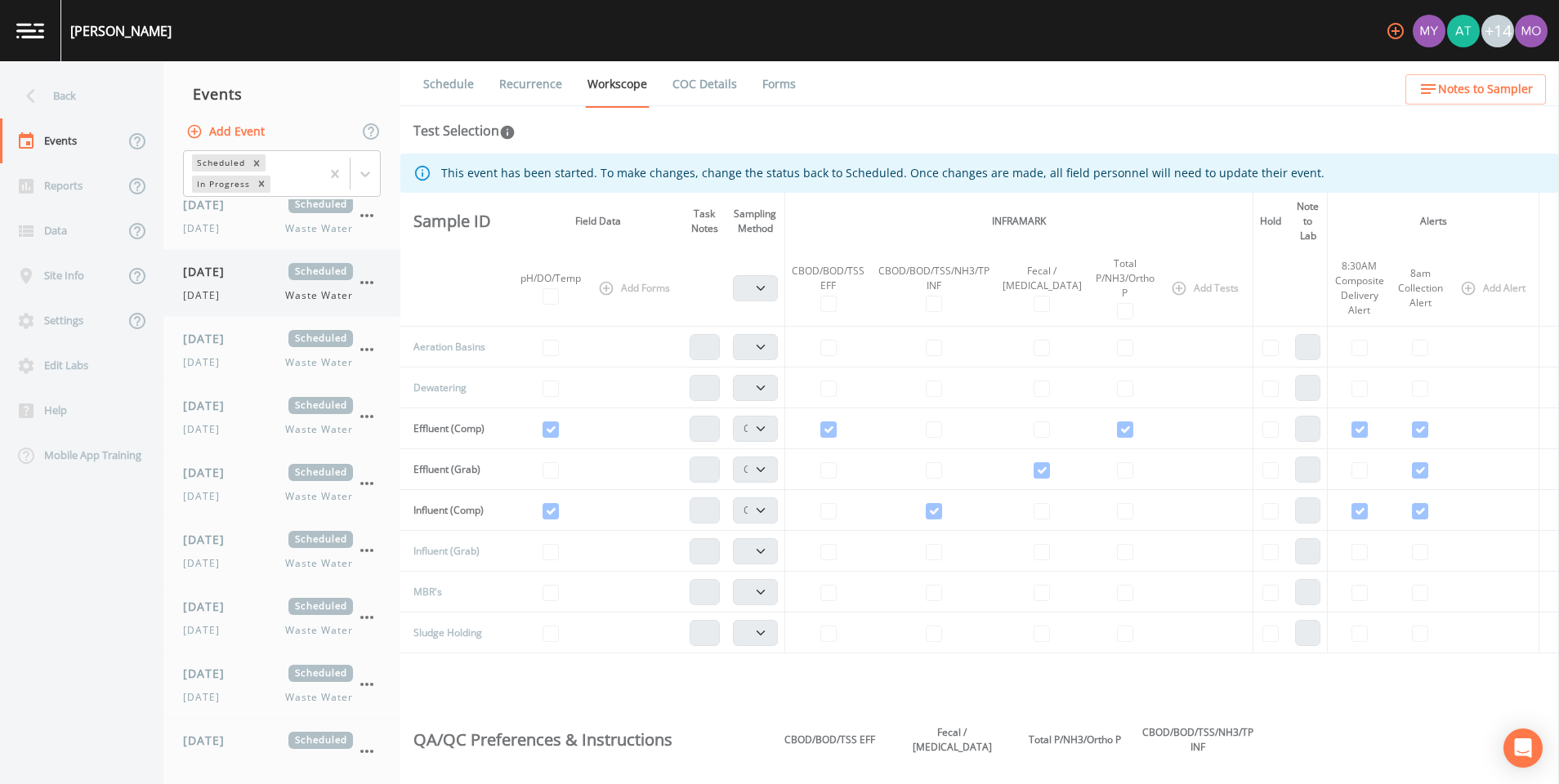 click 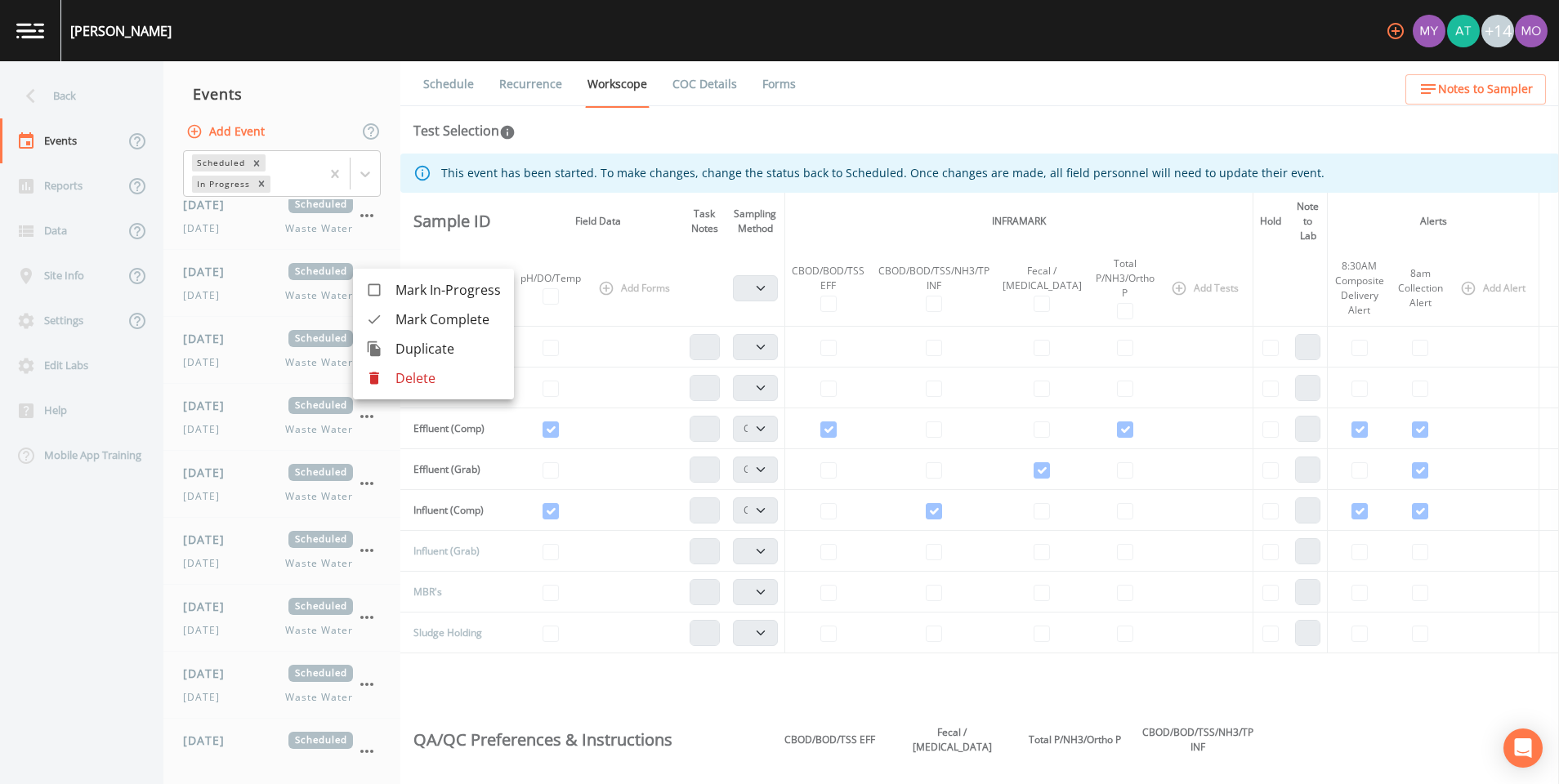 click at bounding box center (381, 319) 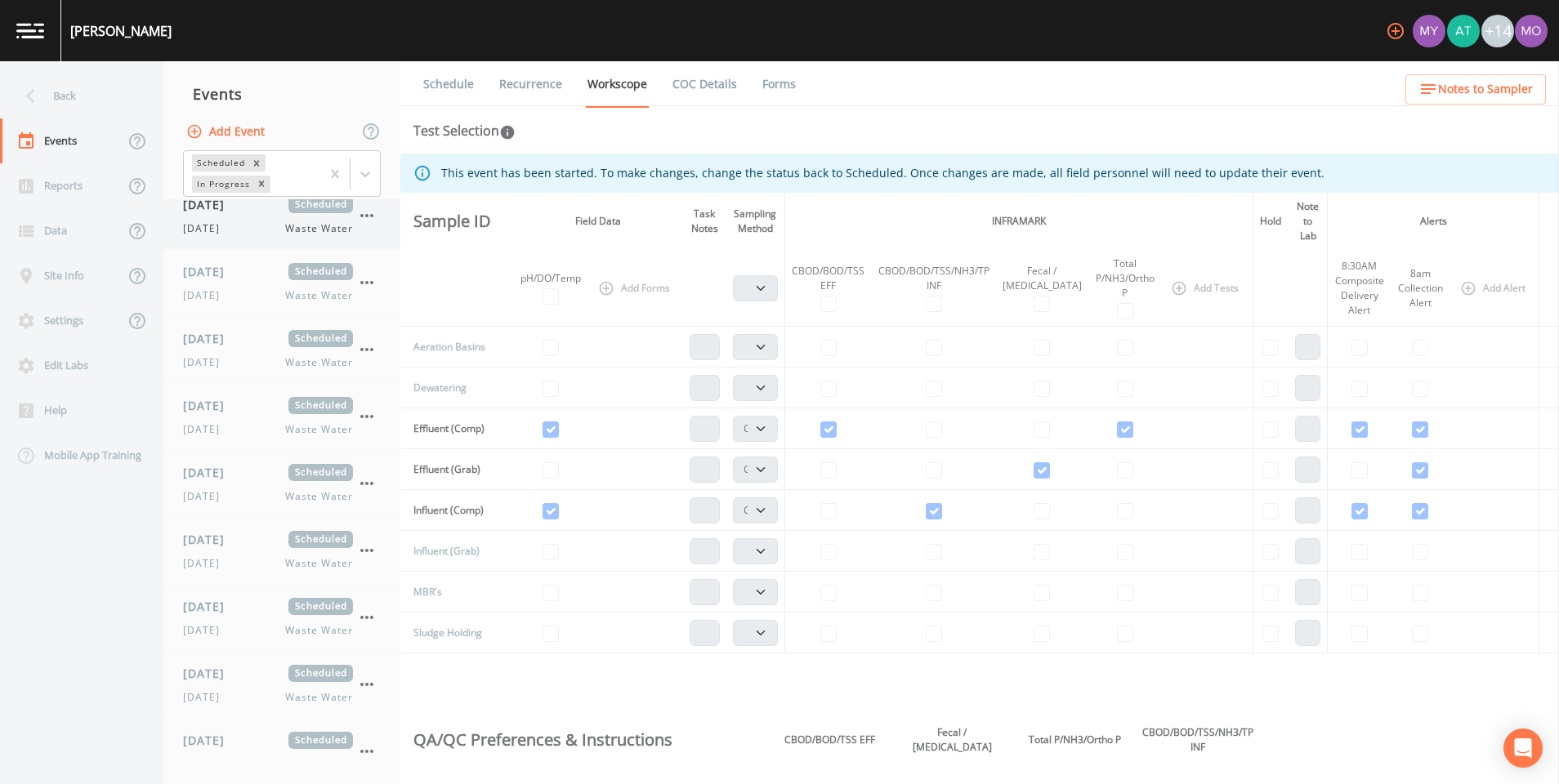 click 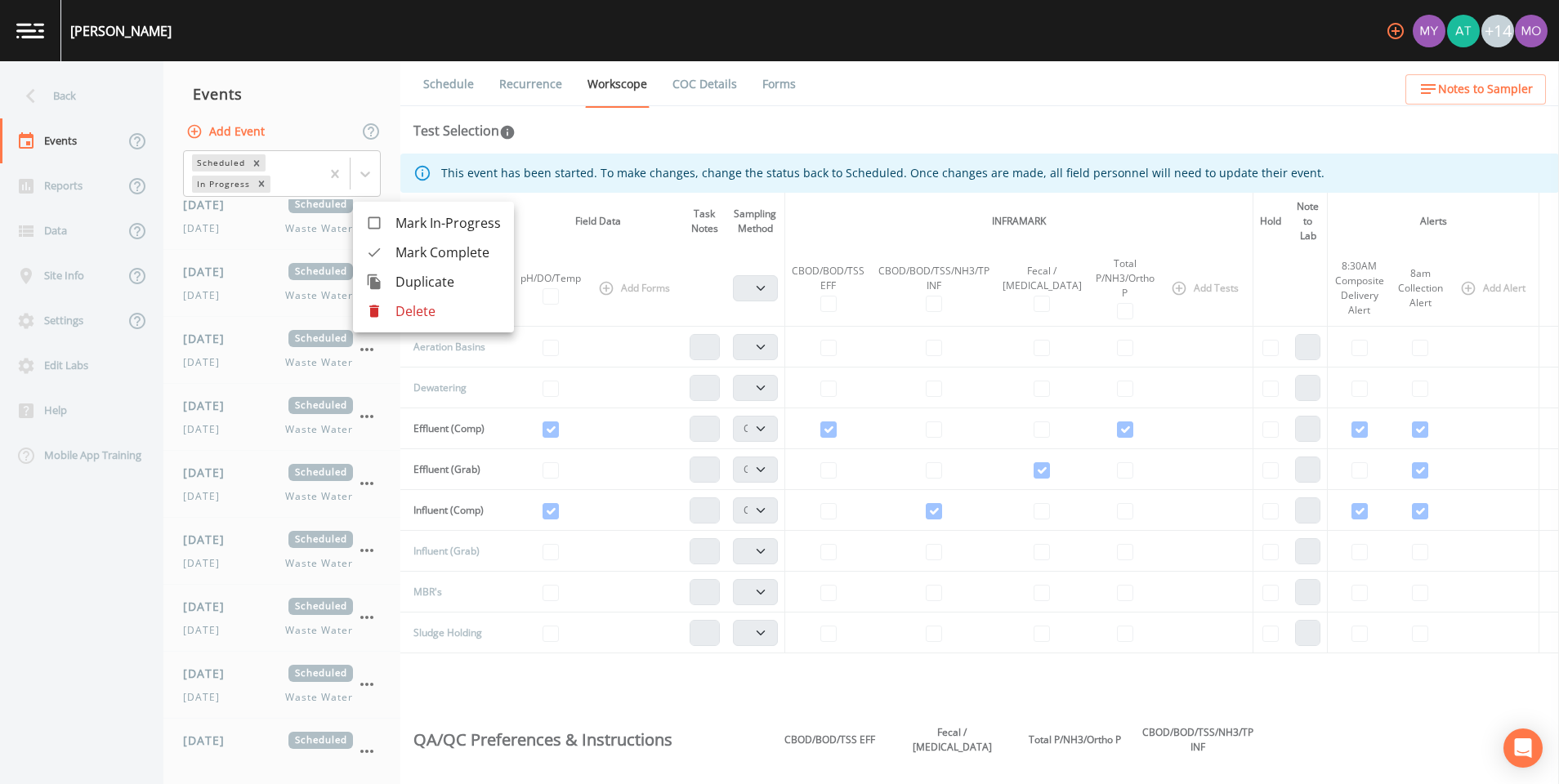 click 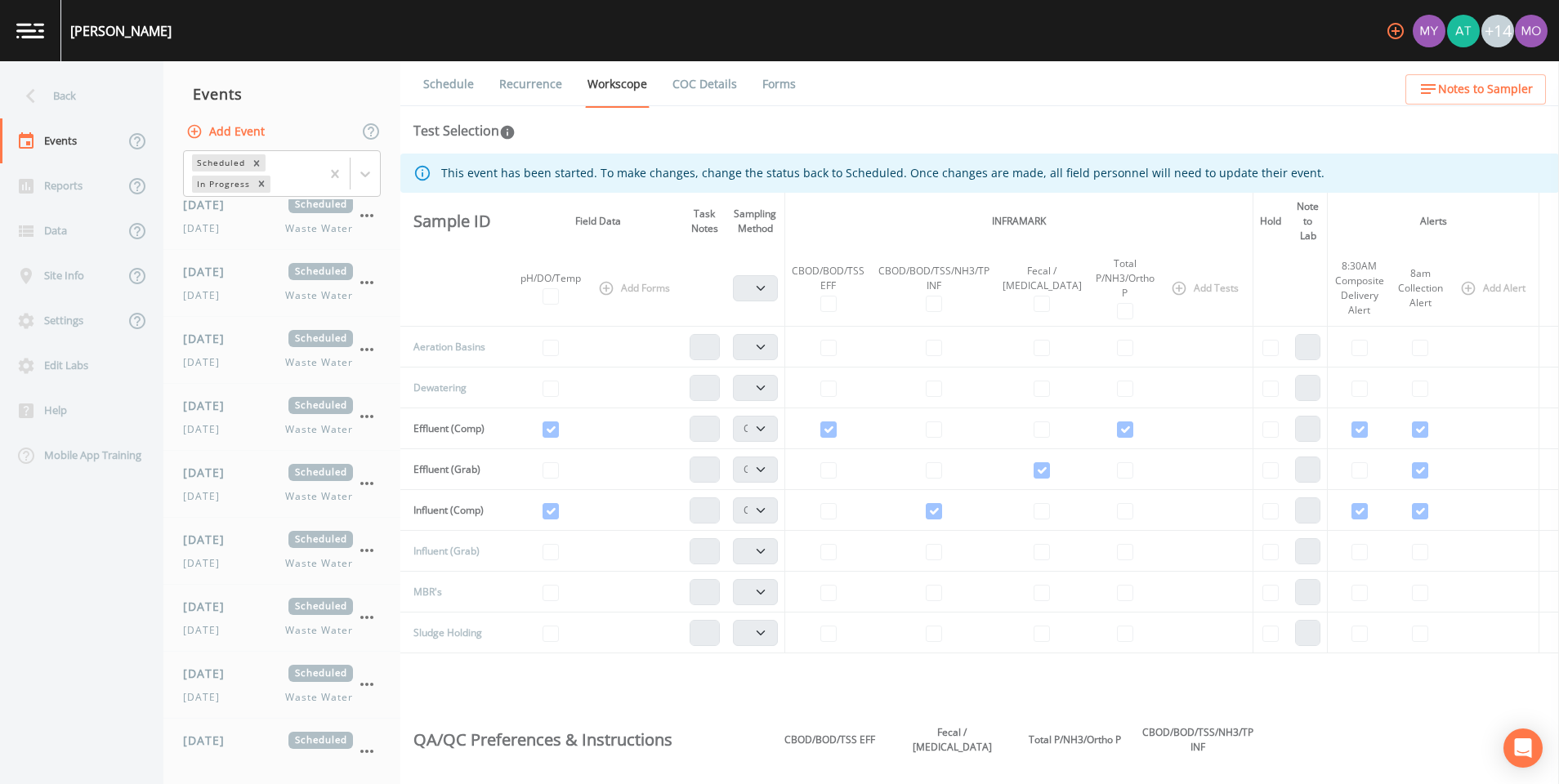 scroll, scrollTop: 619, scrollLeft: 0, axis: vertical 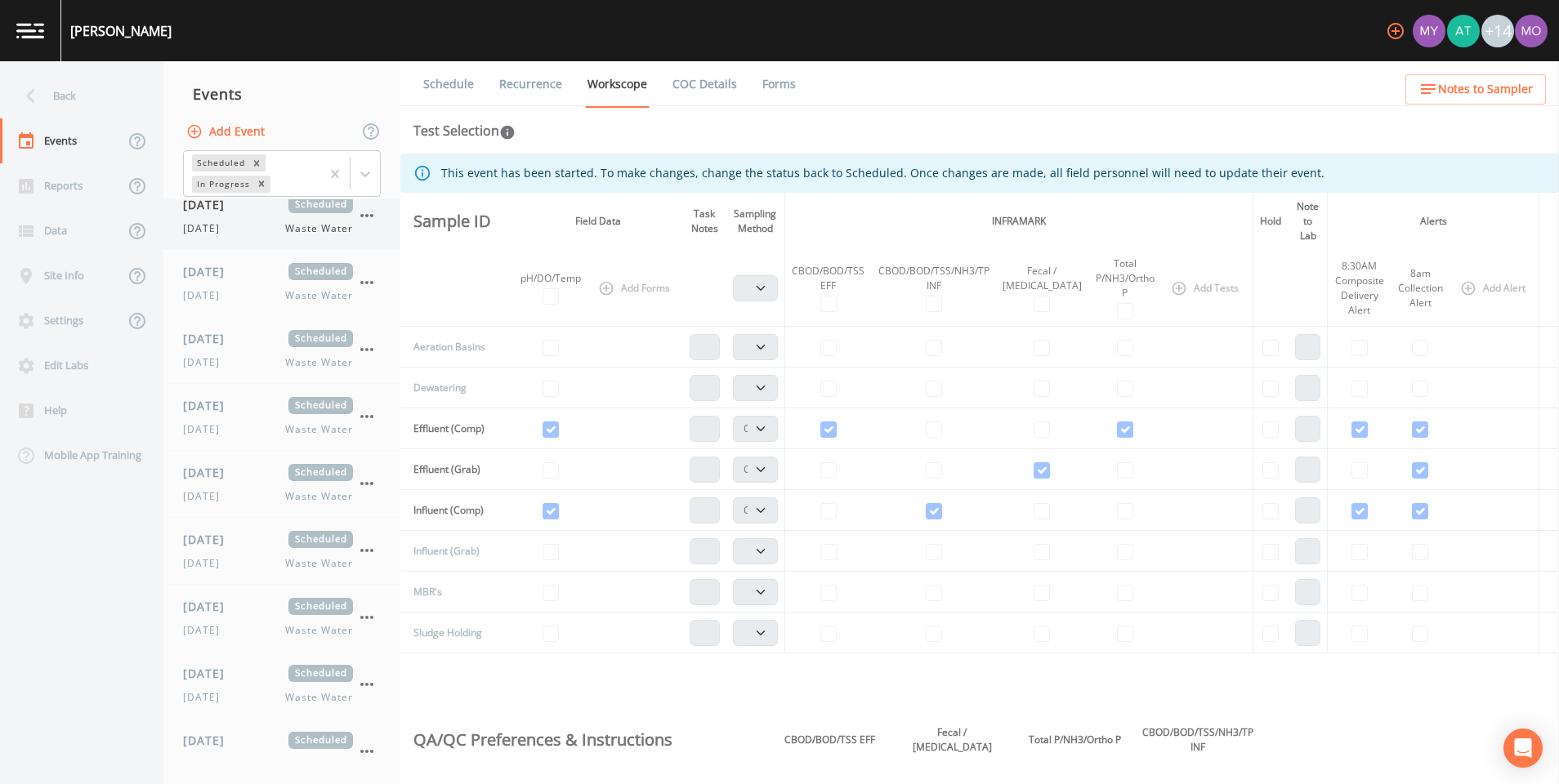 click 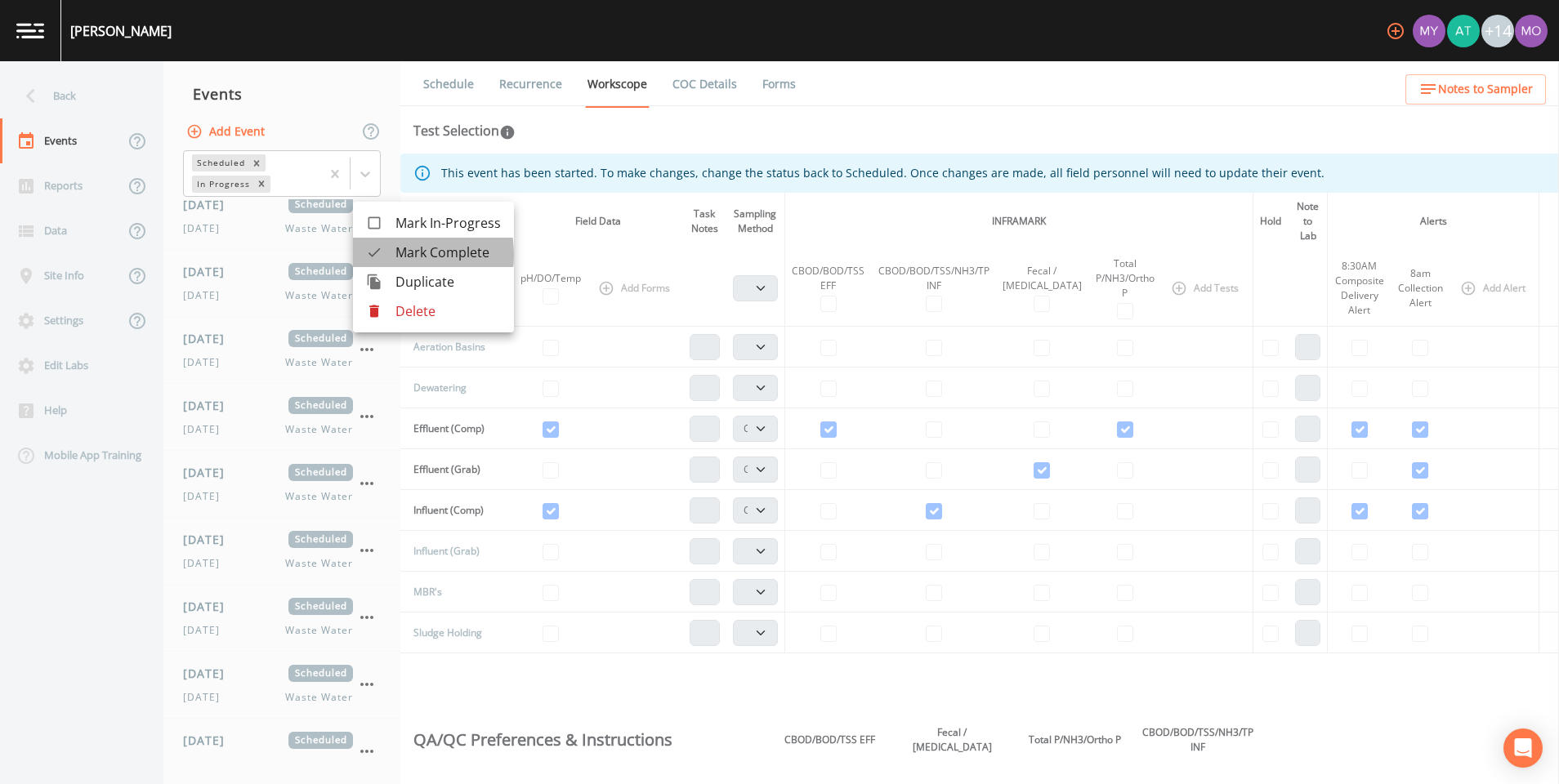 click 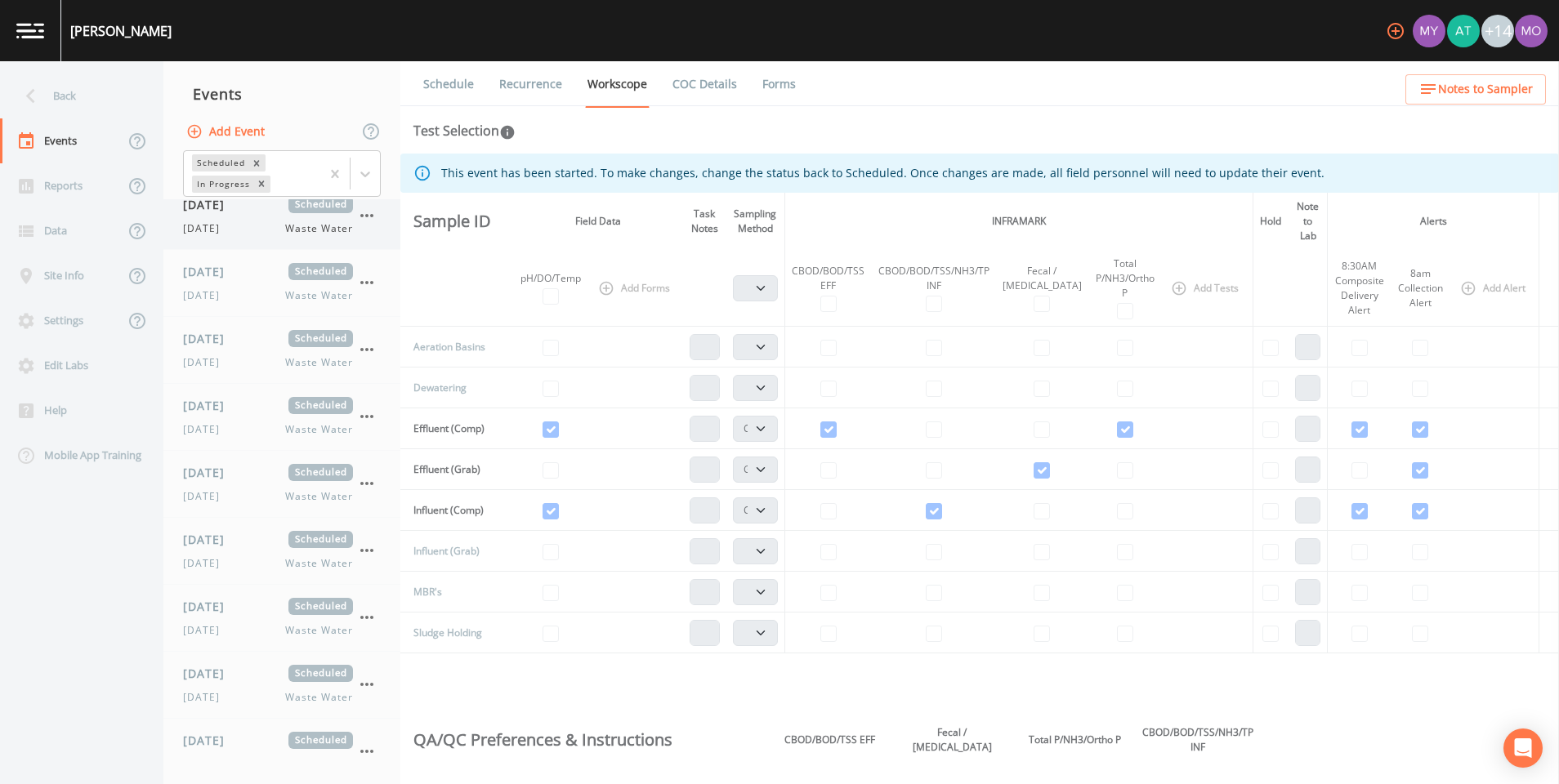 click 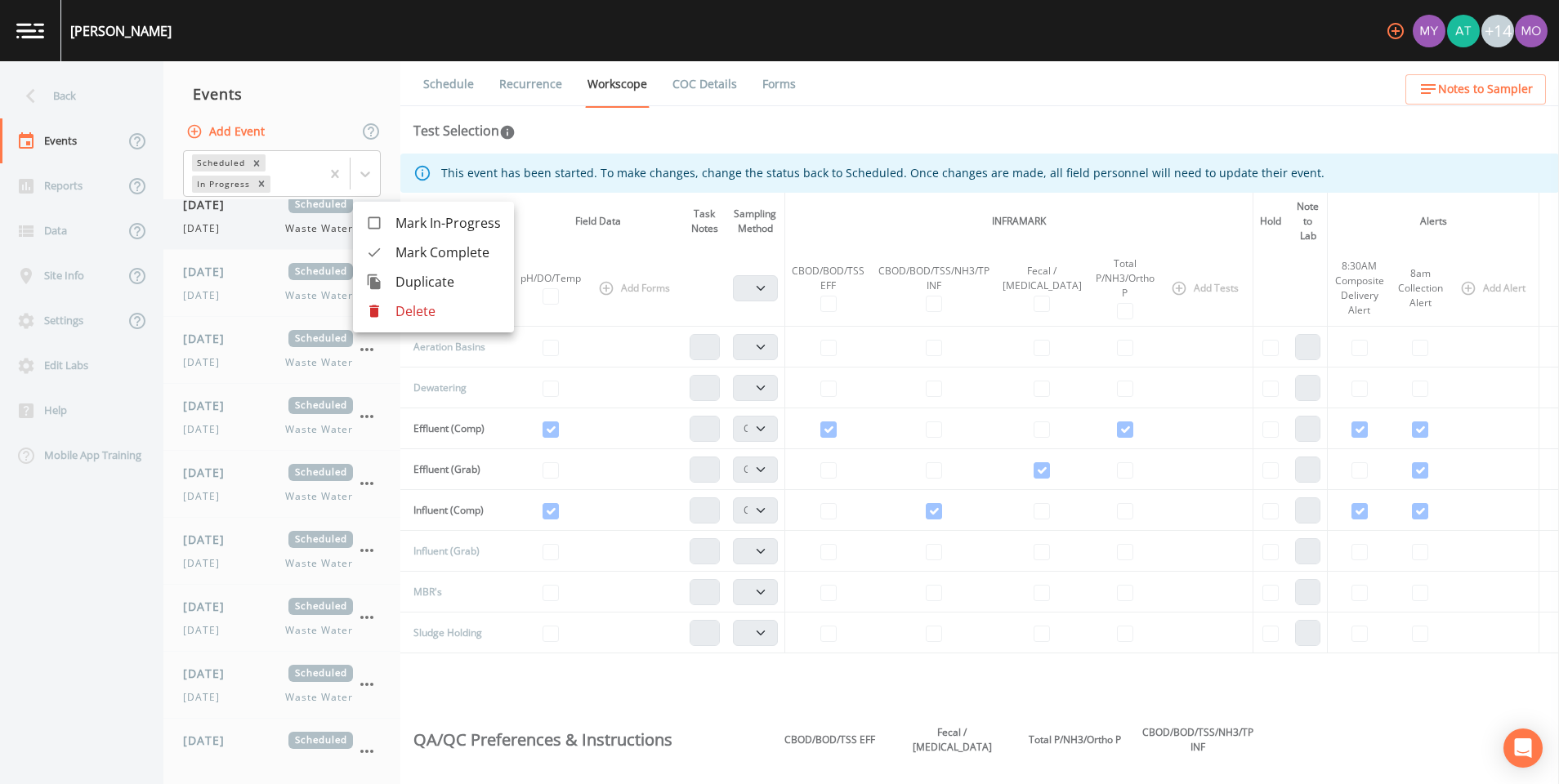 scroll, scrollTop: 552, scrollLeft: 0, axis: vertical 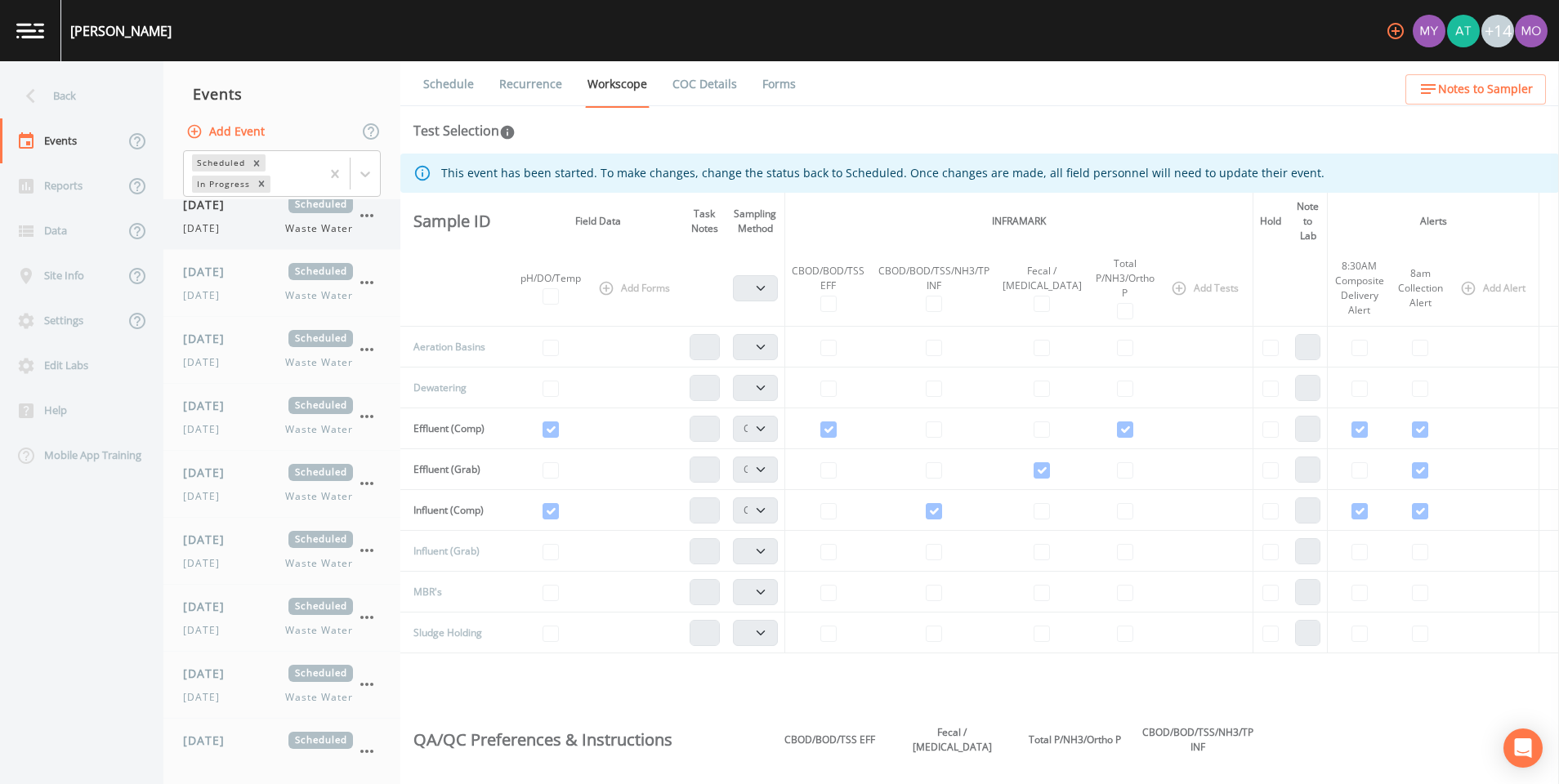 click 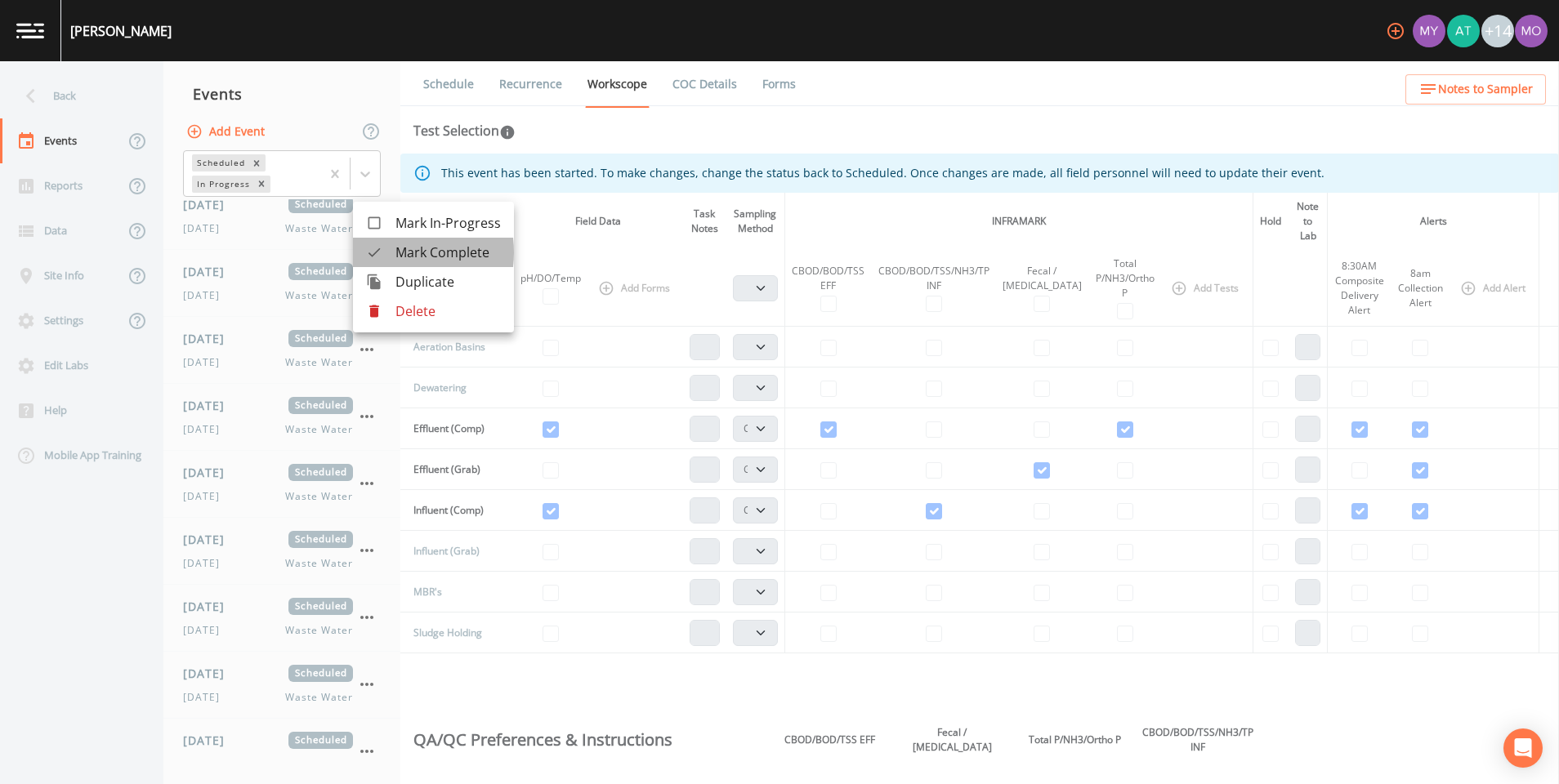 click 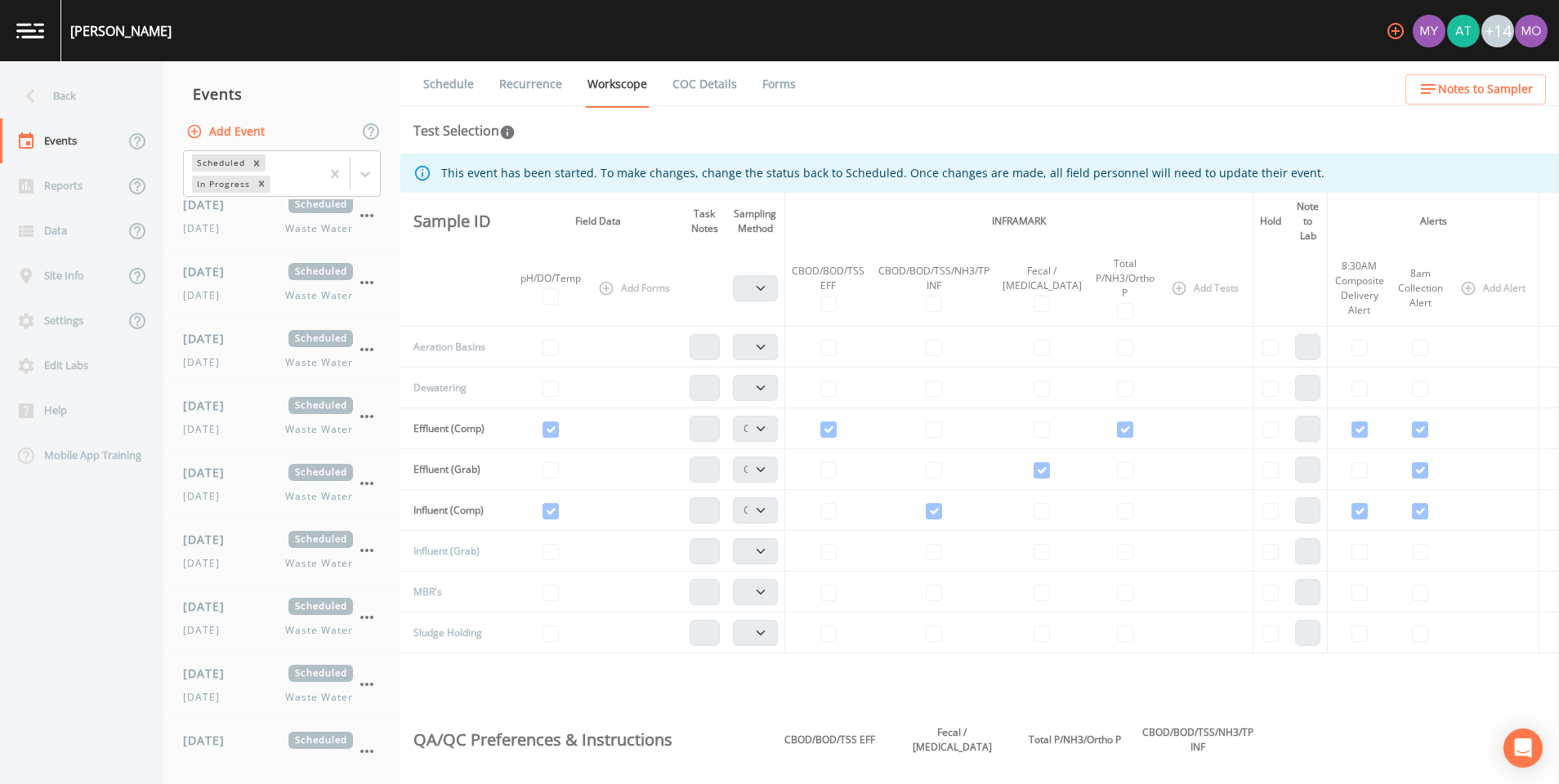 click on "Mark In-Progress Mark Complete Duplicate Delete" at bounding box center [413, 238] 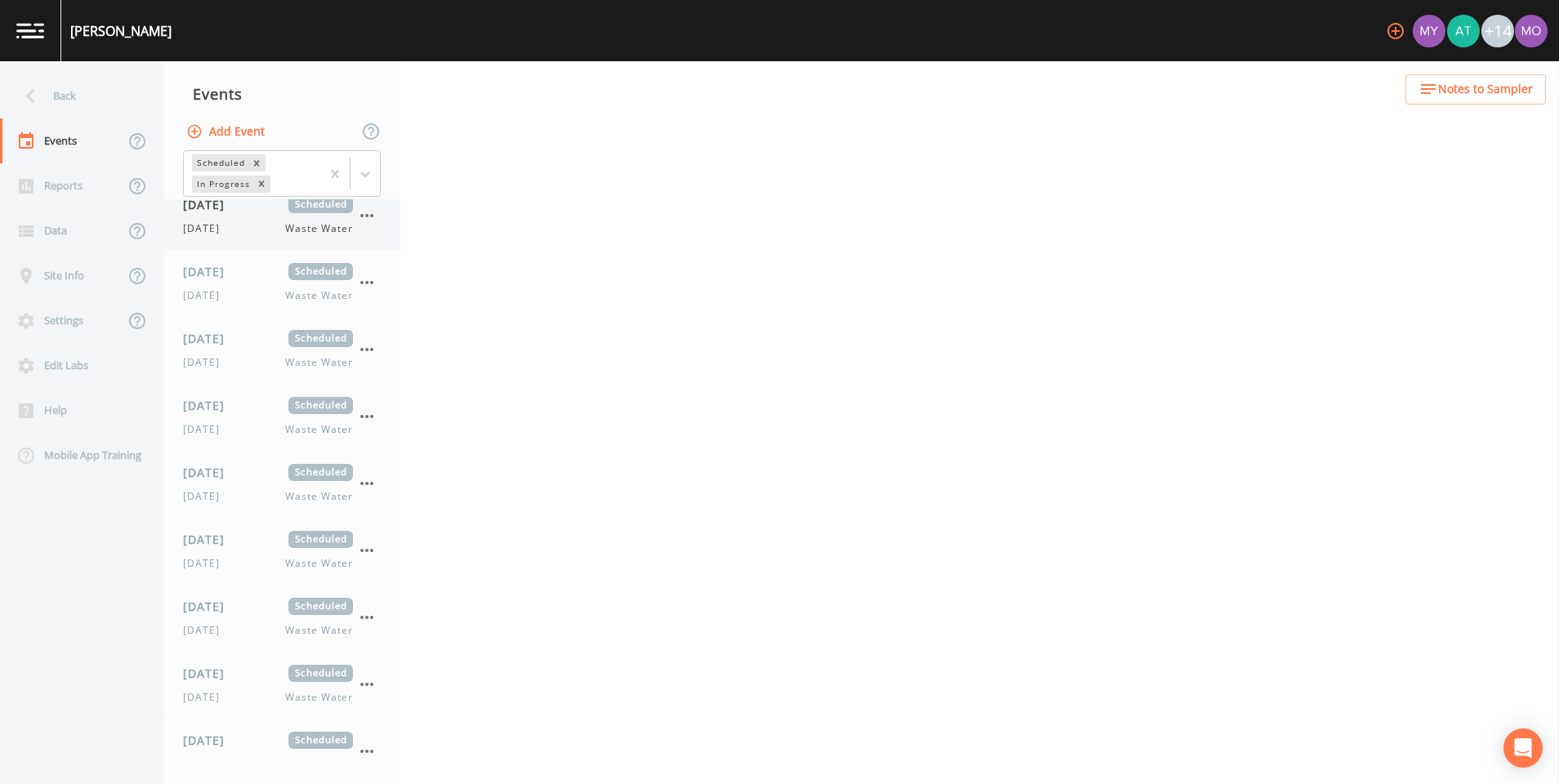 select on "b6a3c313-748b-4795-a028-792ad310bd60" 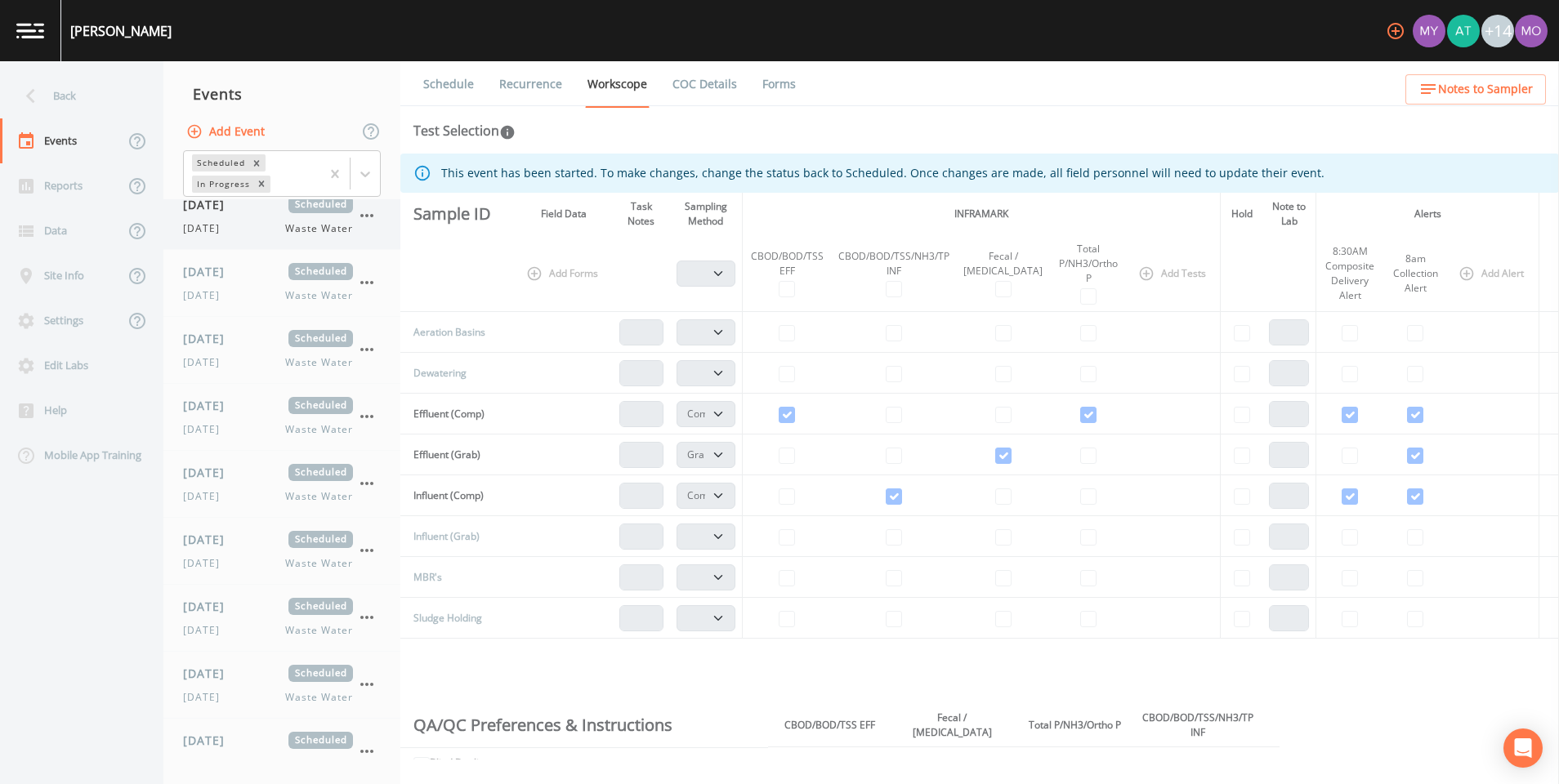 scroll, scrollTop: 0, scrollLeft: 0, axis: both 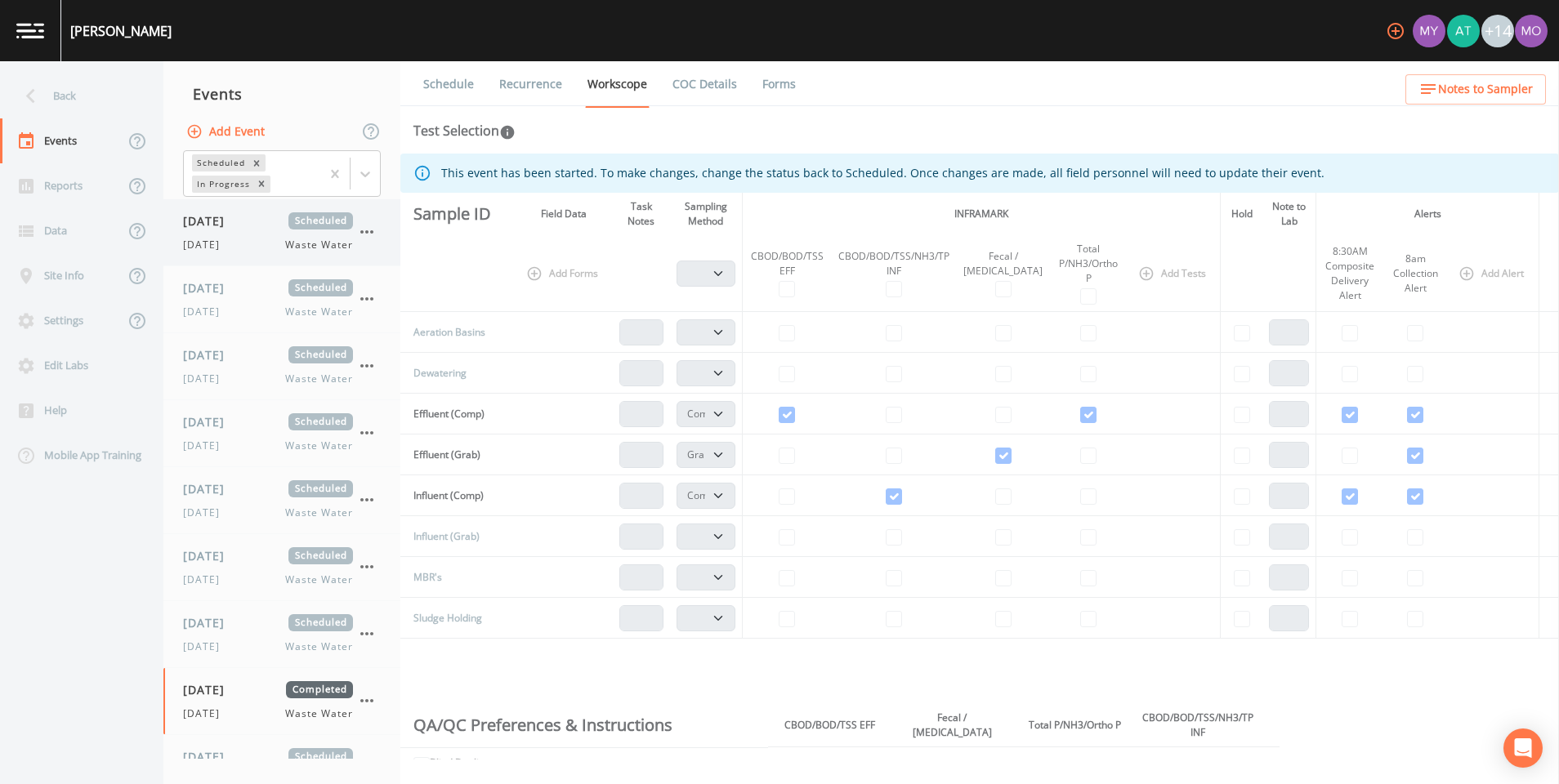 click 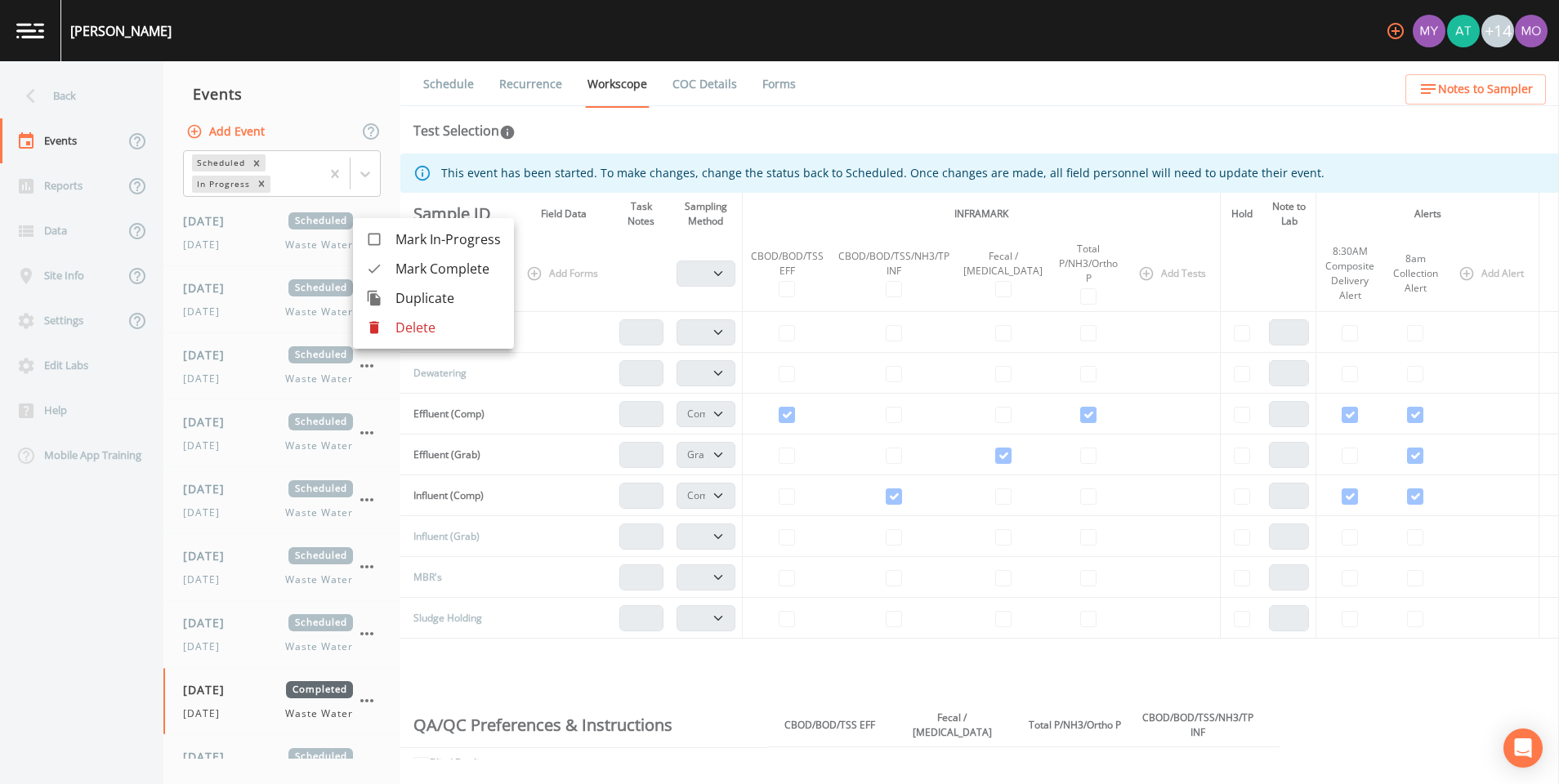 click at bounding box center [381, 269] 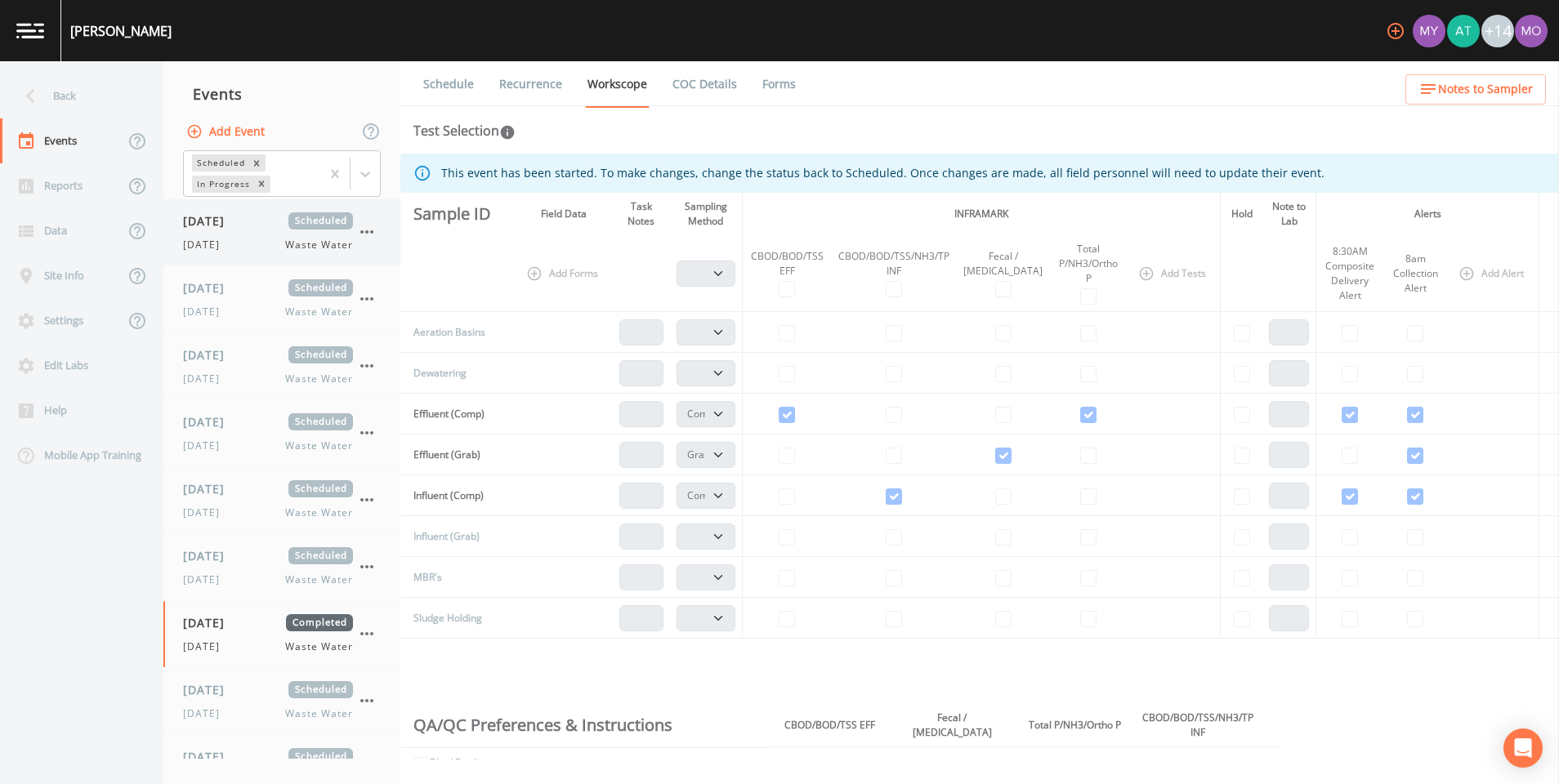 click 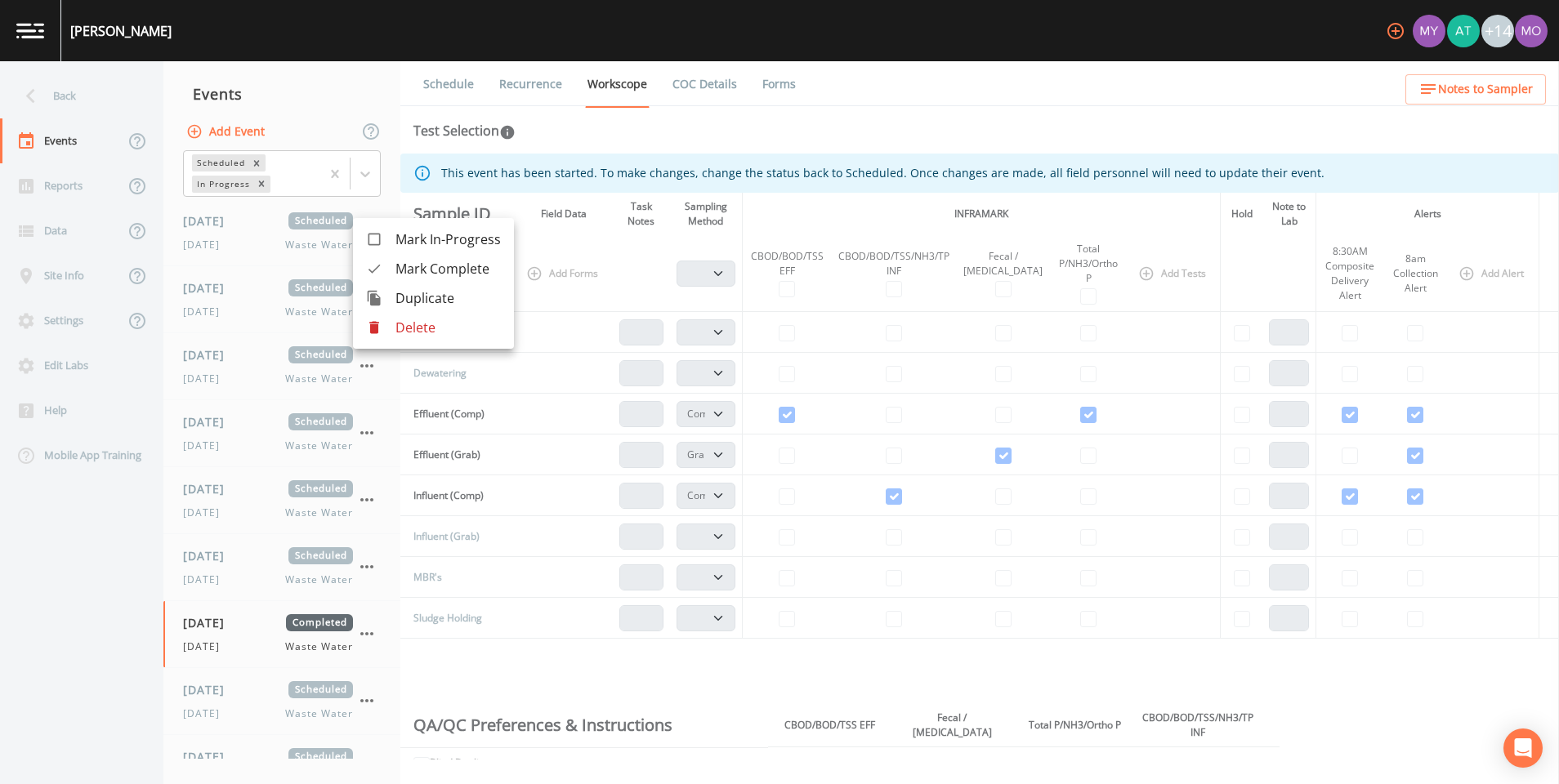 click at bounding box center (381, 269) 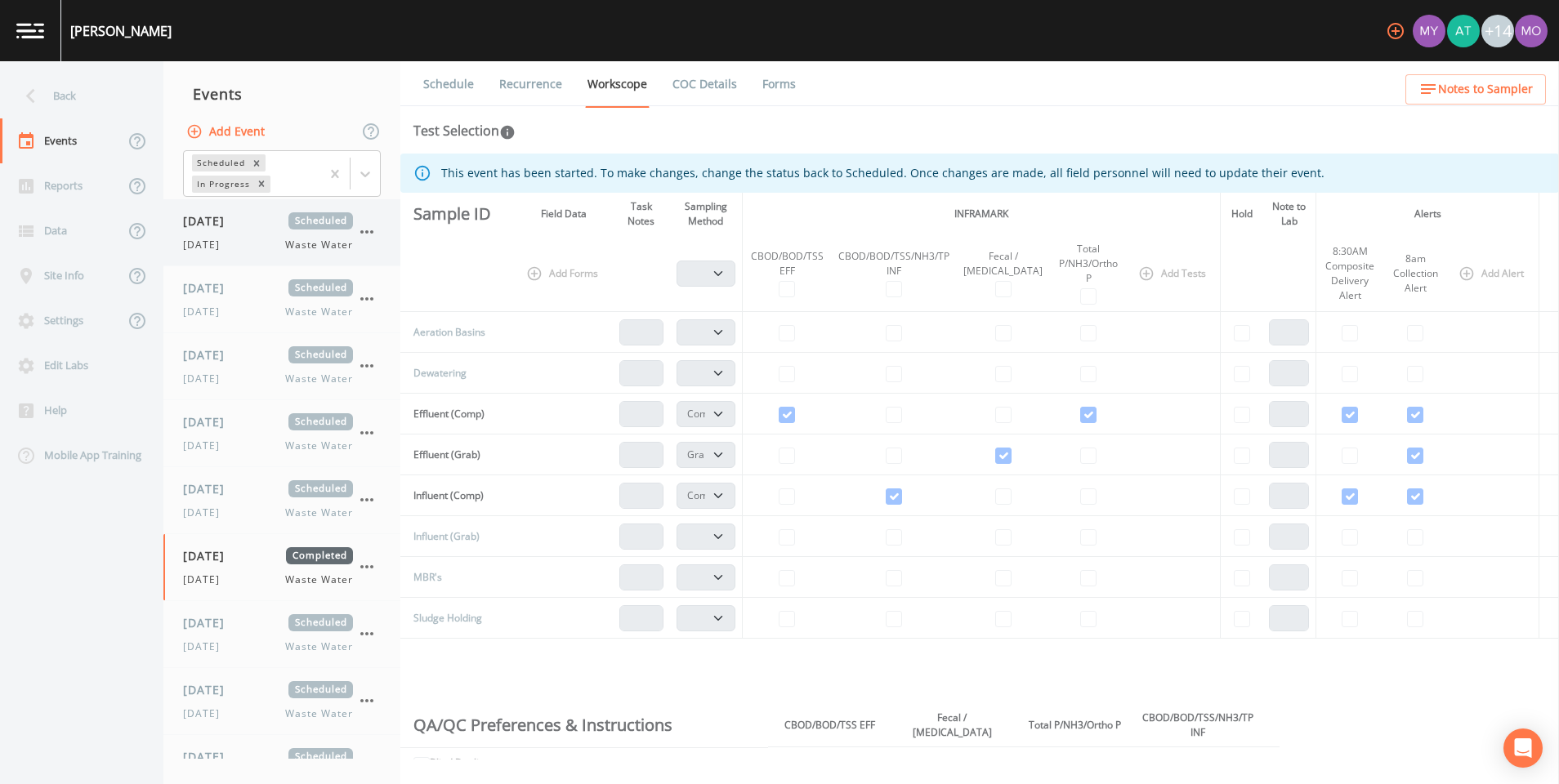 click 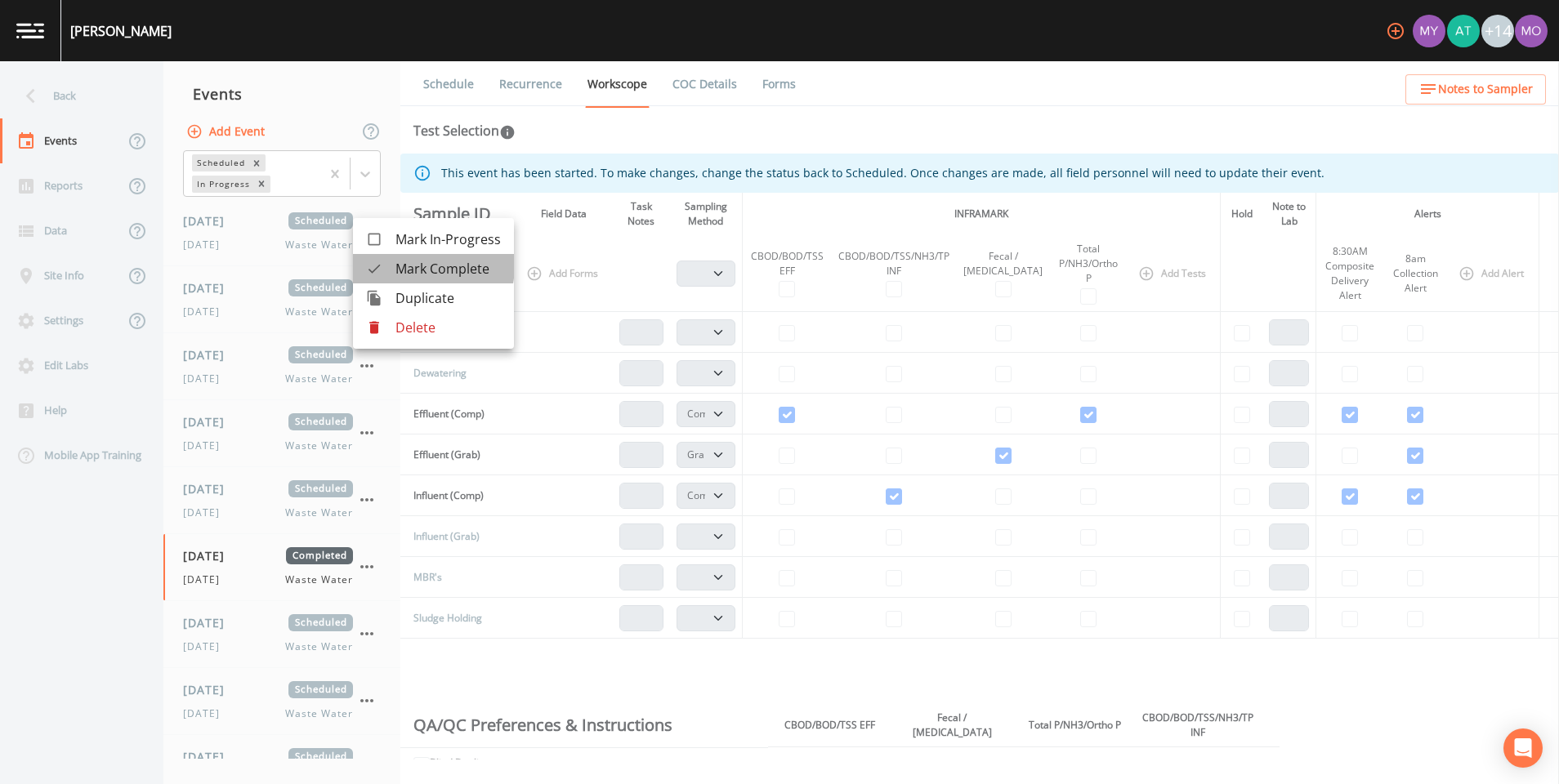 click 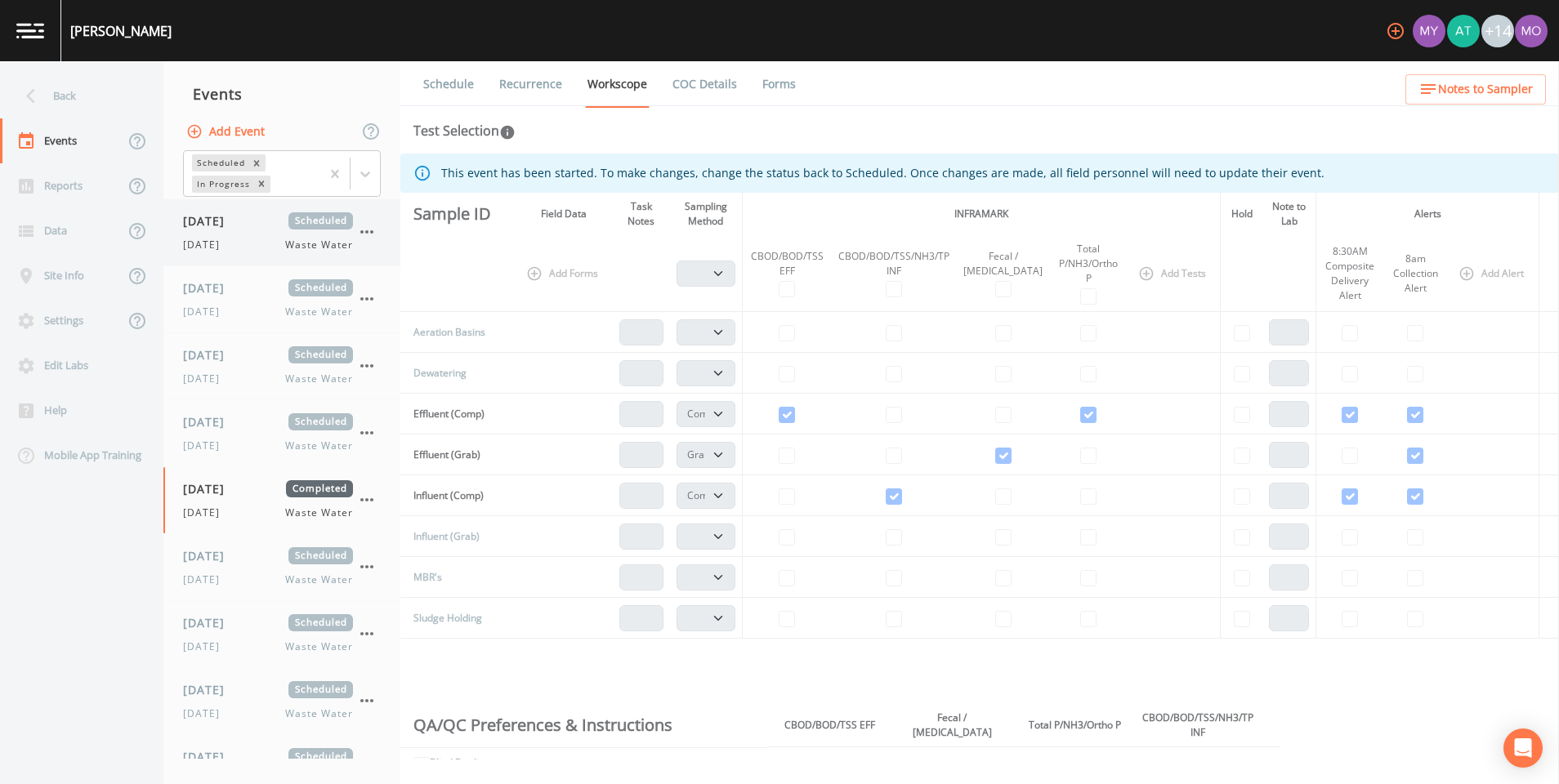 click 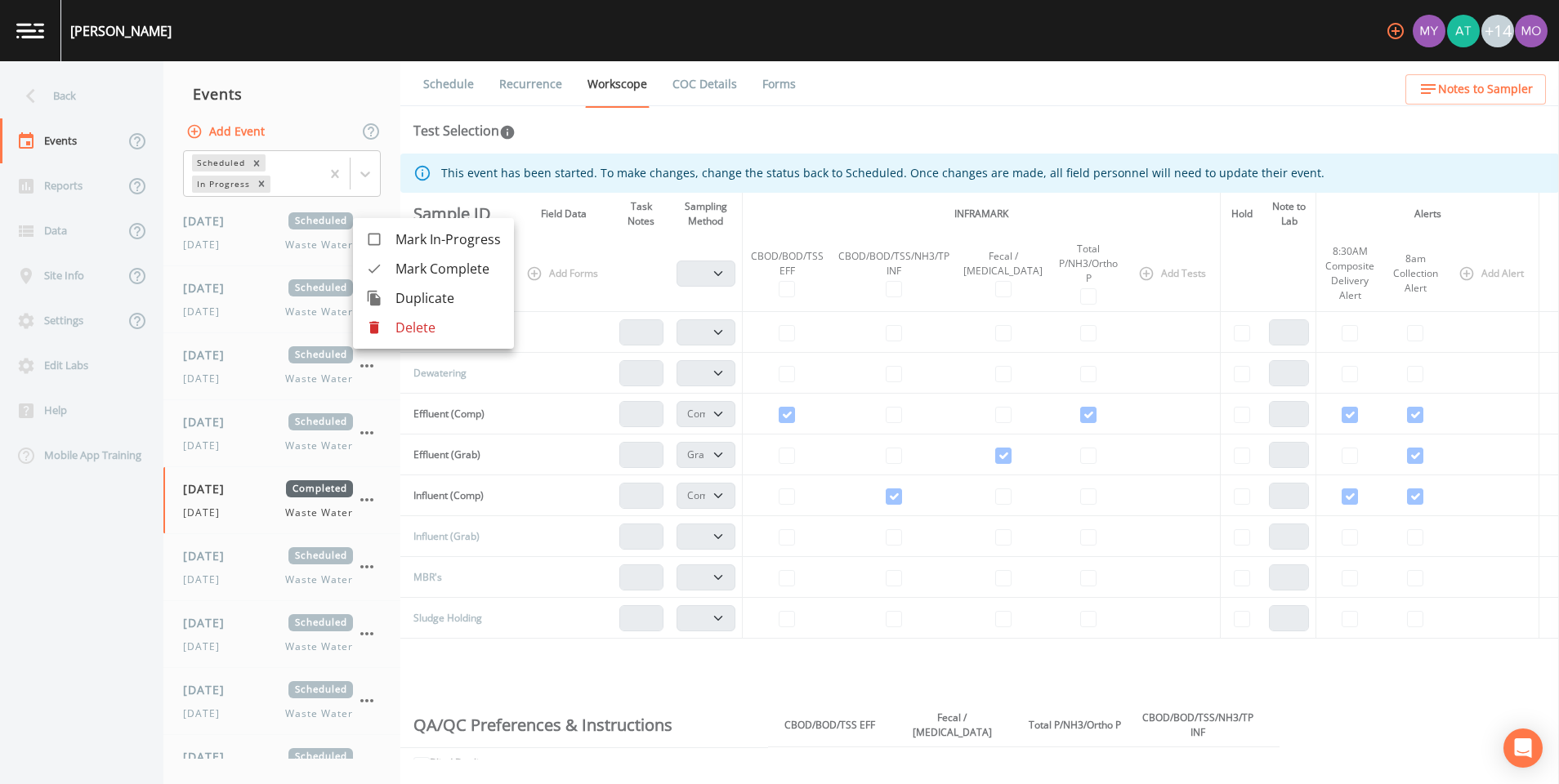 click 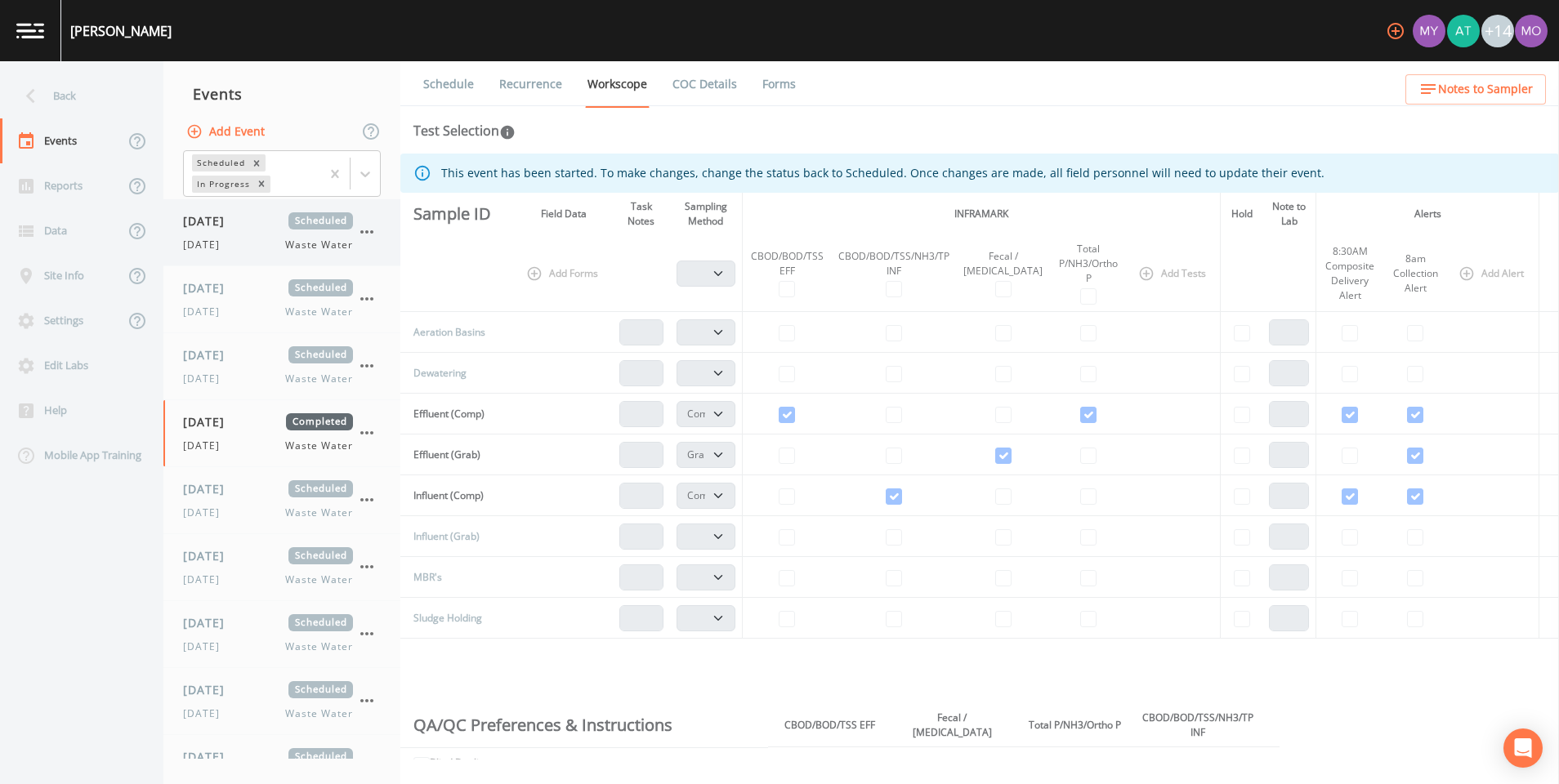 click 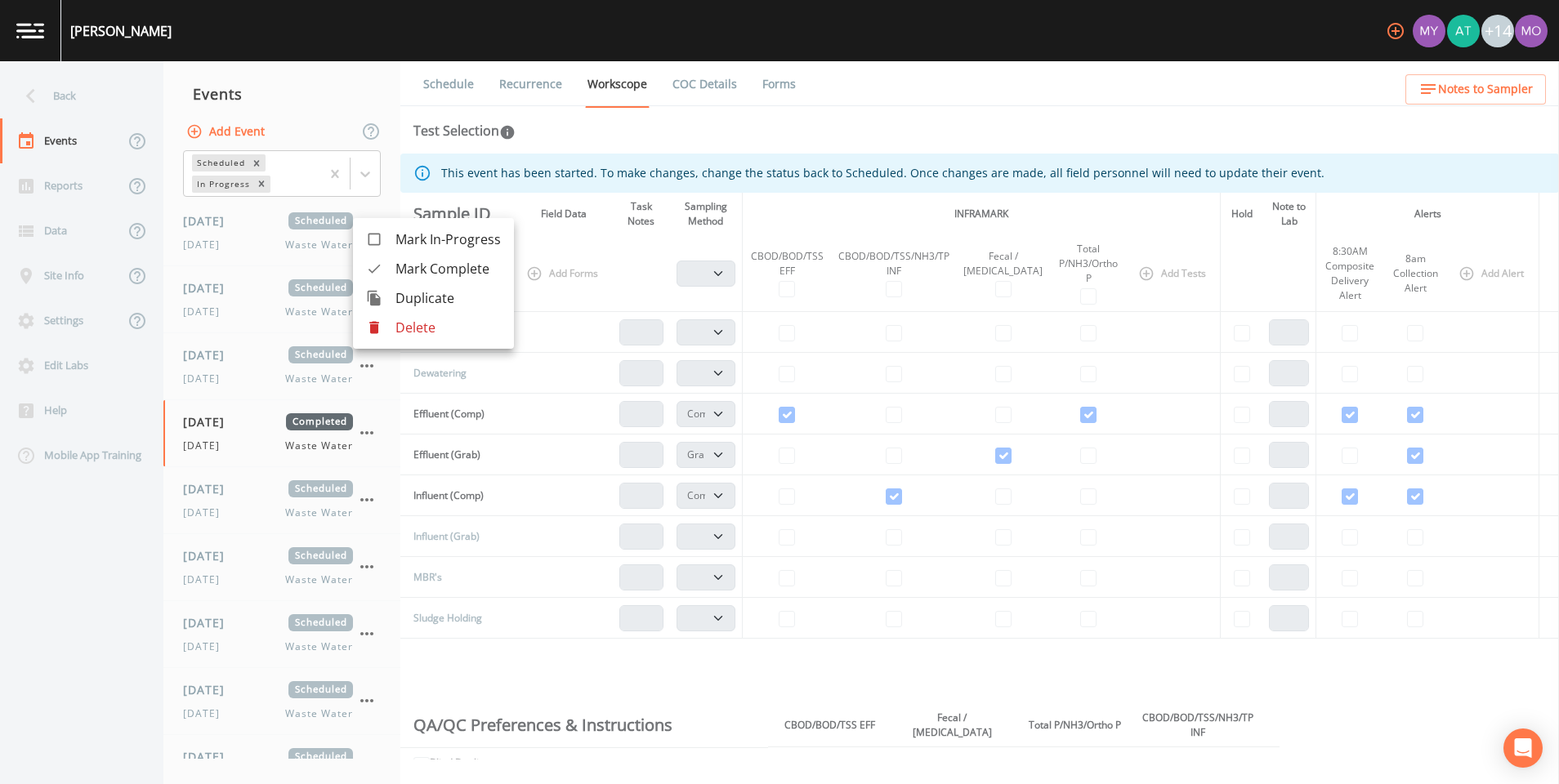 click on "Mark Complete" at bounding box center (433, 269) 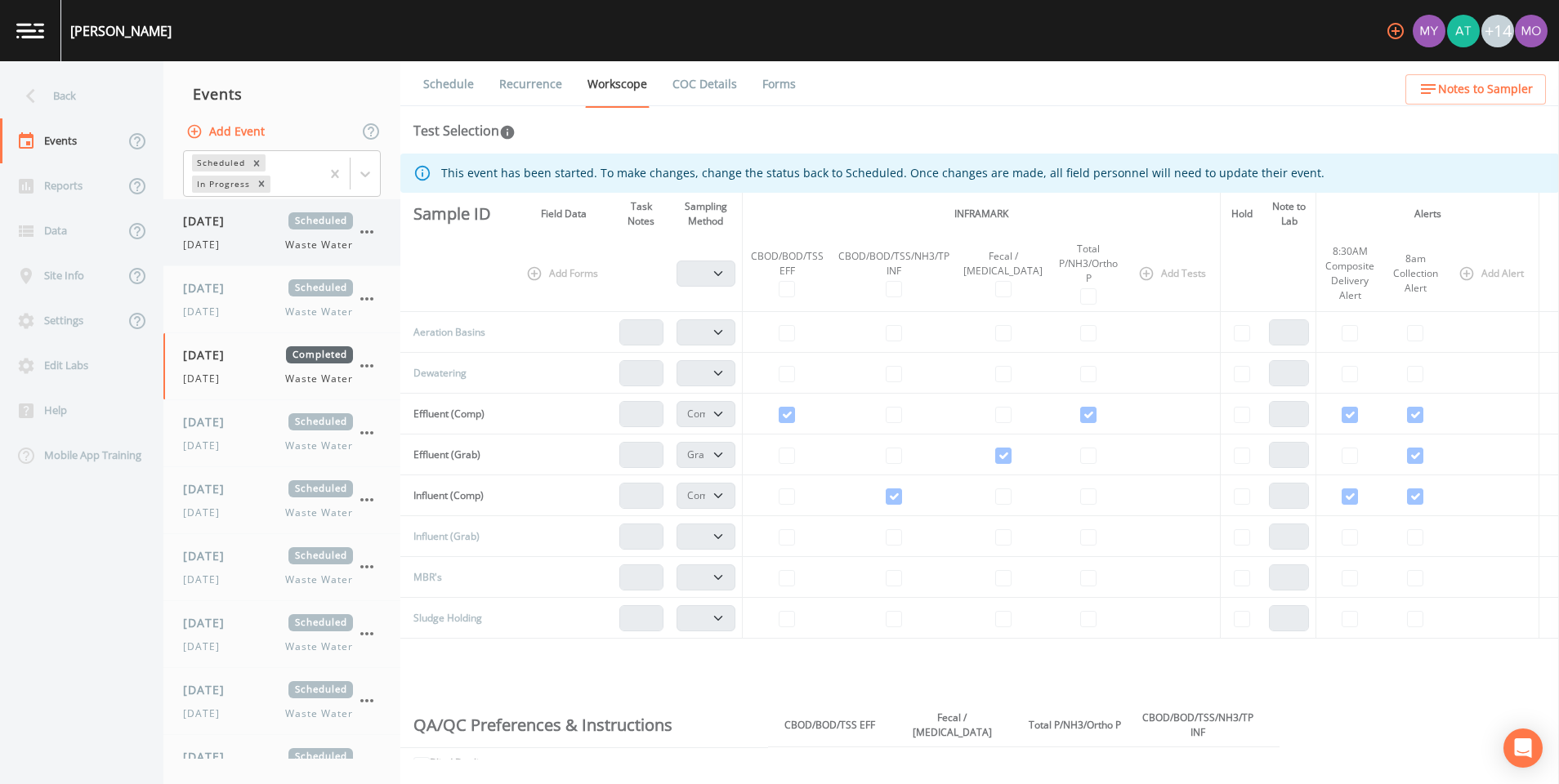 click 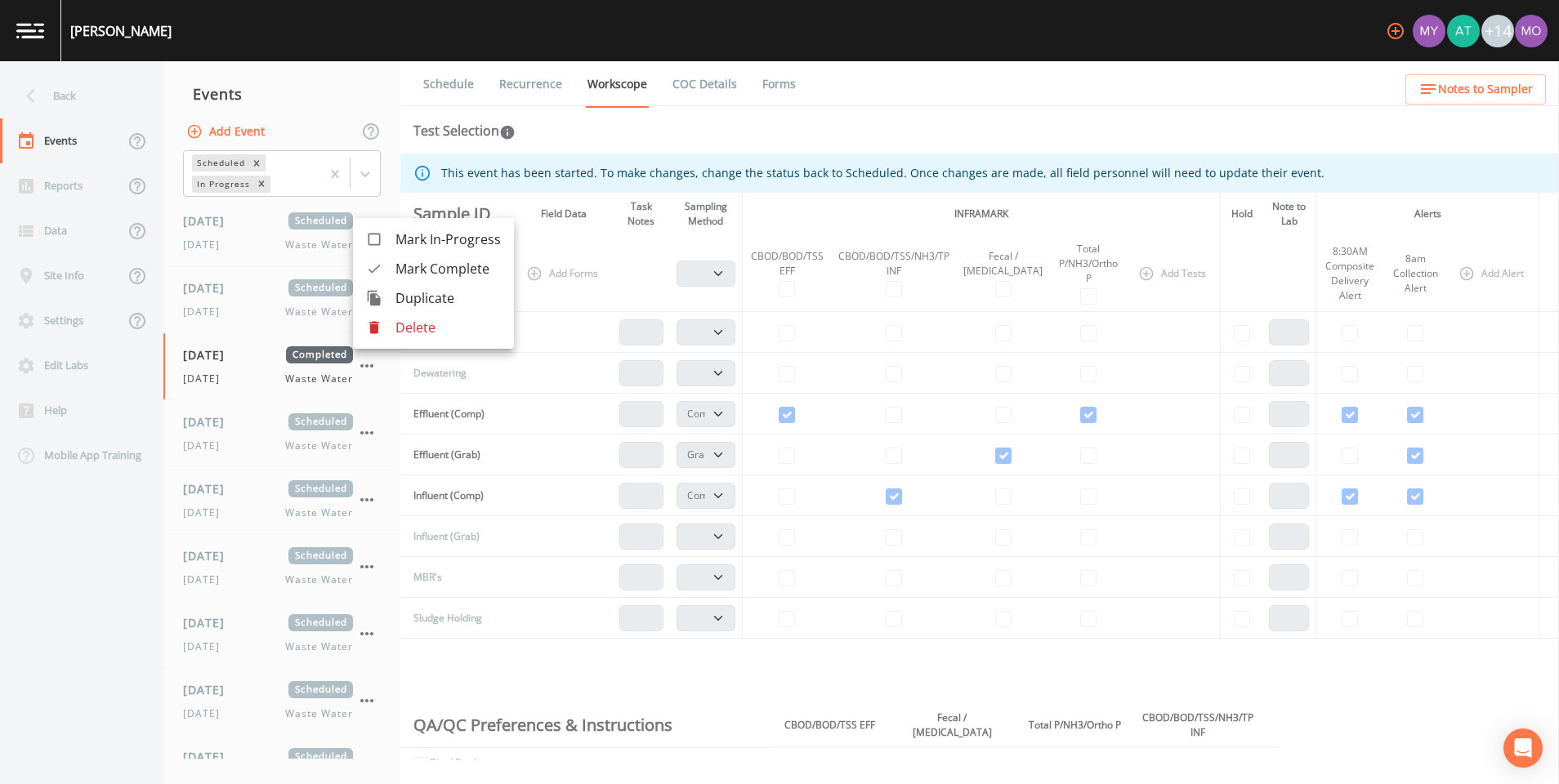 click 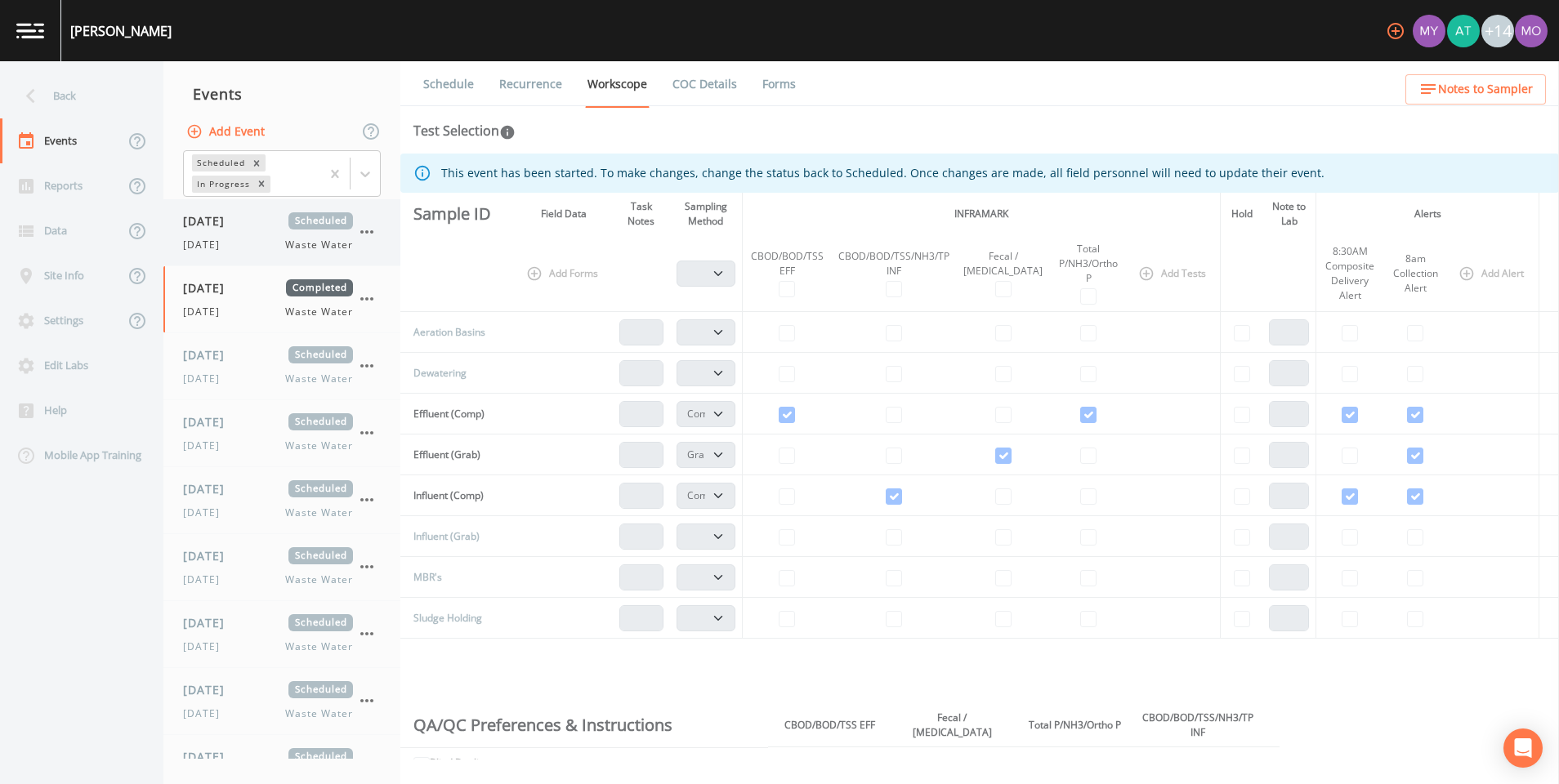 click at bounding box center (367, 232) 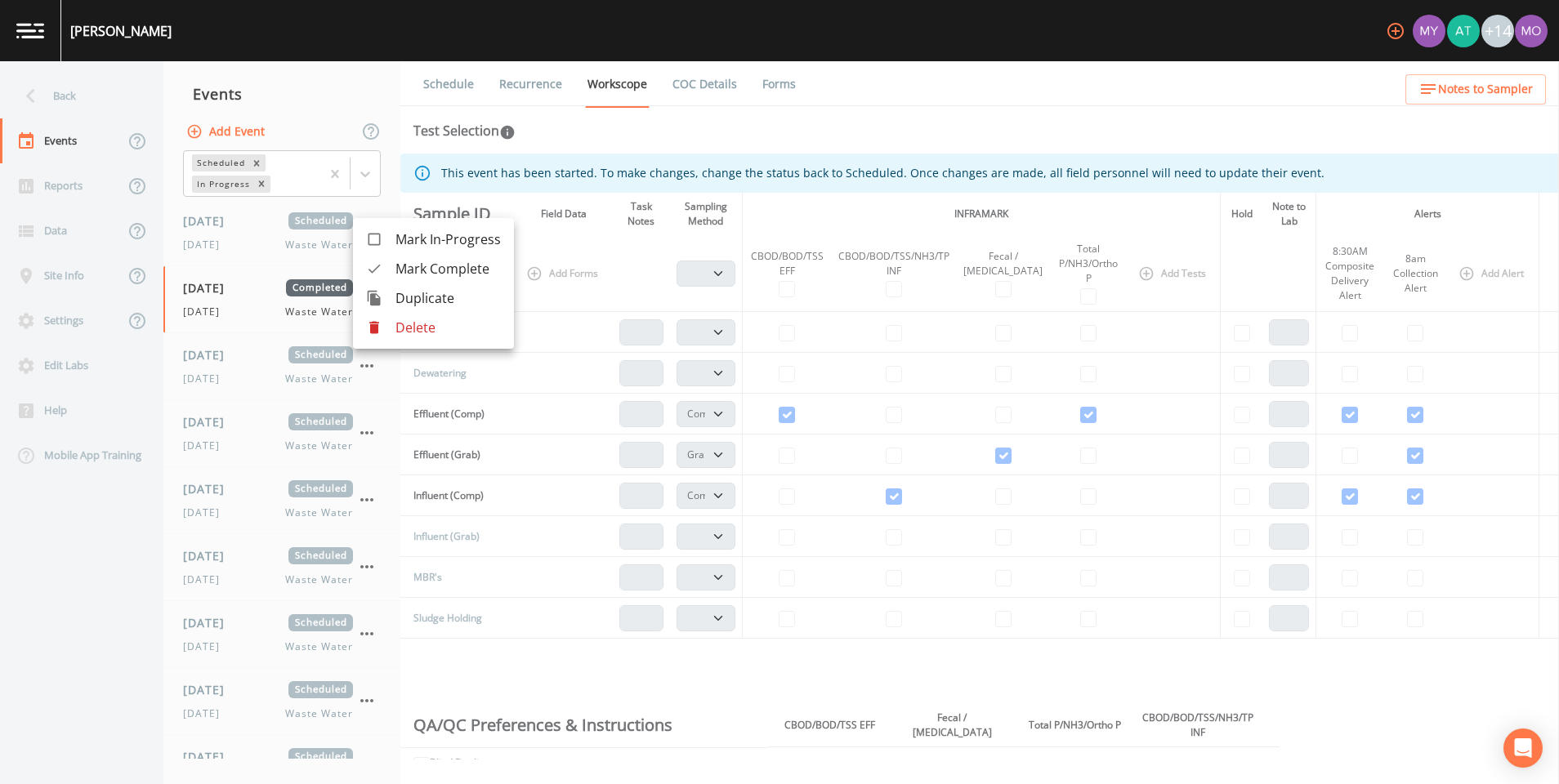 click 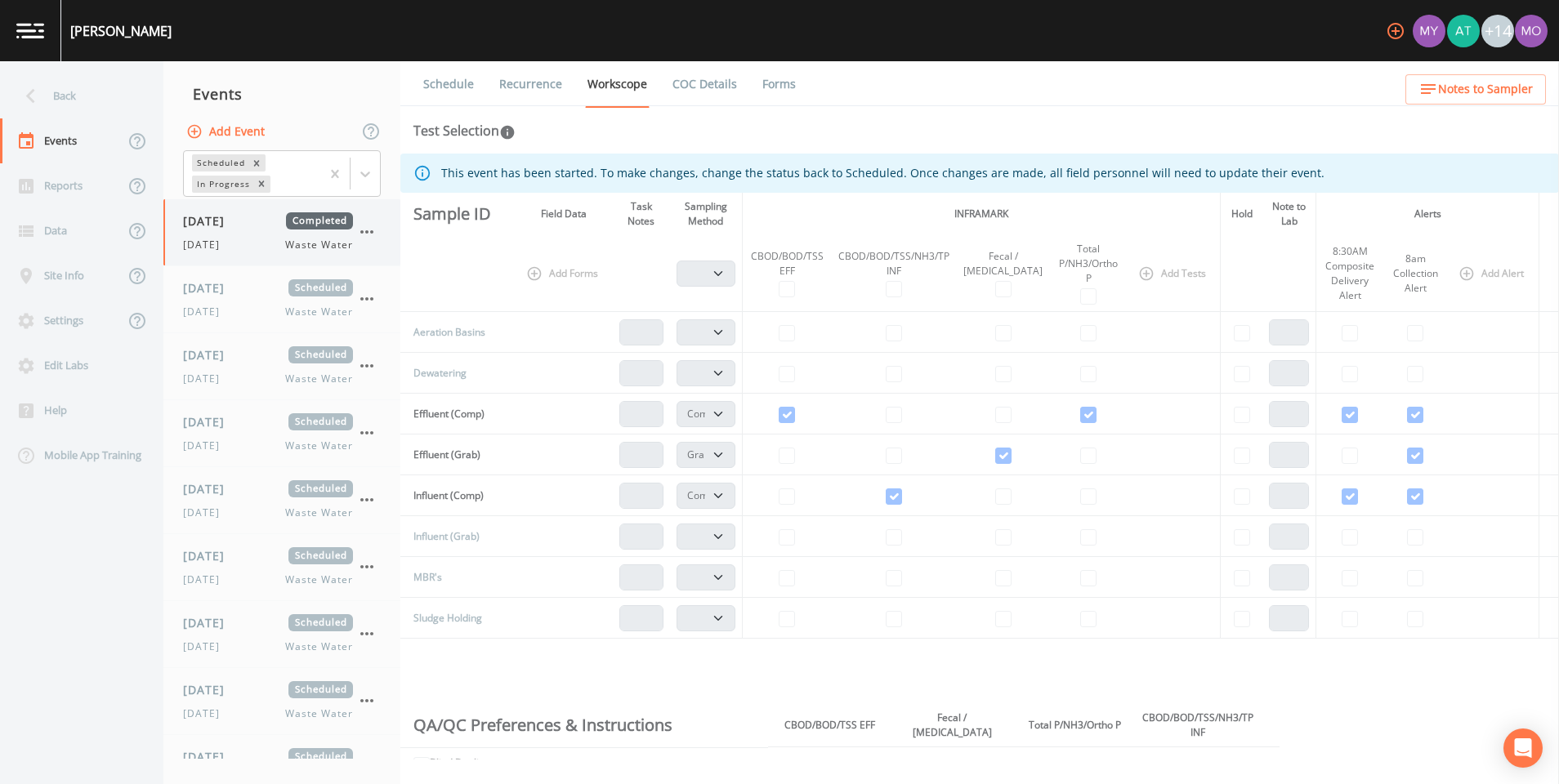 click 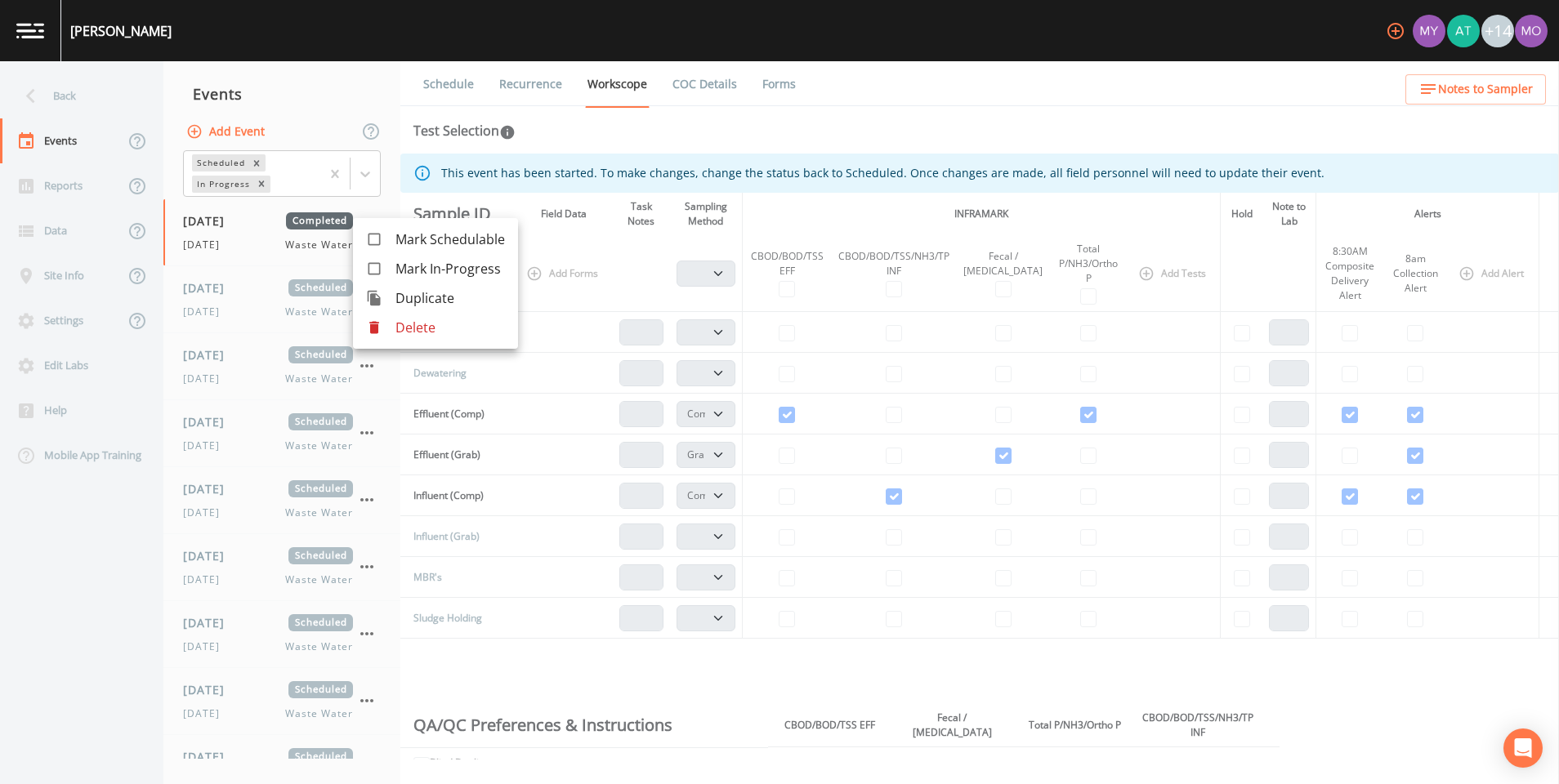 click at bounding box center (780, 392) 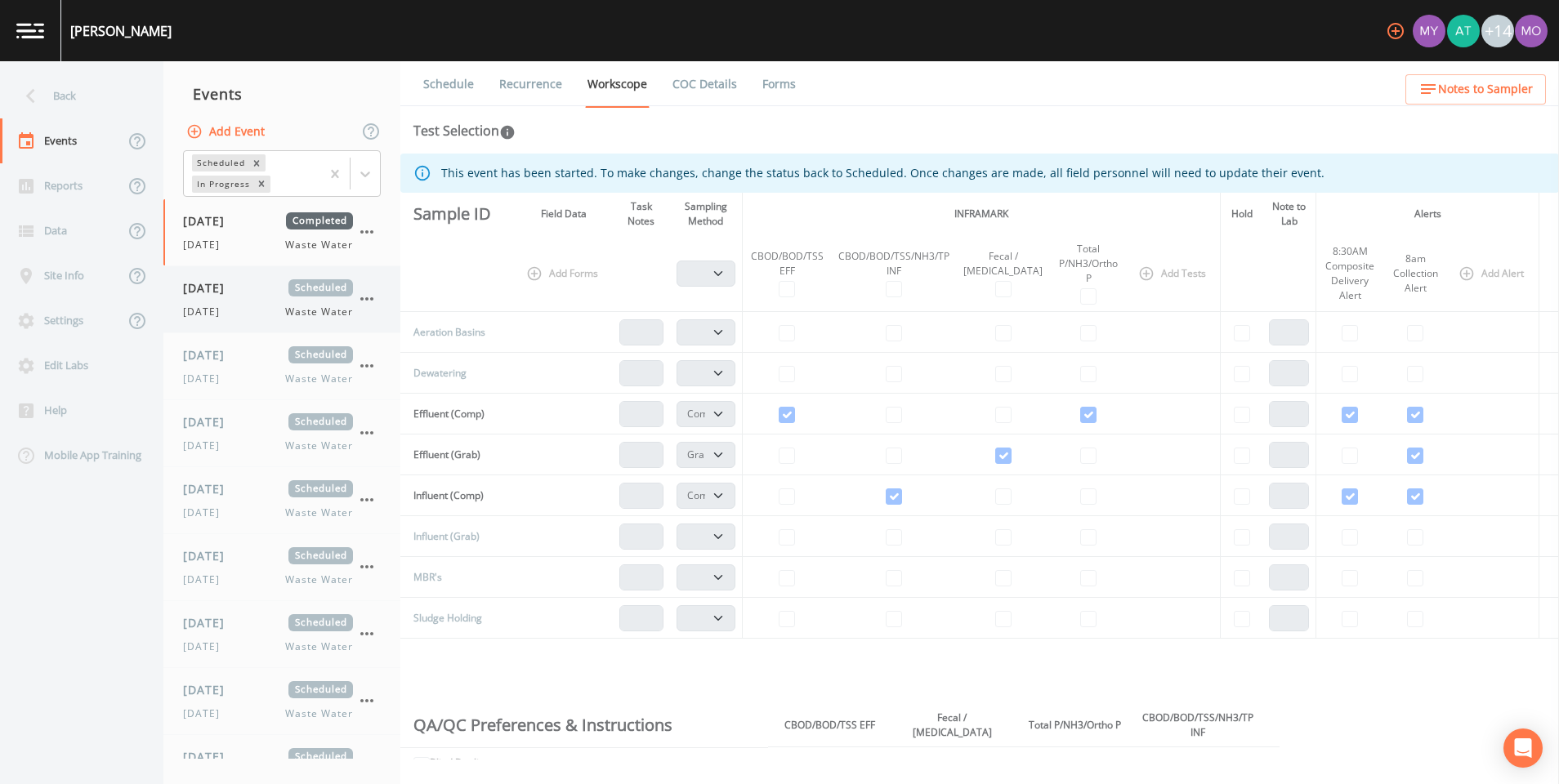 click 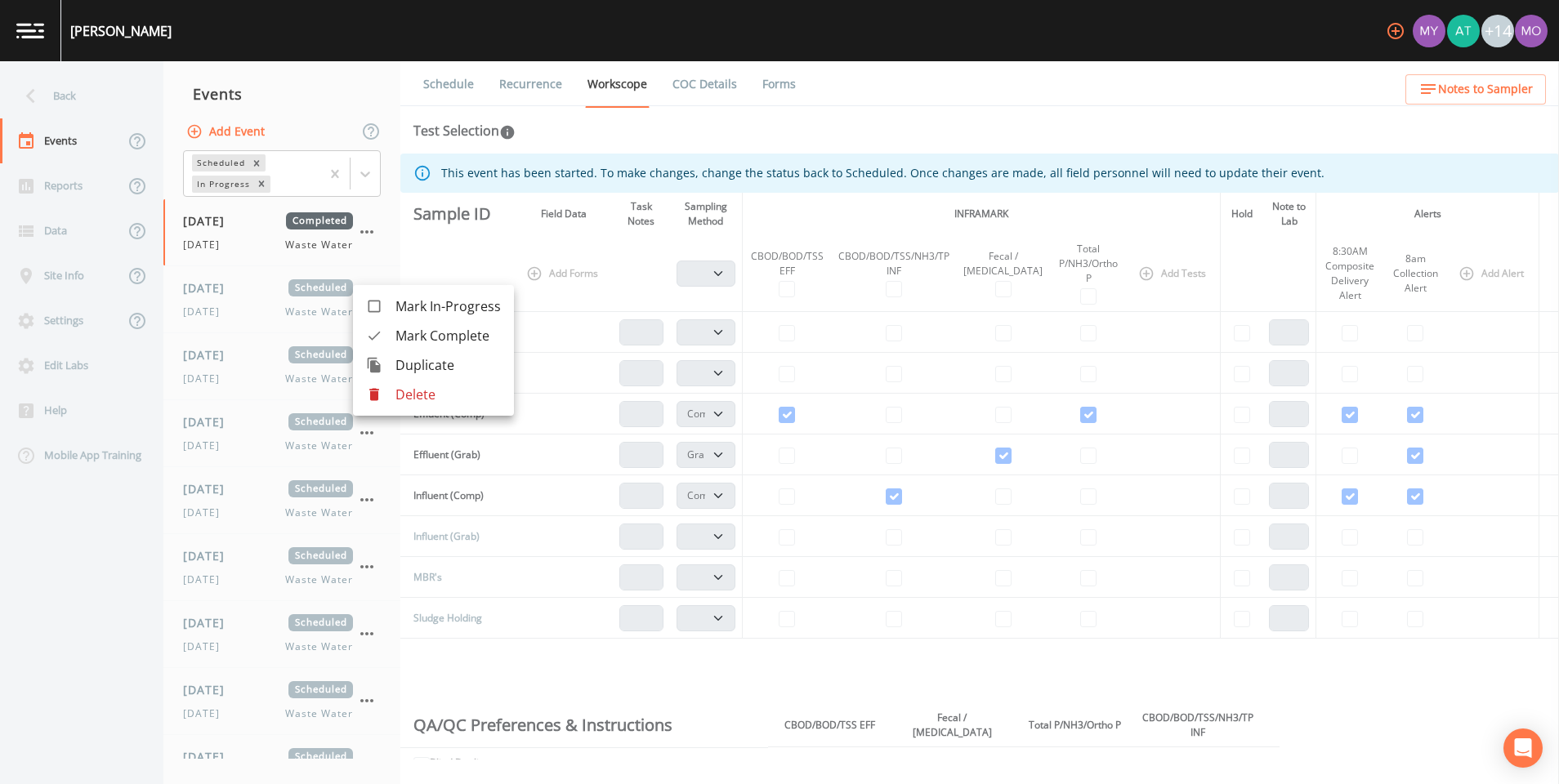 click on "Mark Complete" at bounding box center (448, 336) 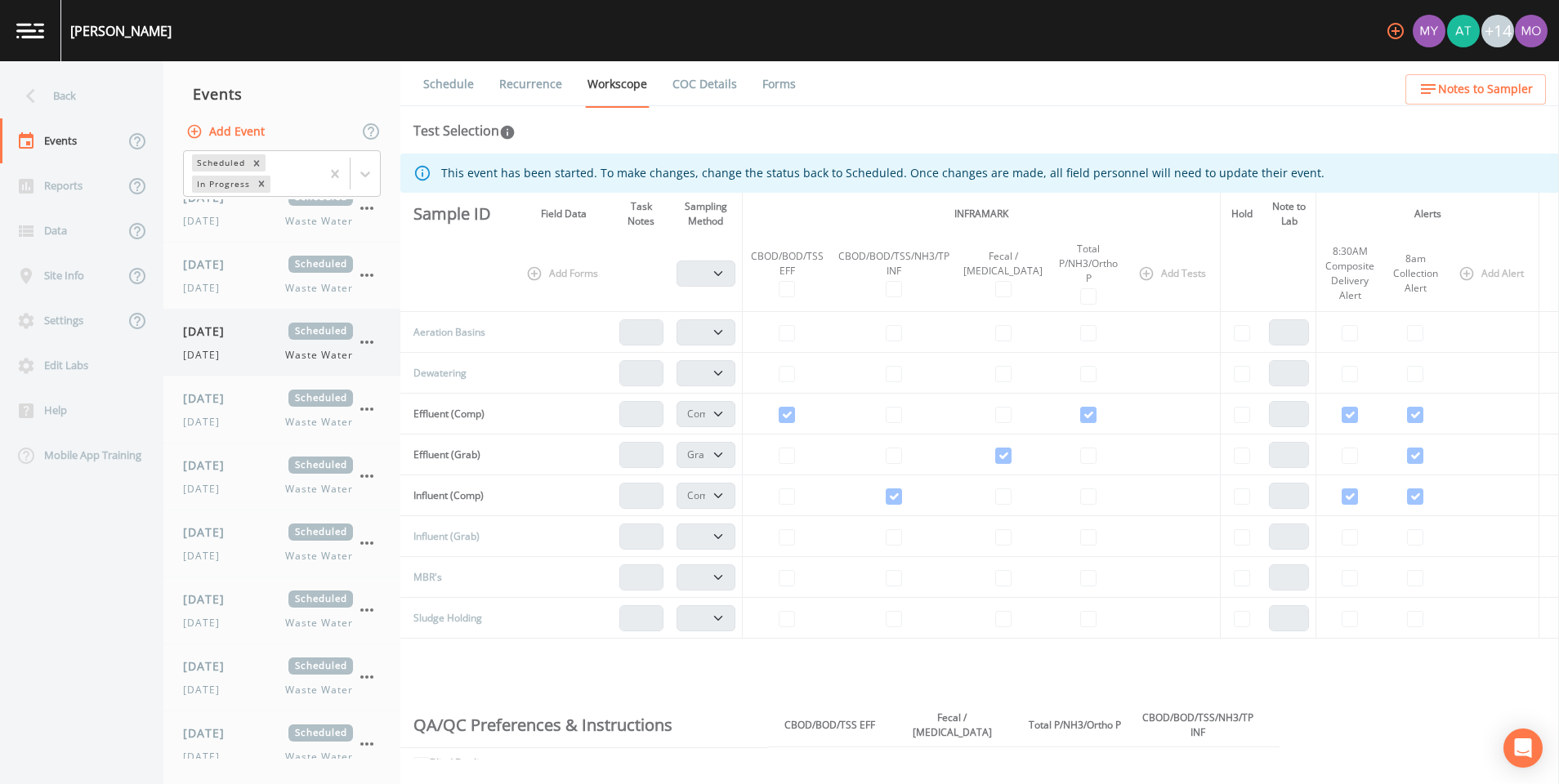 scroll, scrollTop: 0, scrollLeft: 0, axis: both 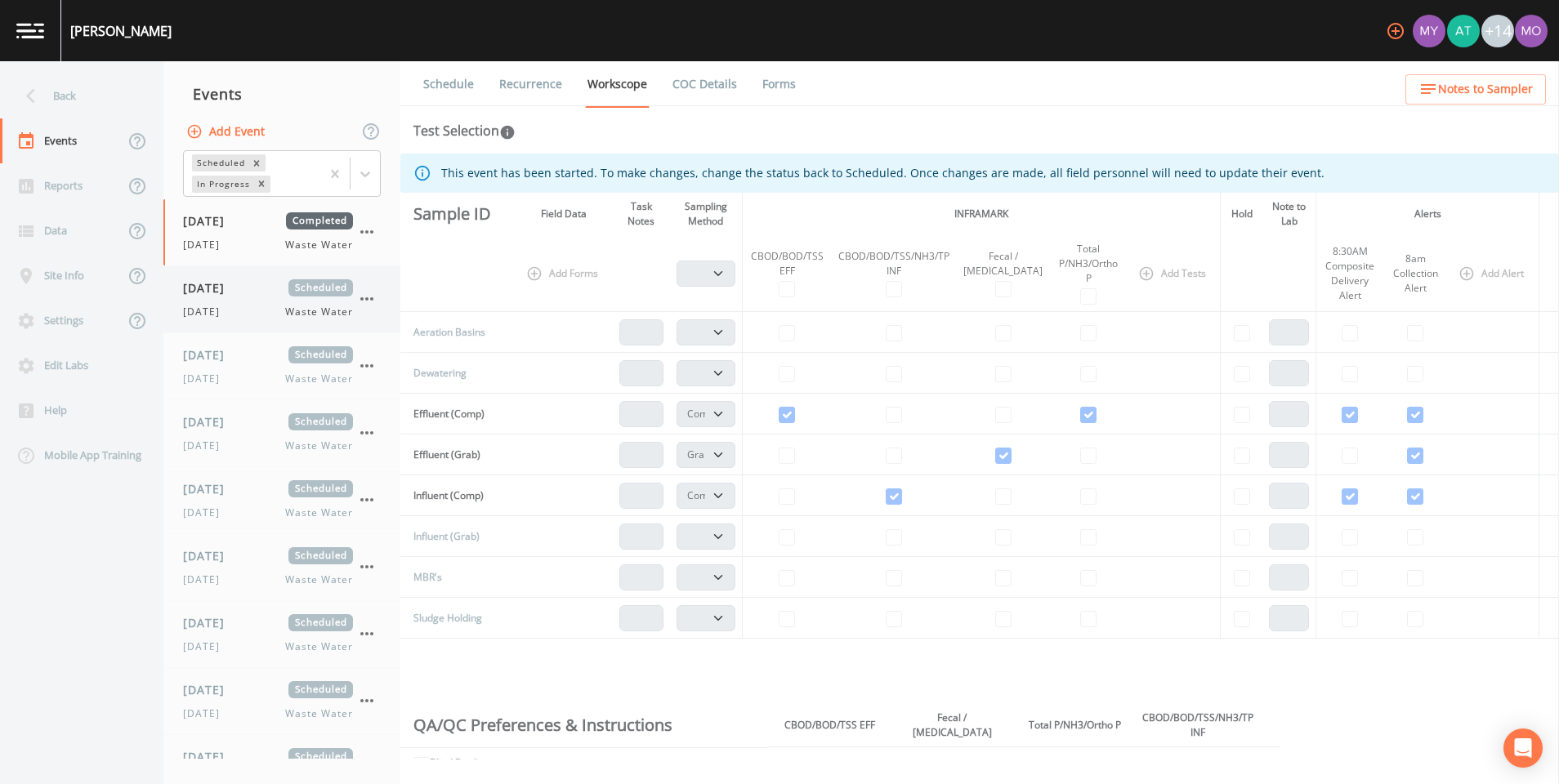 click 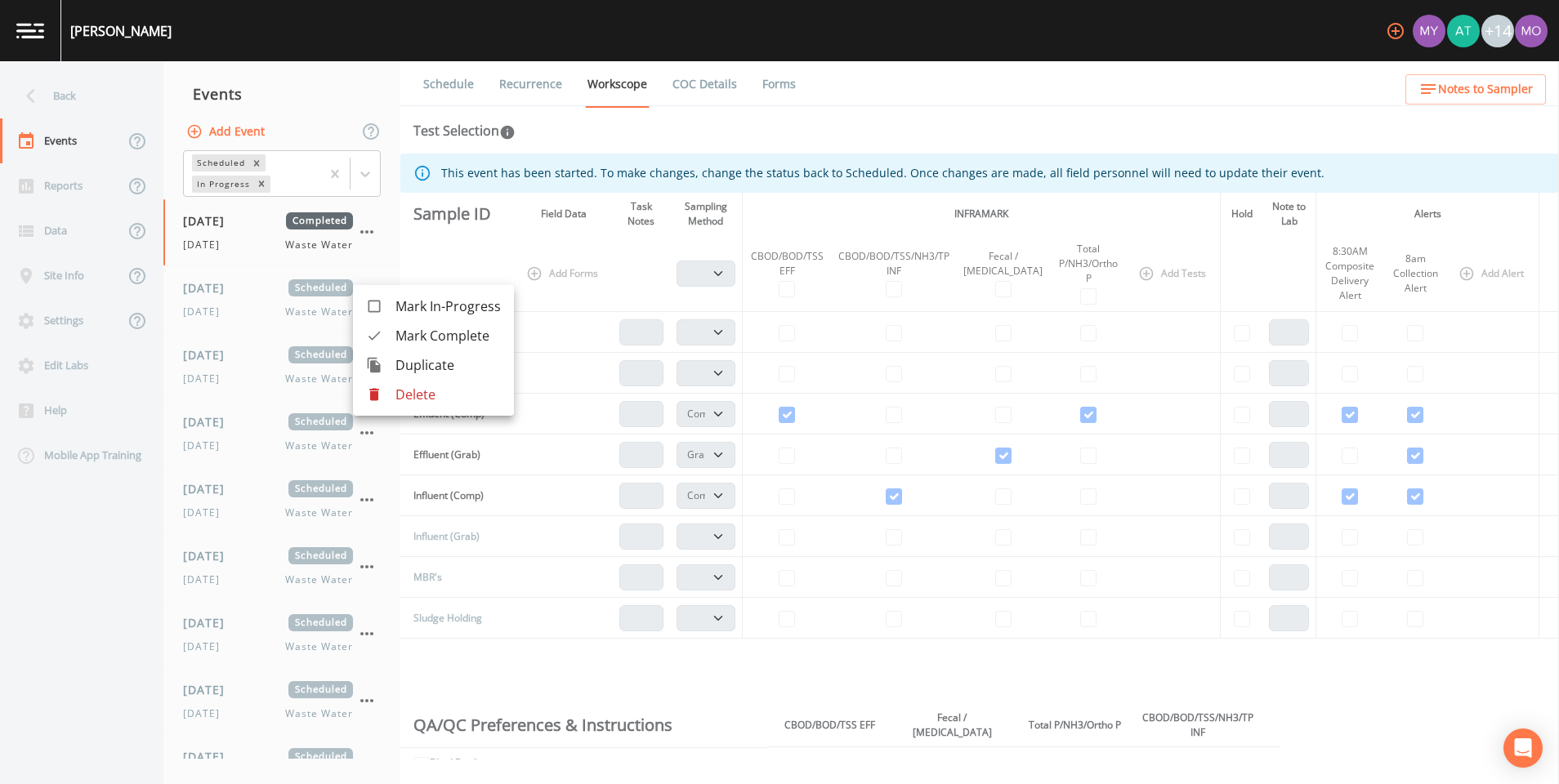 click 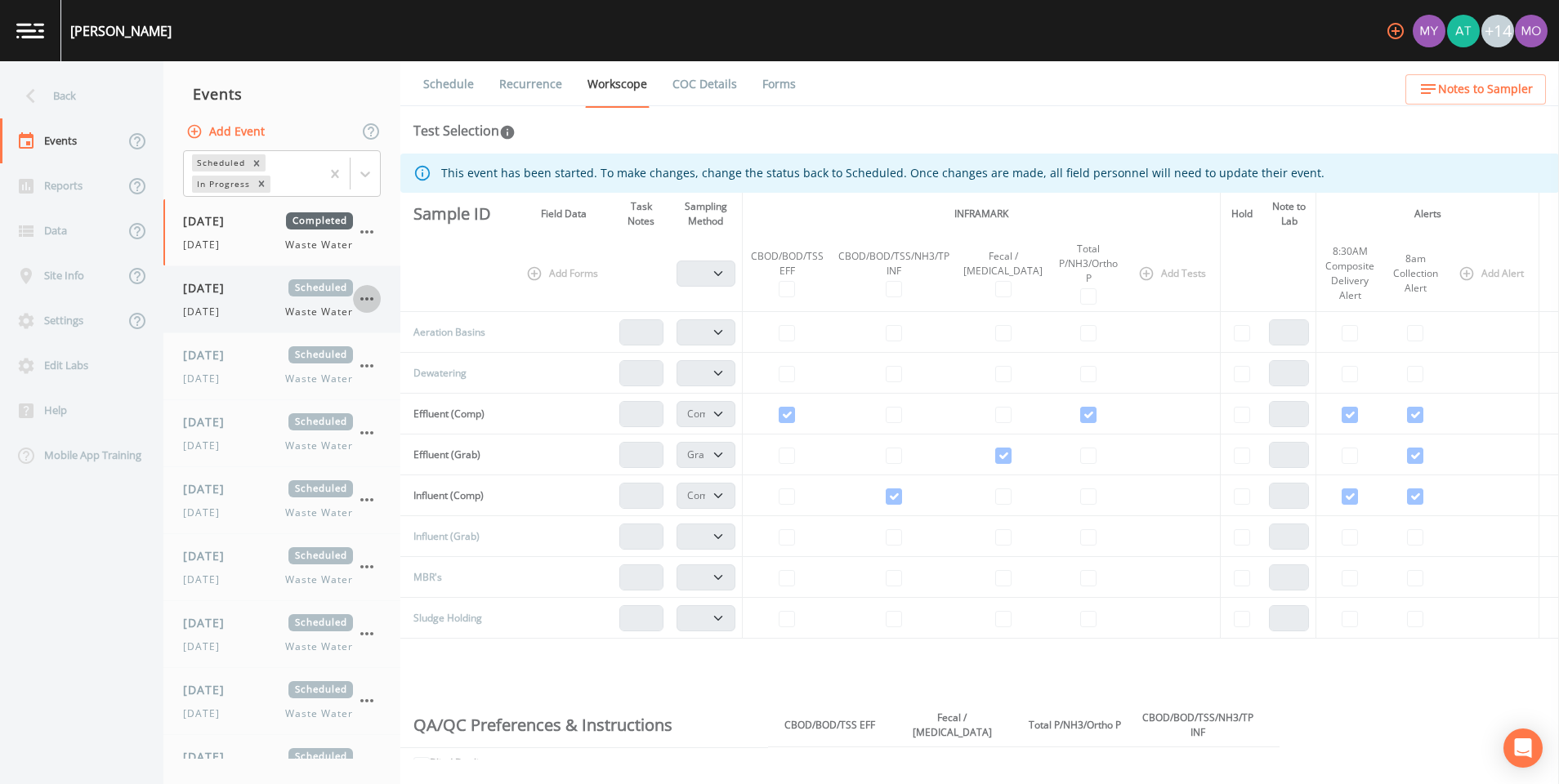 click 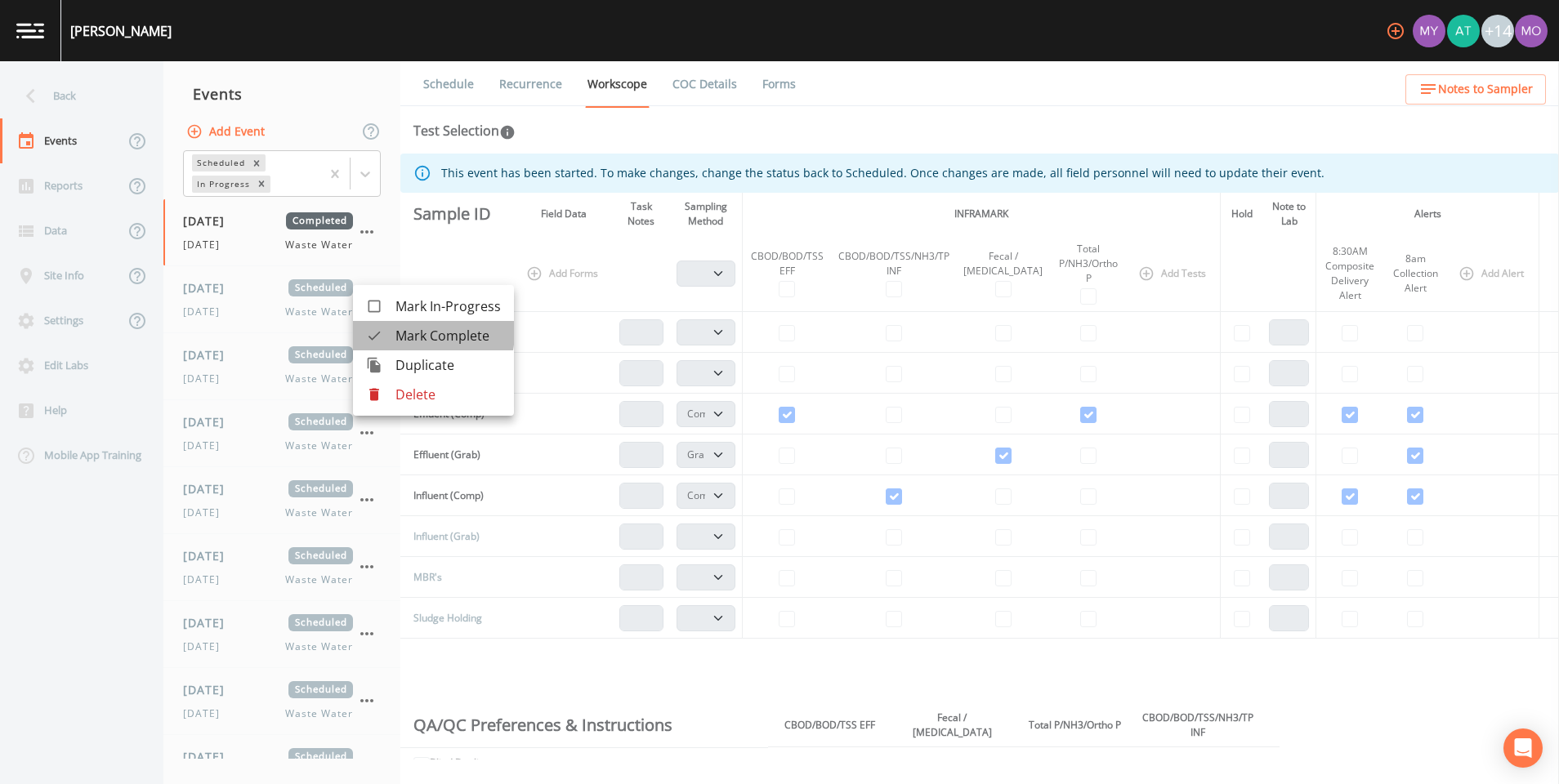 click 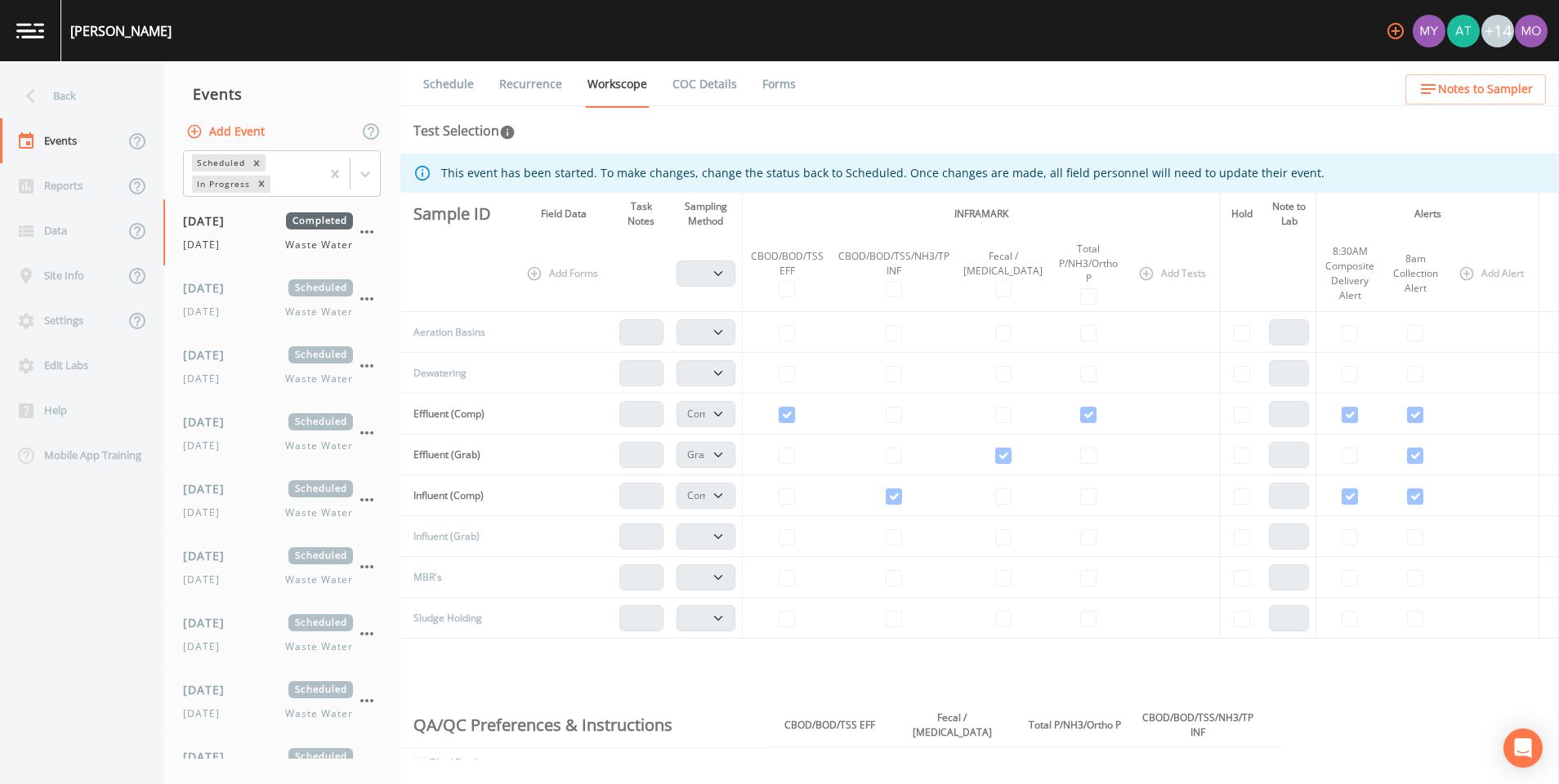 click 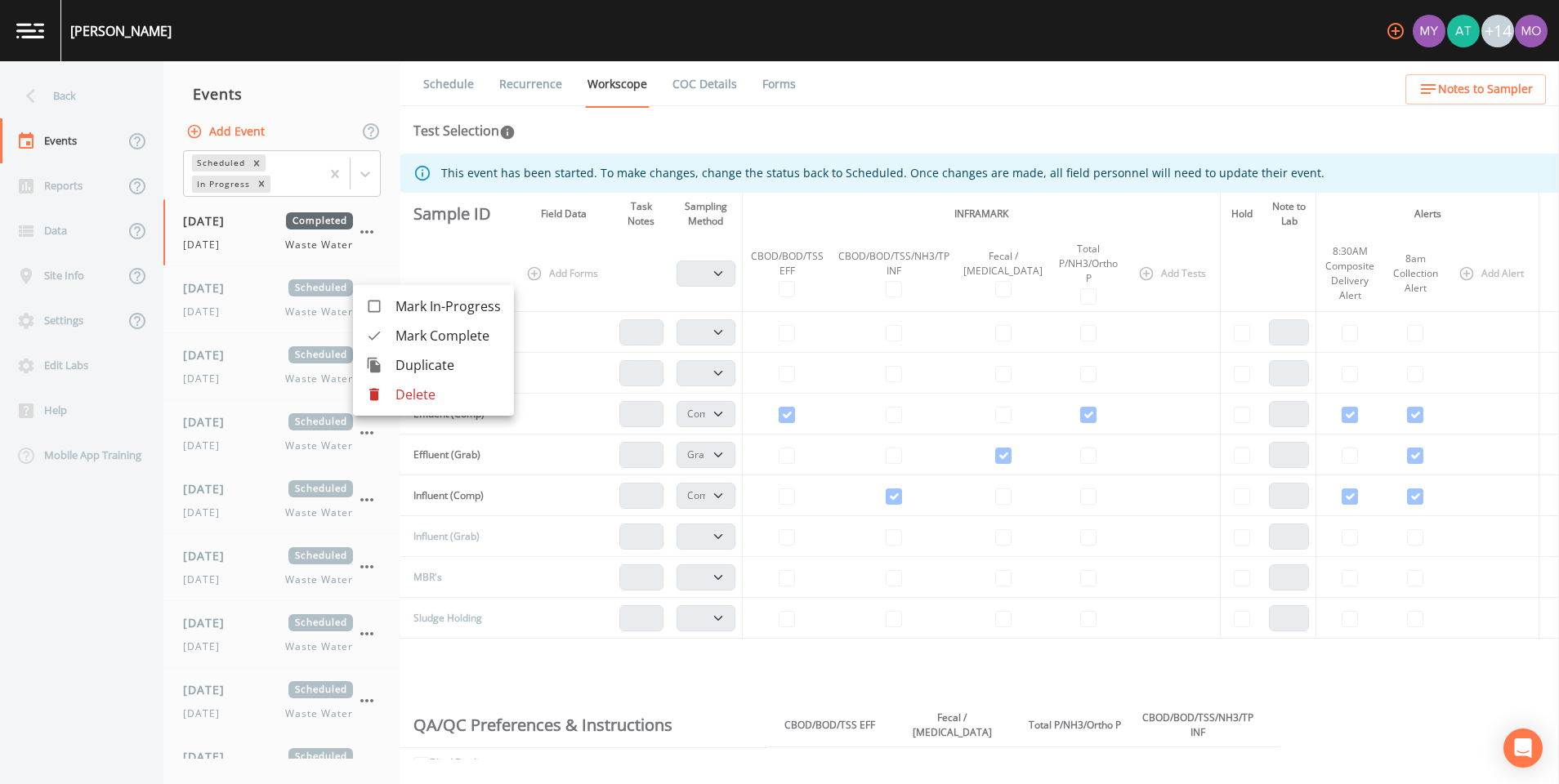 click 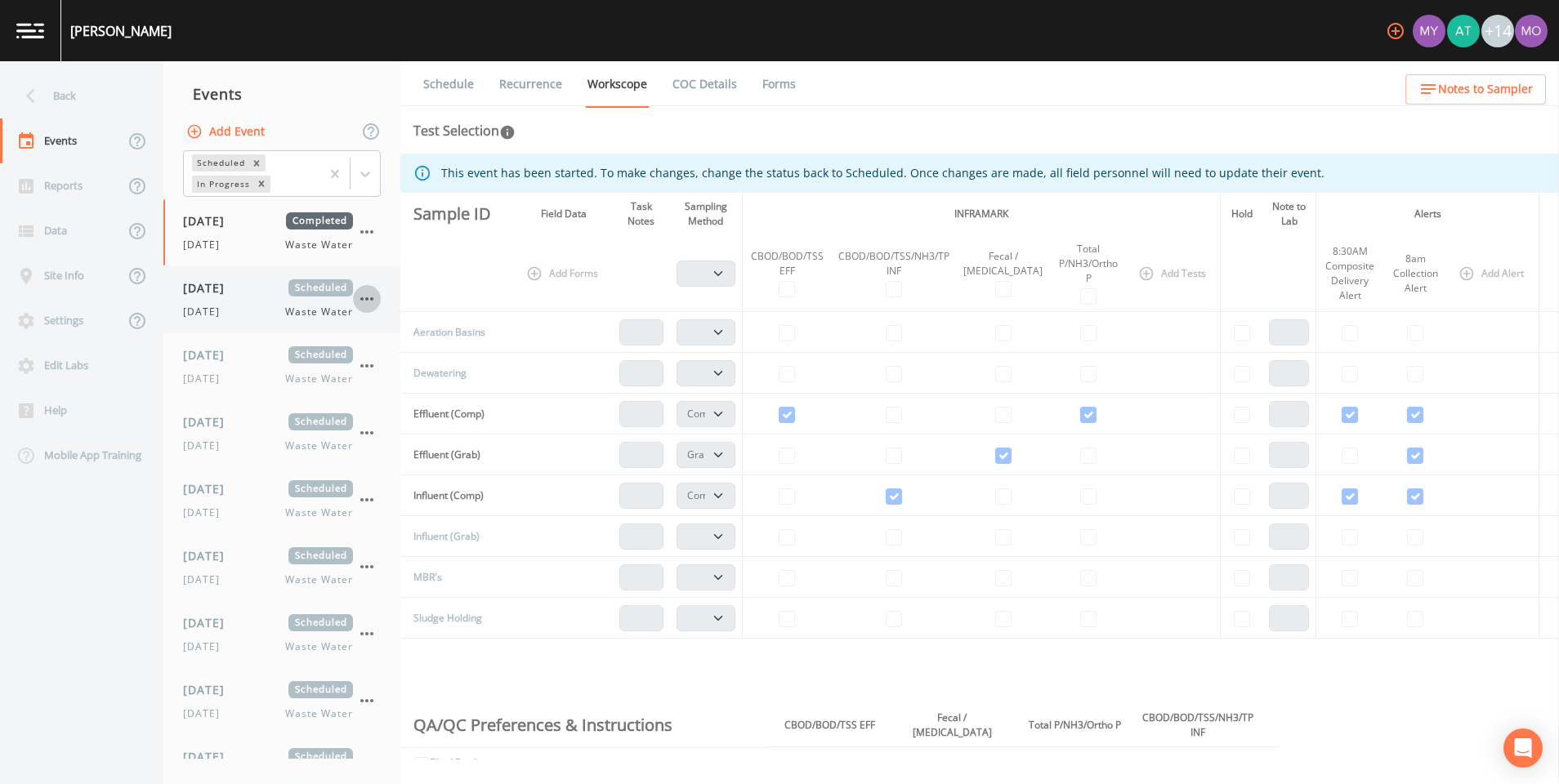 click 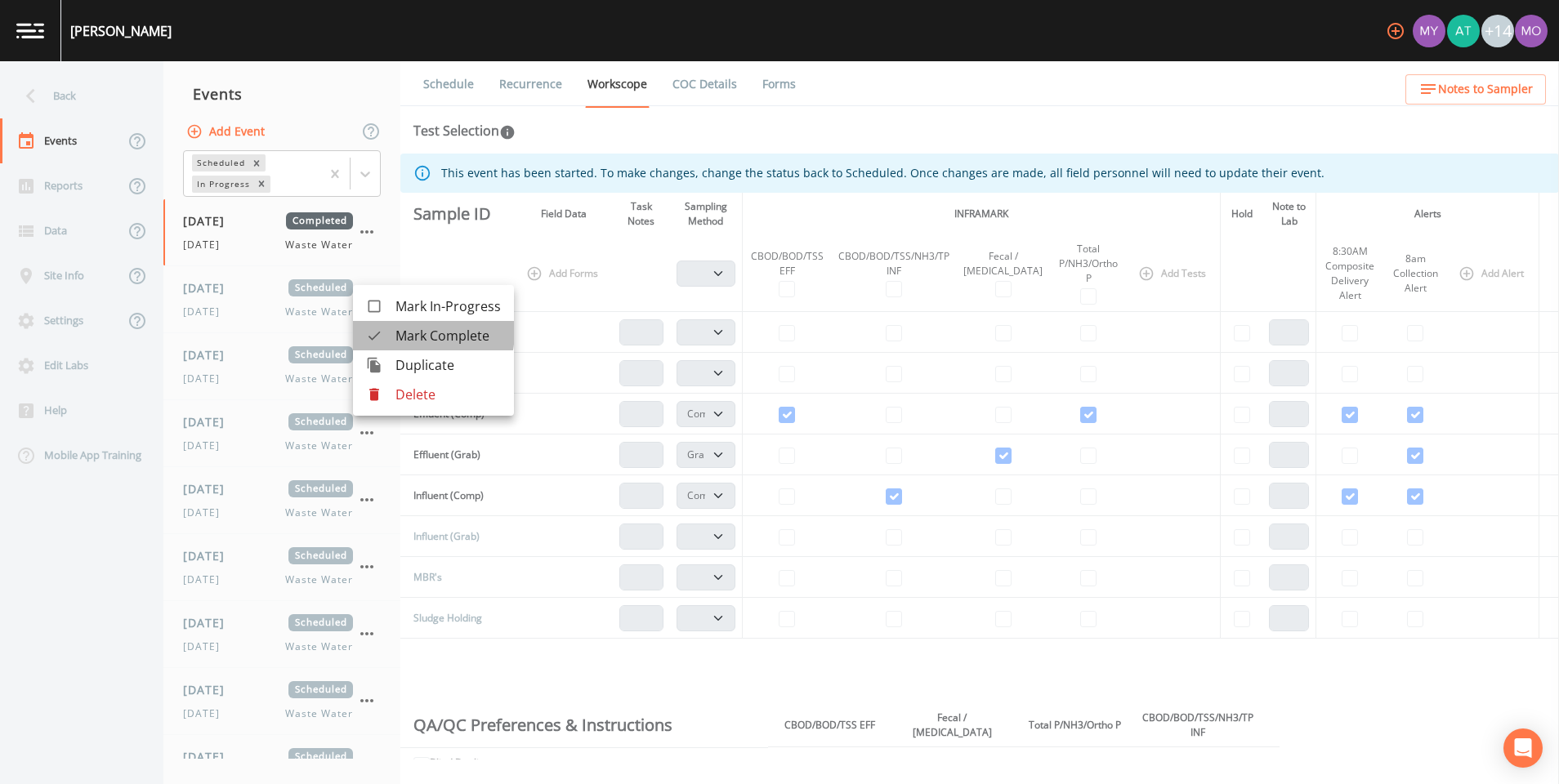 click 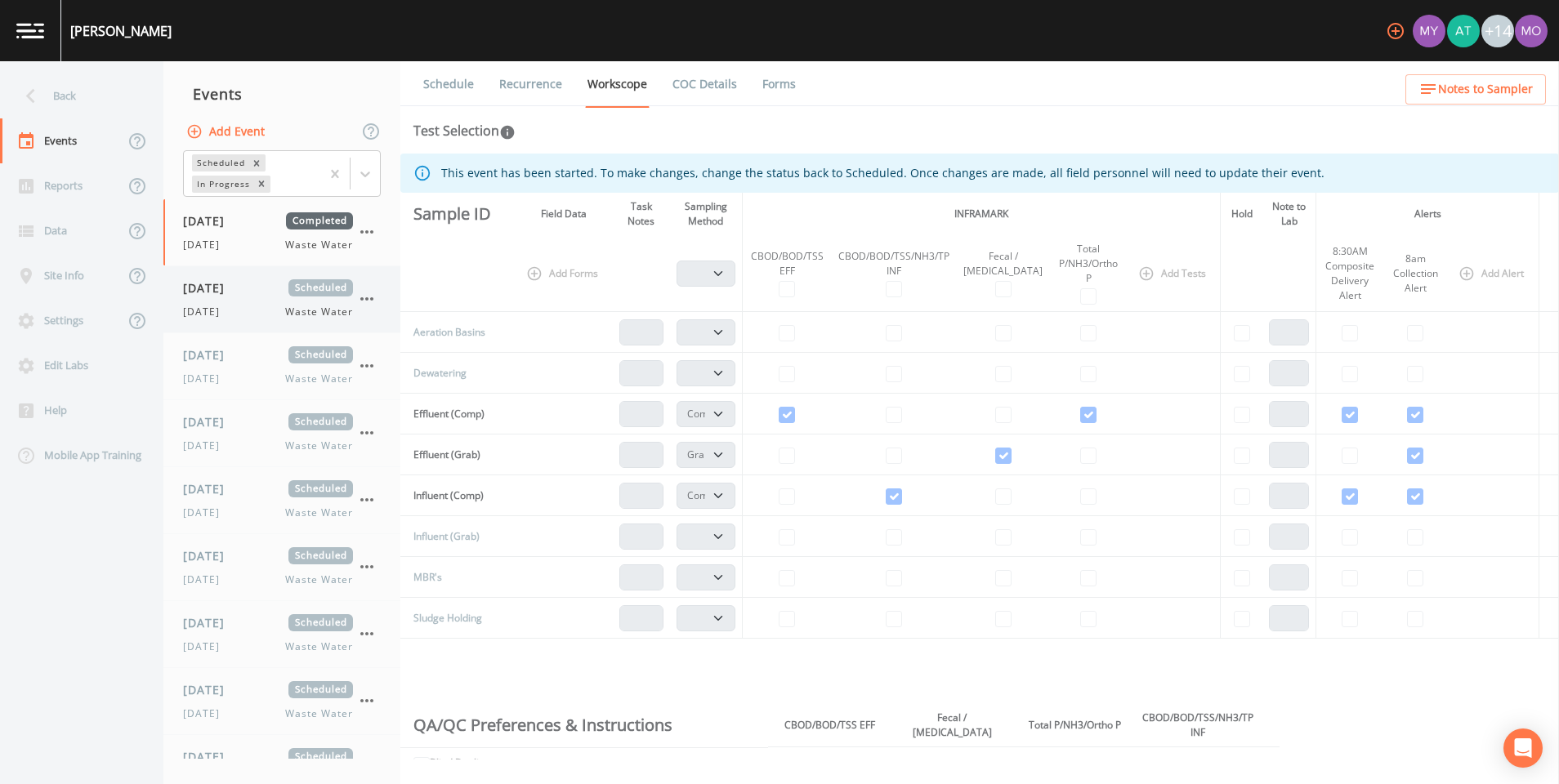 click 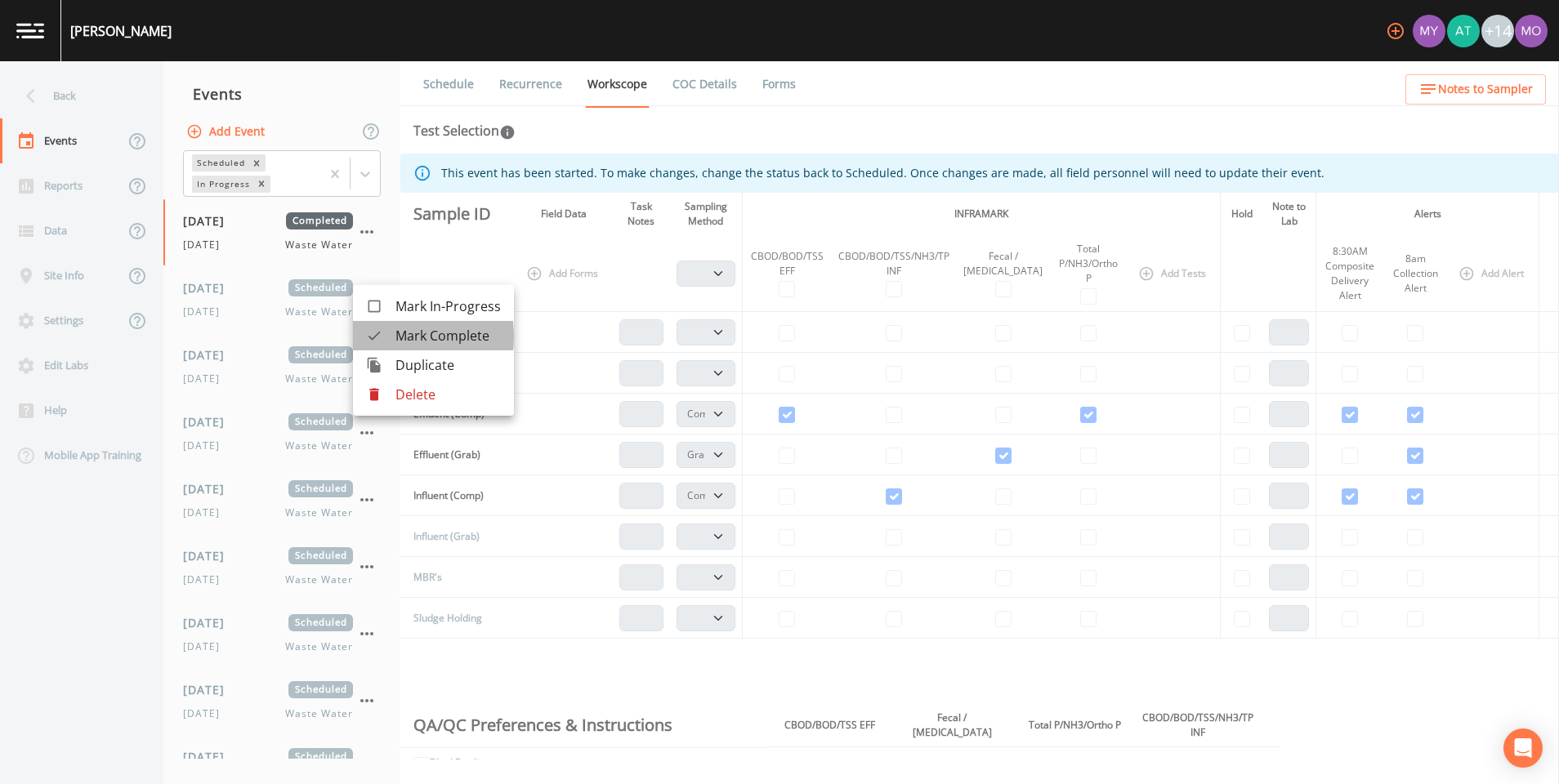 click 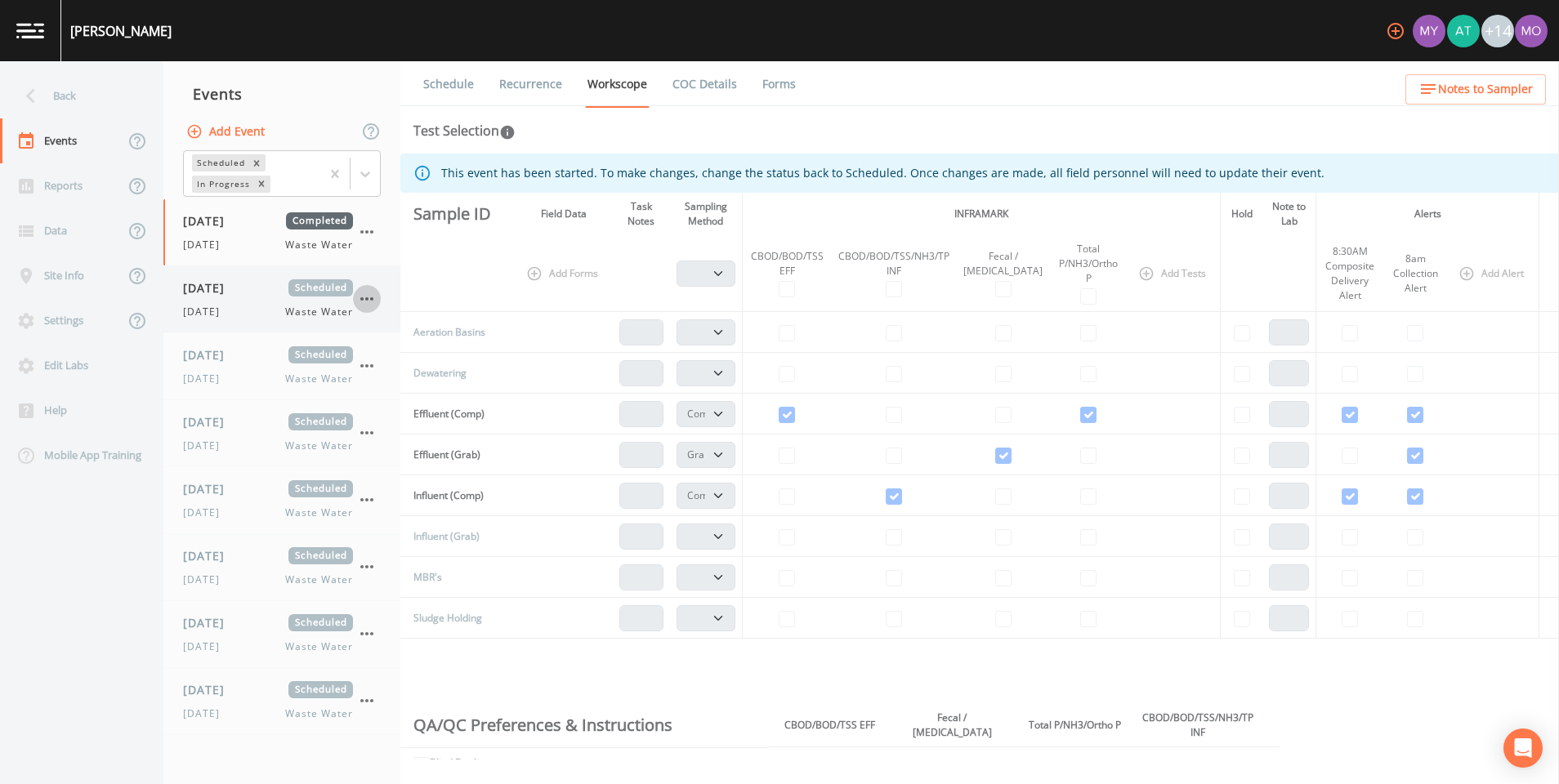 click 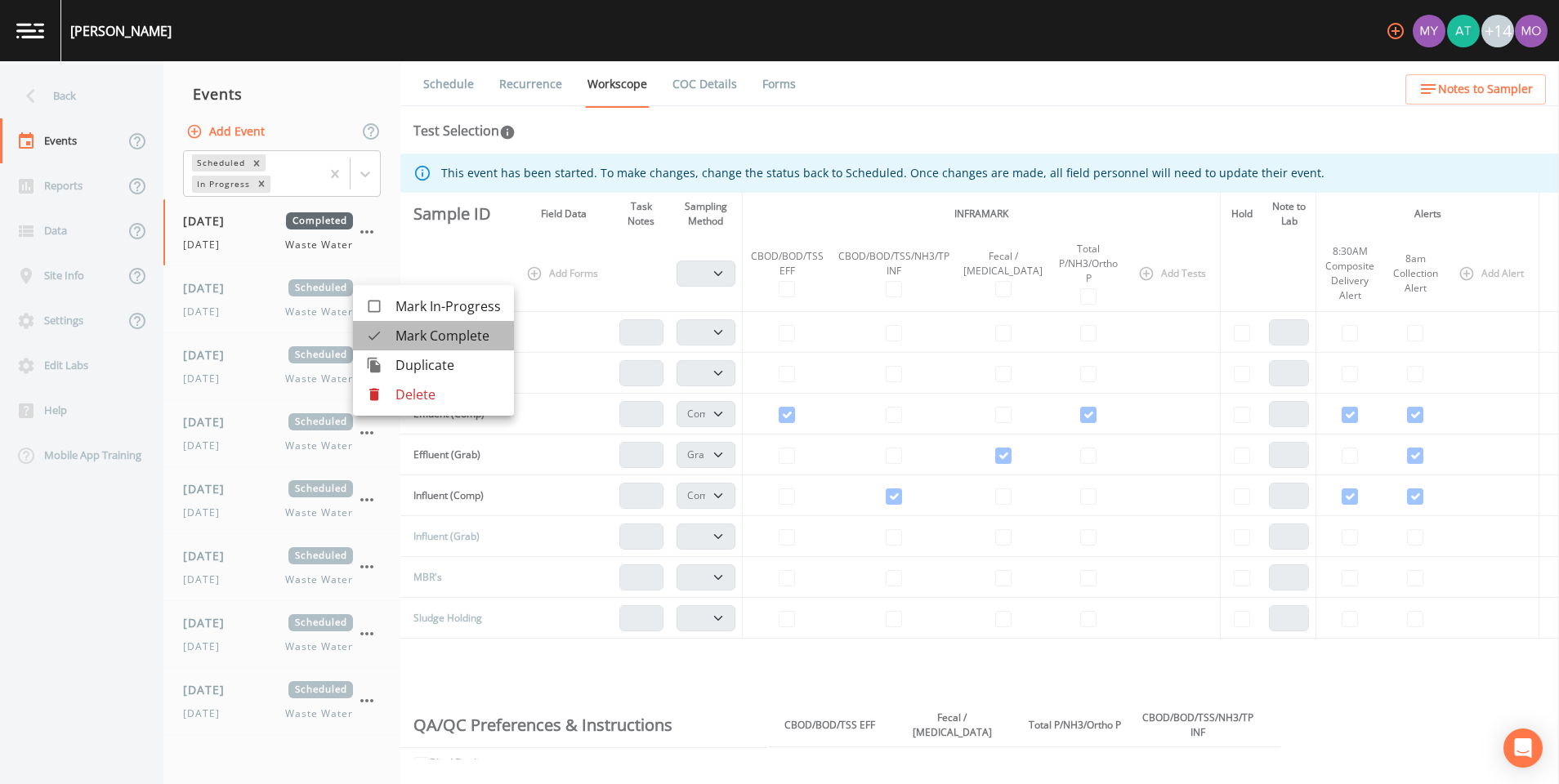 click on "Mark Complete" at bounding box center [433, 336] 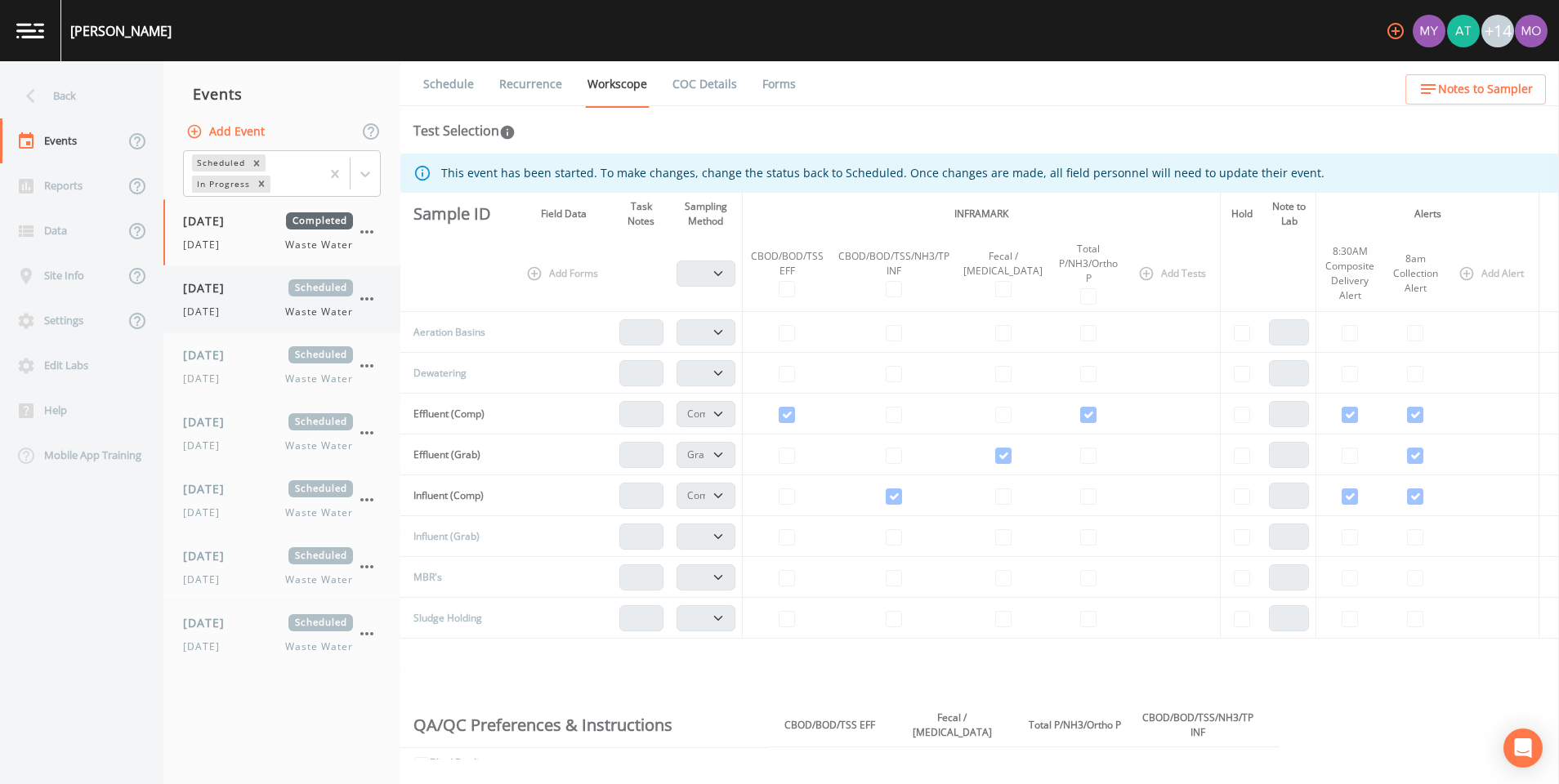 click 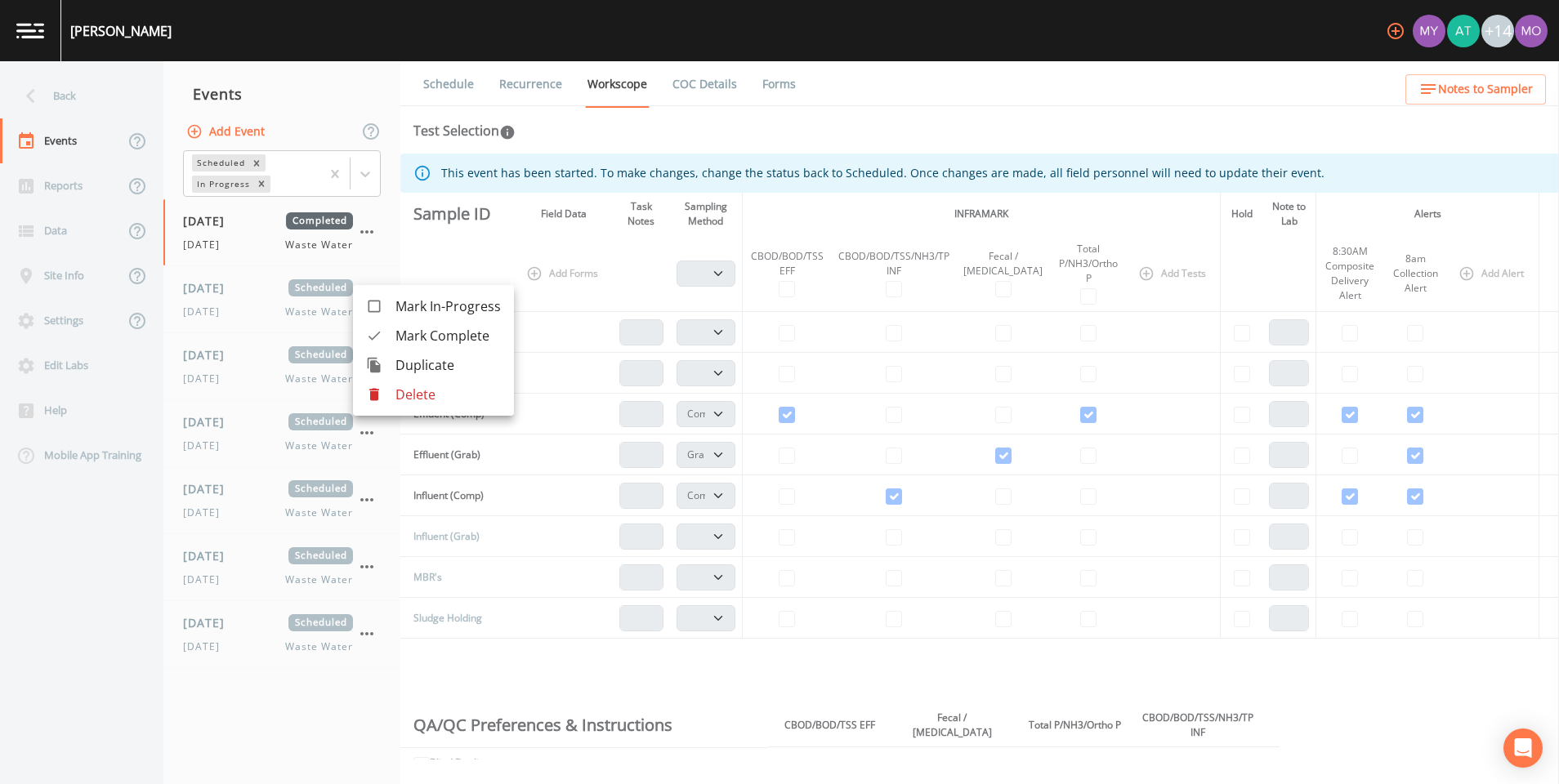 click at bounding box center (381, 336) 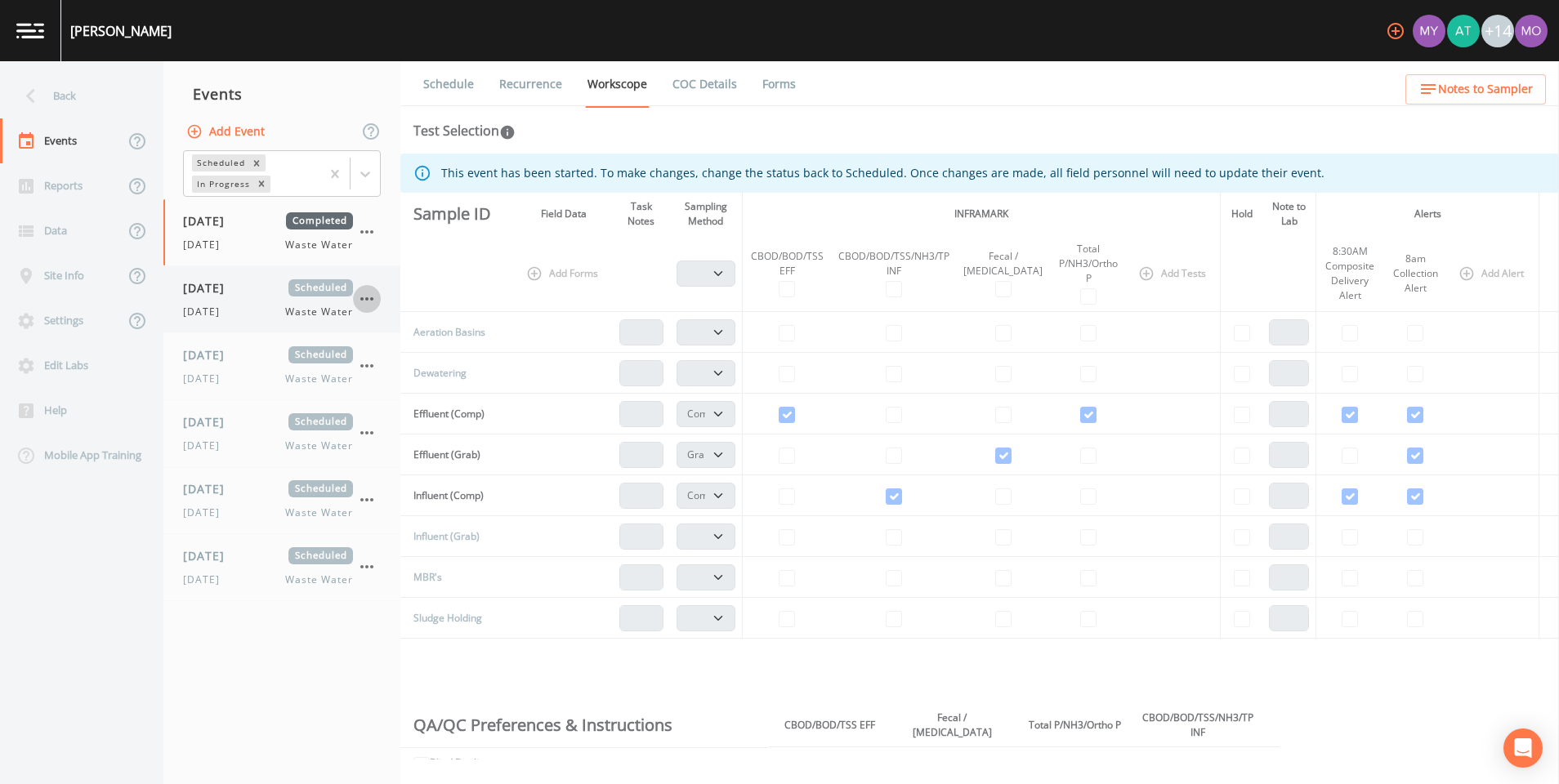 click 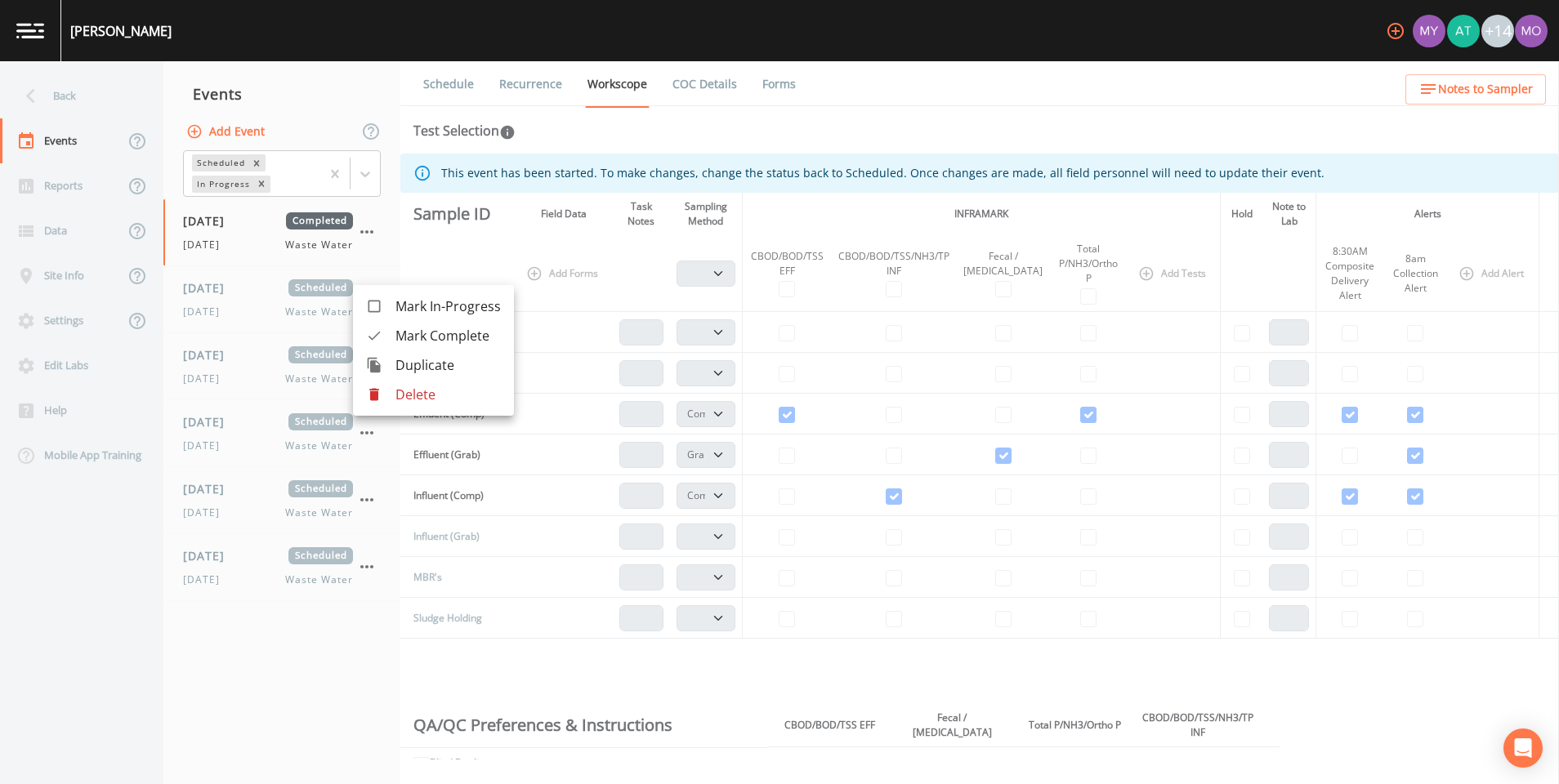 click on "Mark Complete" at bounding box center [433, 336] 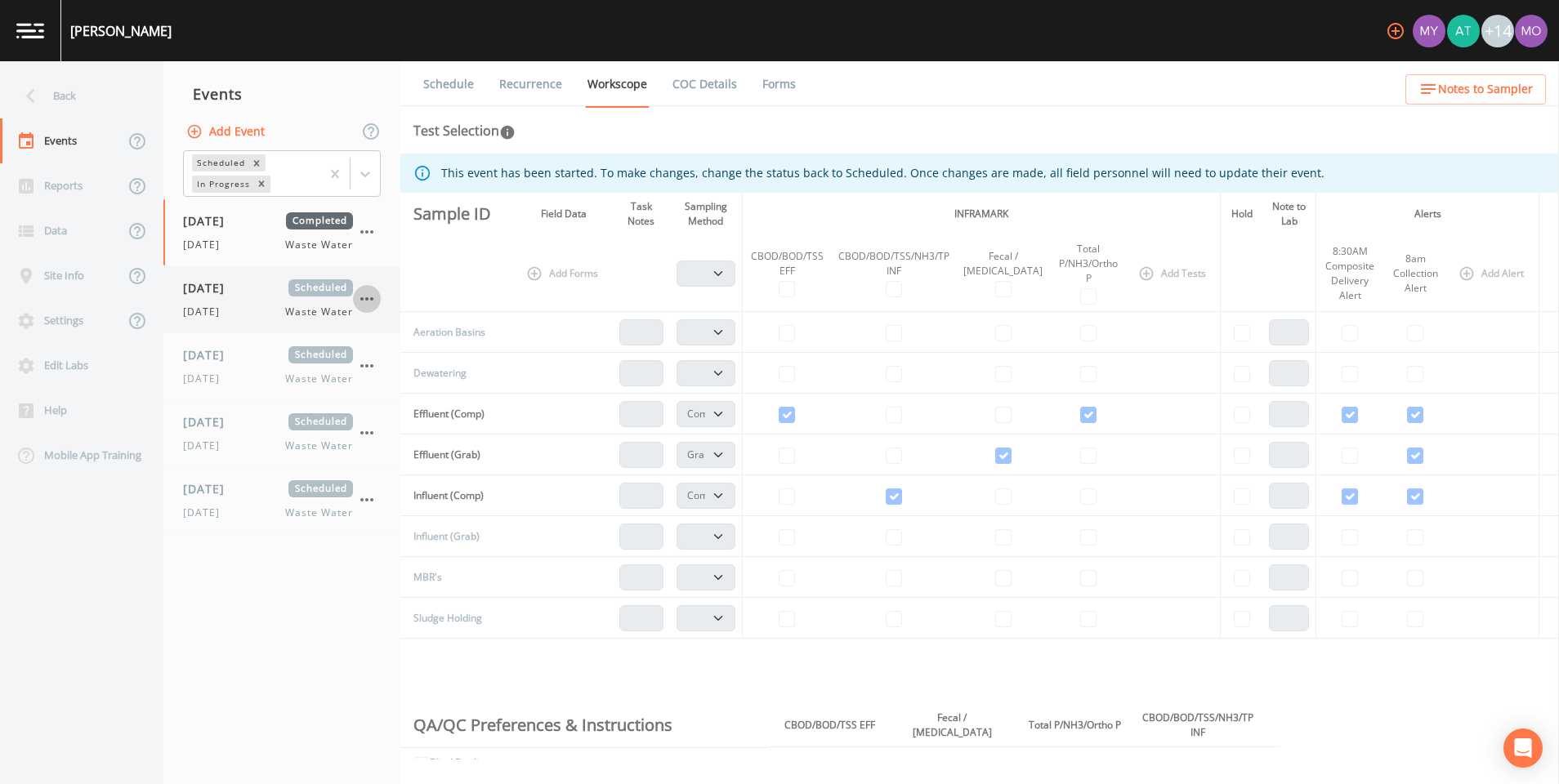 click 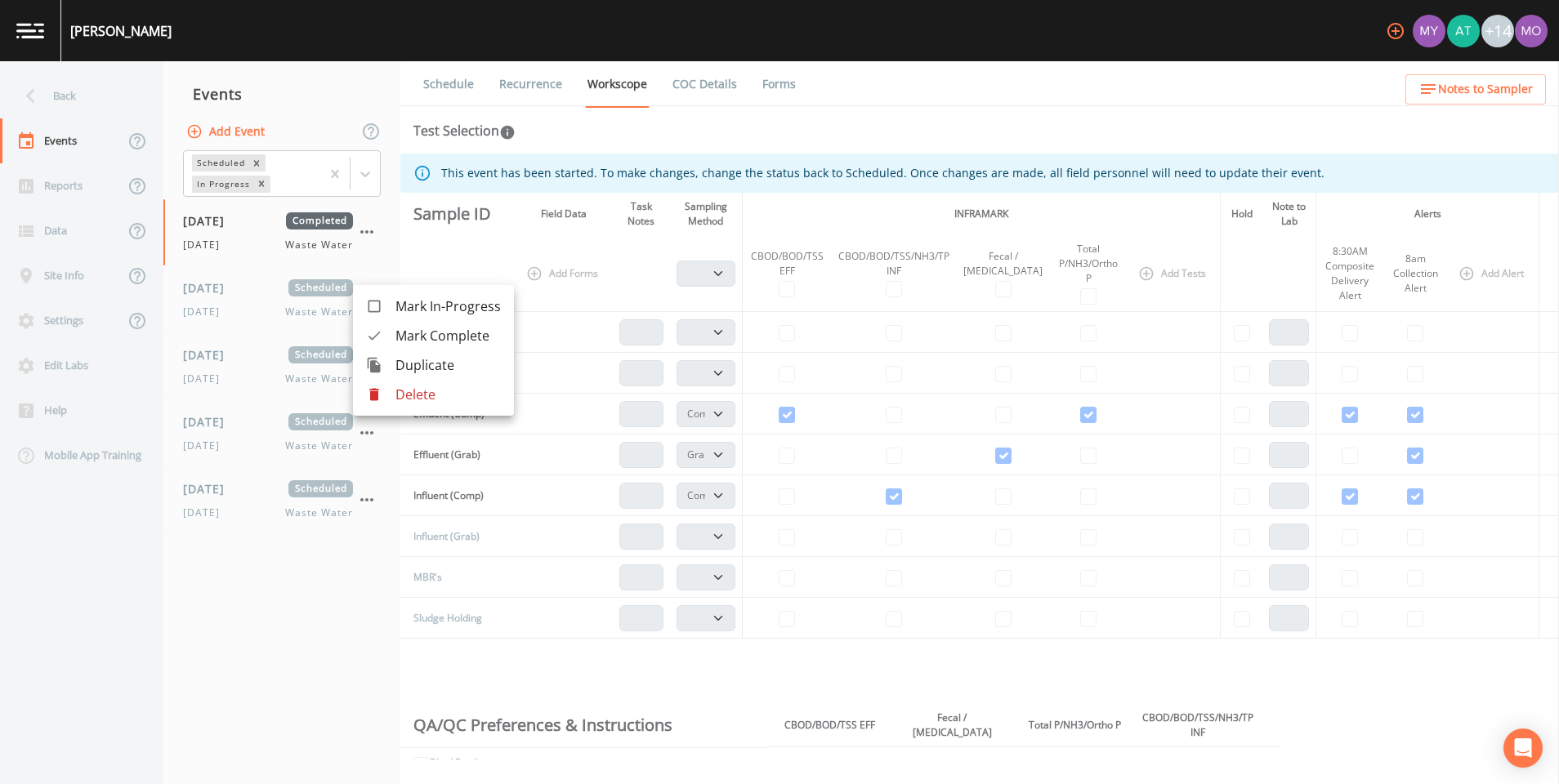 click 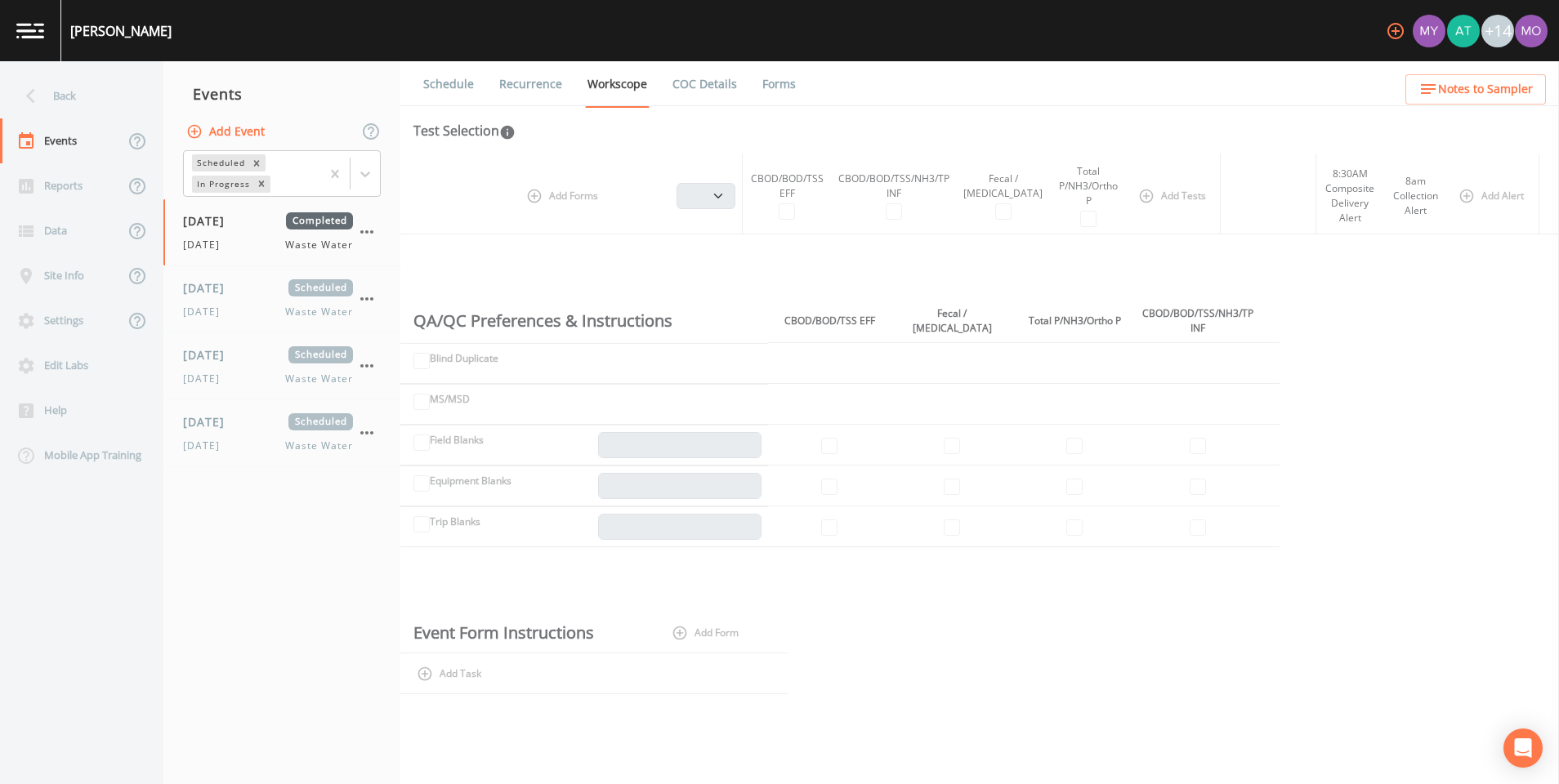 scroll, scrollTop: 0, scrollLeft: 0, axis: both 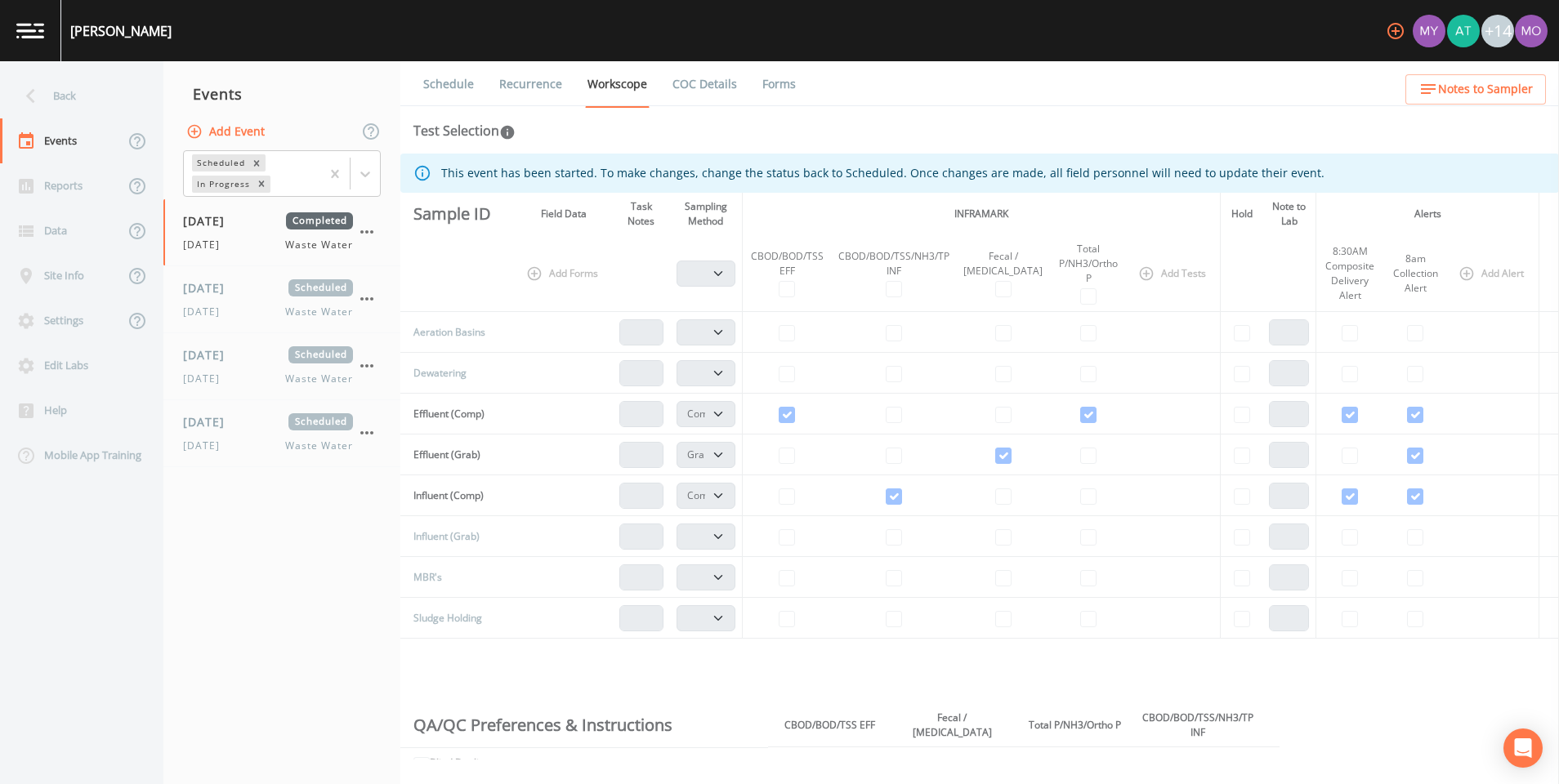 click on "Events Add Event Scheduled In Progress 06/20/2025 Completed Friday  Waste Water 07/14/2025 Scheduled Monday Waste Water 07/15/2025 Scheduled Tuesday Waste Water 07/16/2025 Scheduled Wednesday Waste Water" at bounding box center [282, 422] 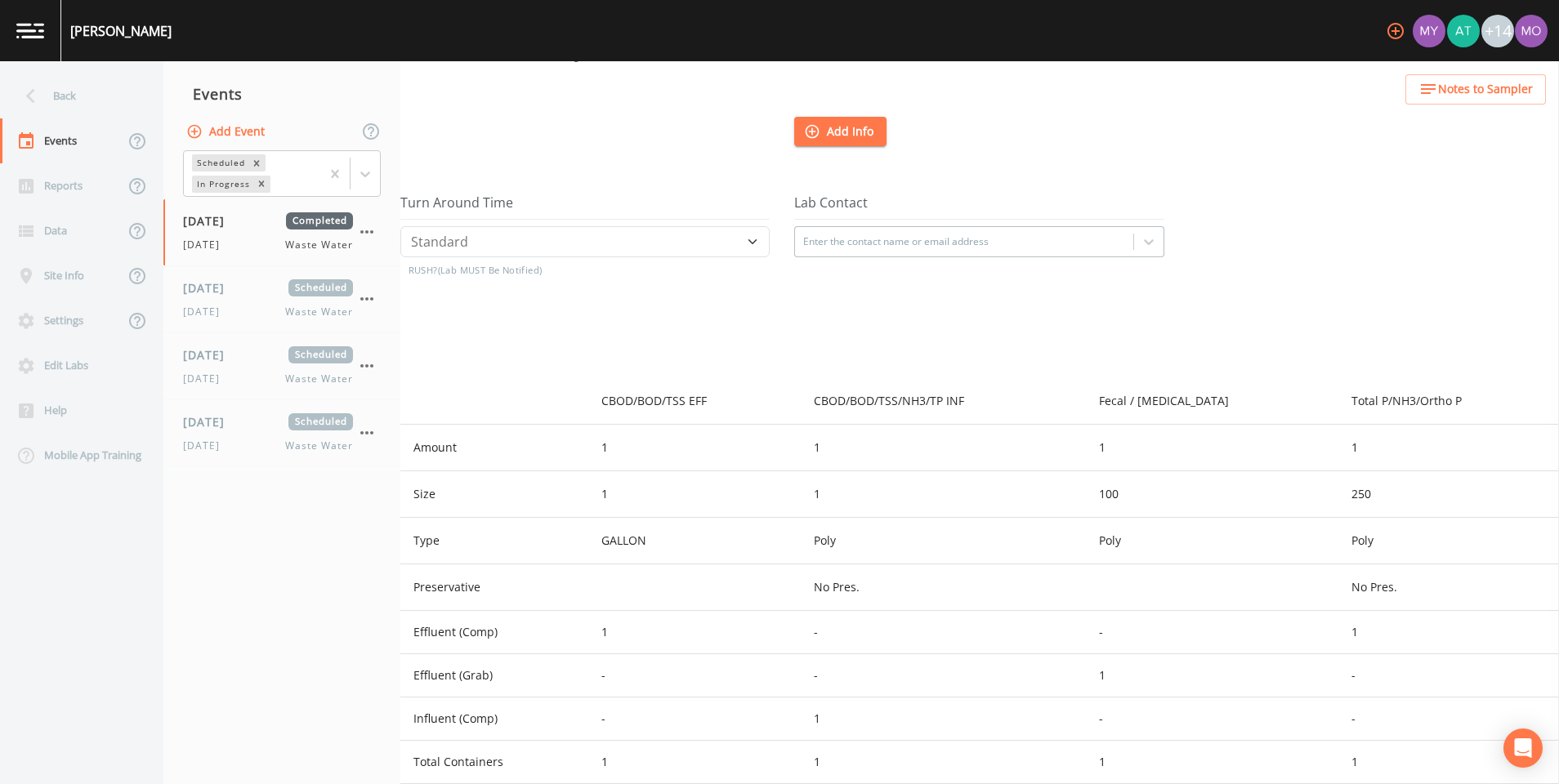 scroll, scrollTop: 0, scrollLeft: 0, axis: both 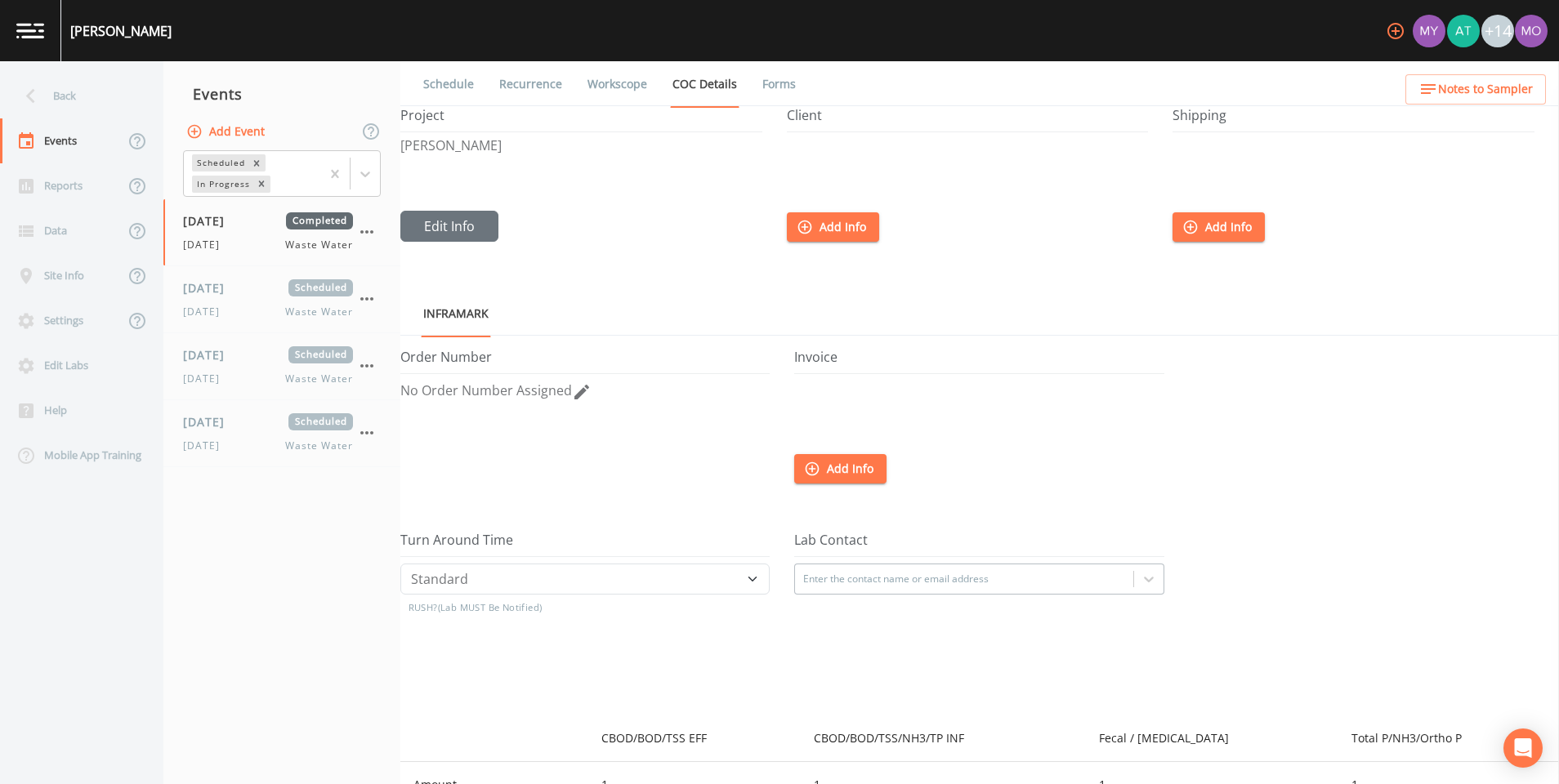 click on "Recurrence" at bounding box center [530, 84] 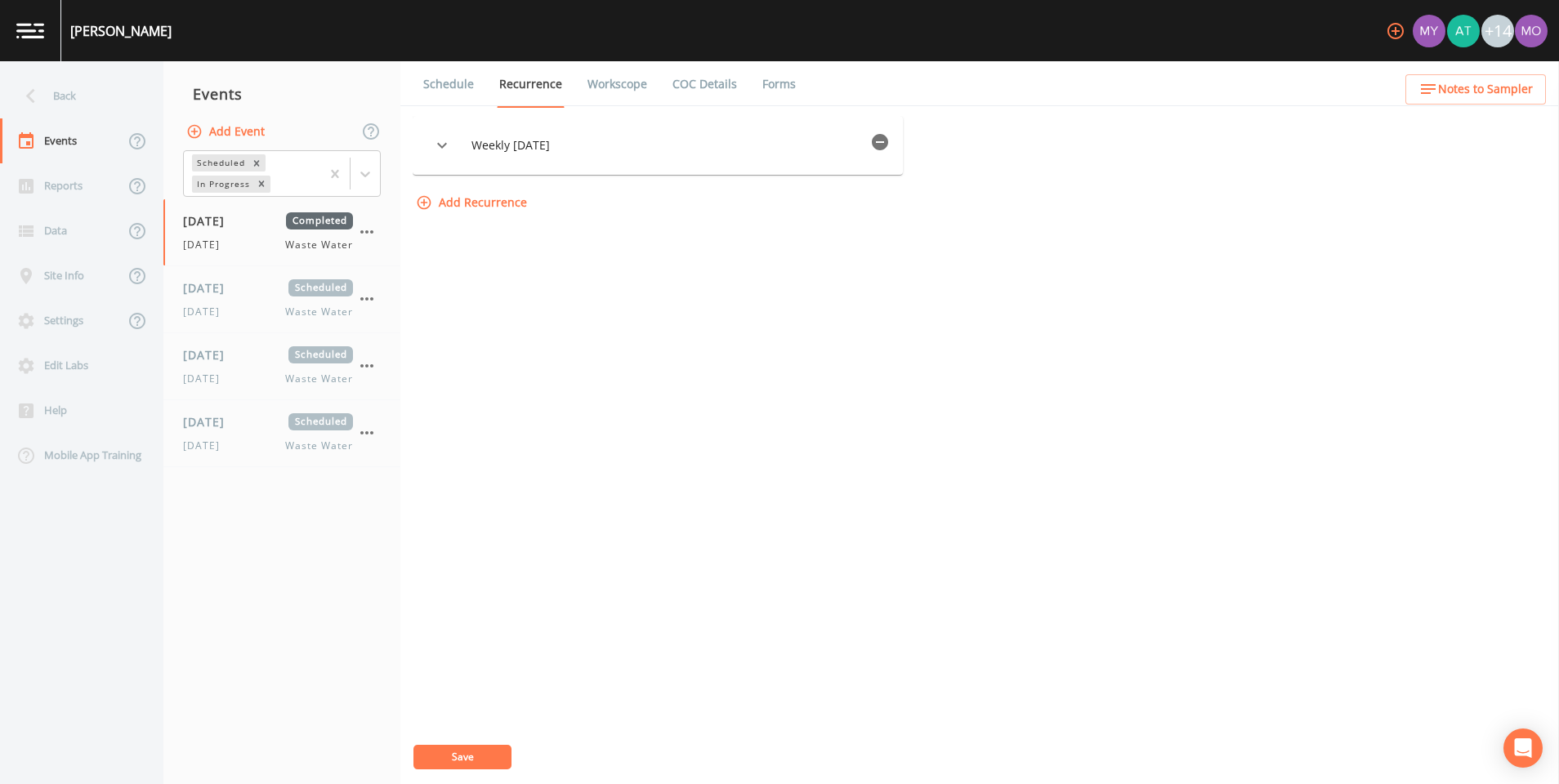 click on "Forms" at bounding box center [779, 84] 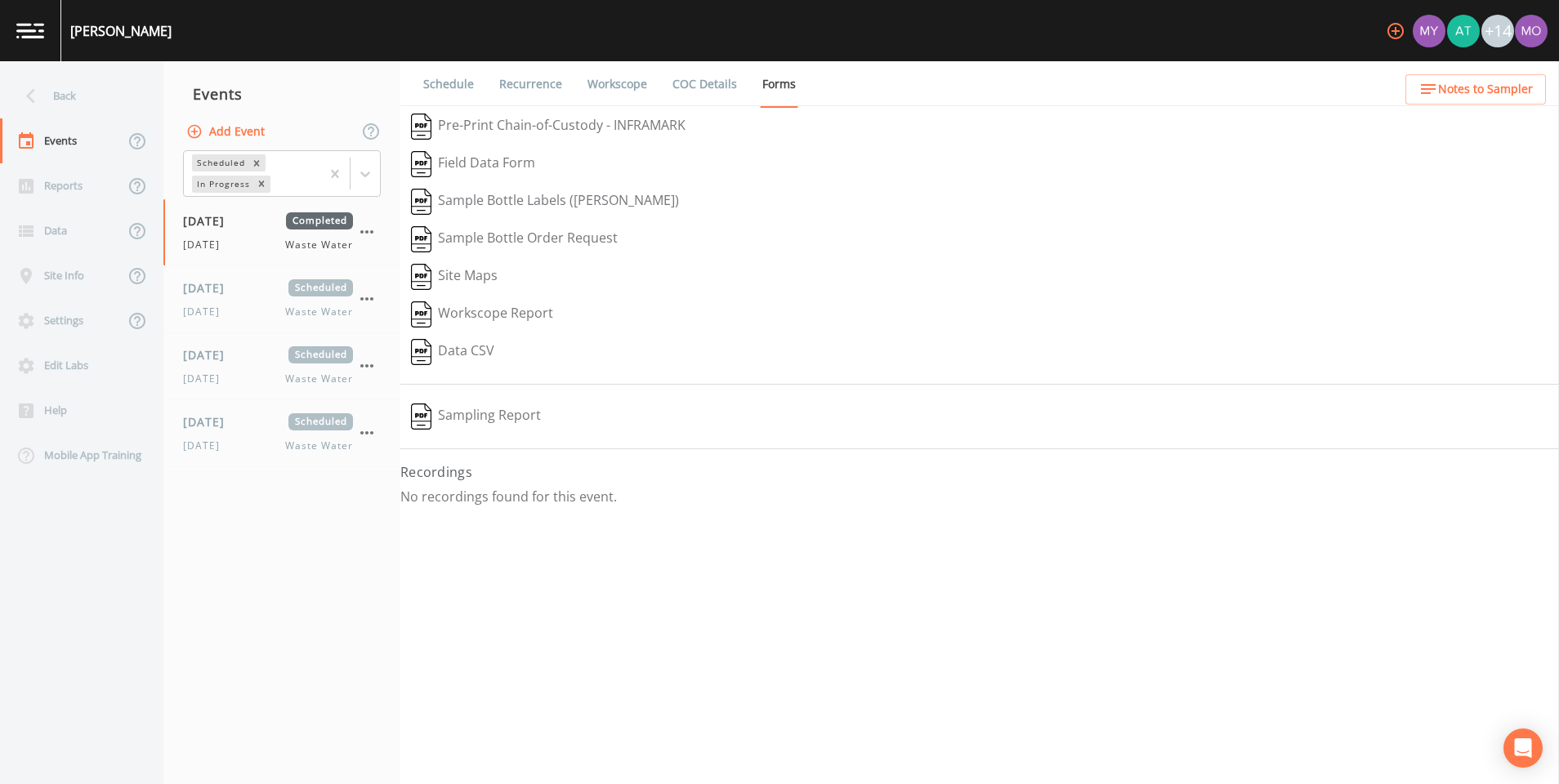 click on "Schedule" at bounding box center [449, 84] 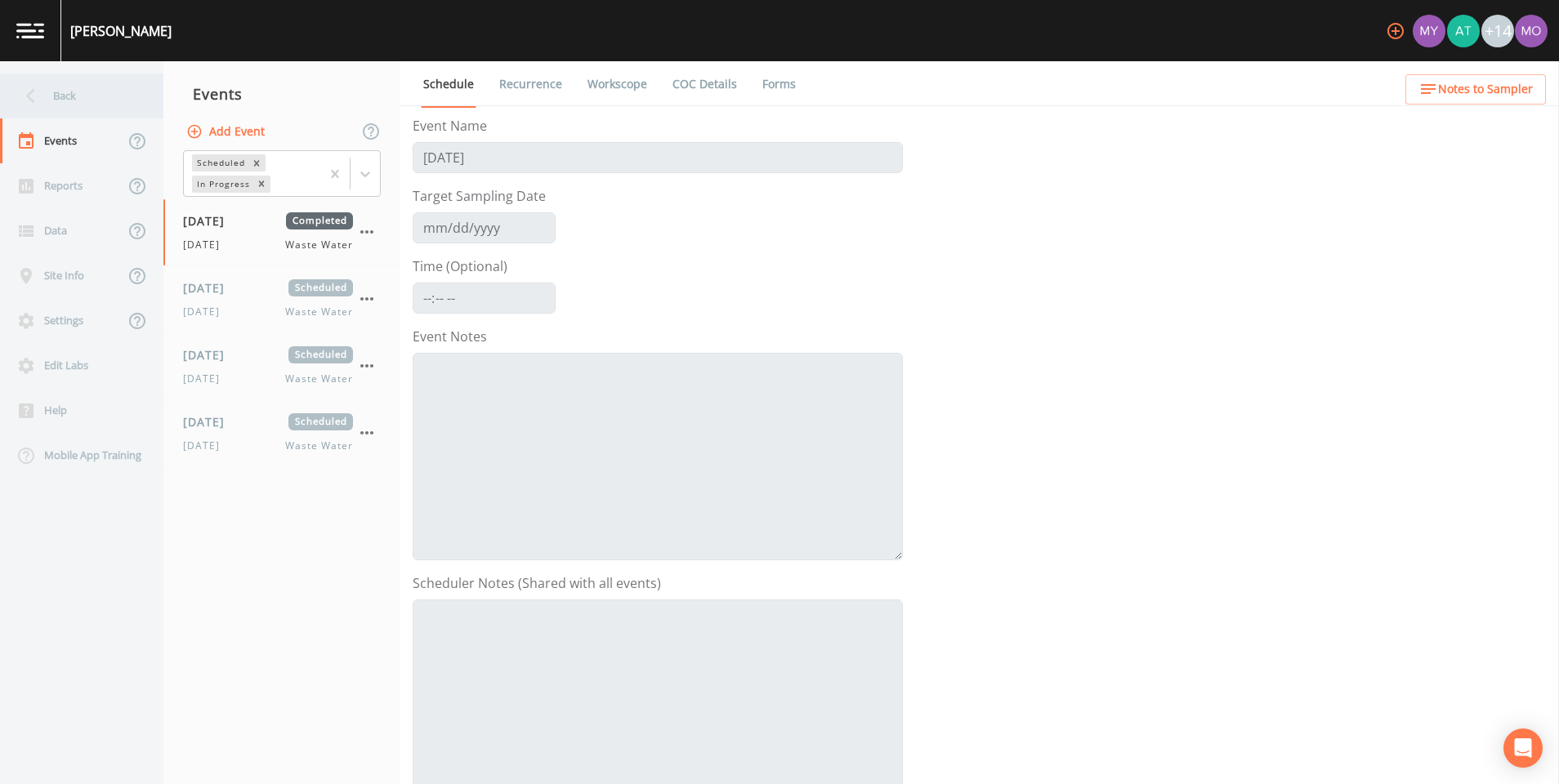 click on "Back" at bounding box center [74, 96] 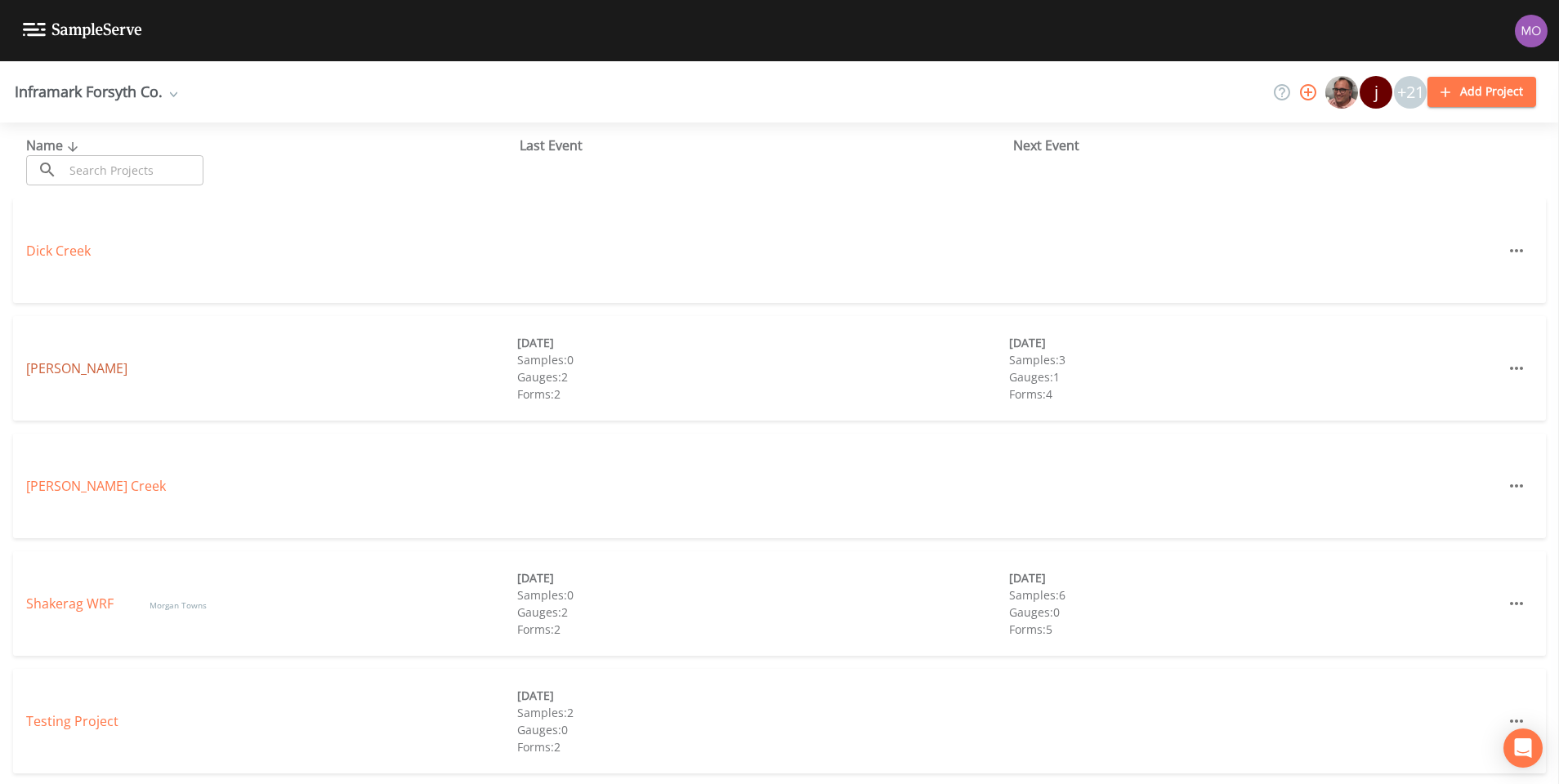 click on "Fowler" at bounding box center [77, 368] 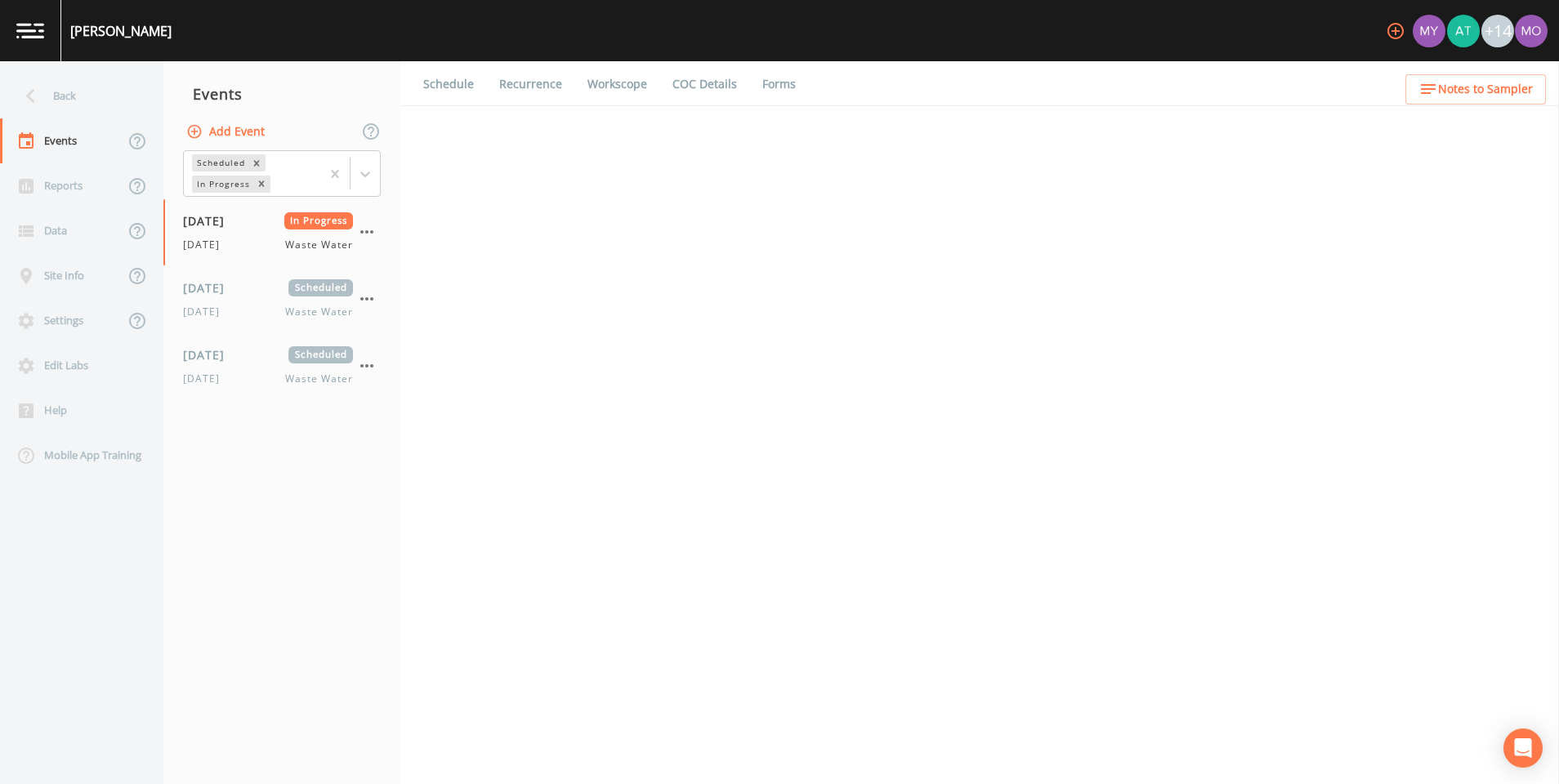 select on "b6a3c313-748b-4795-a028-792ad310bd60" 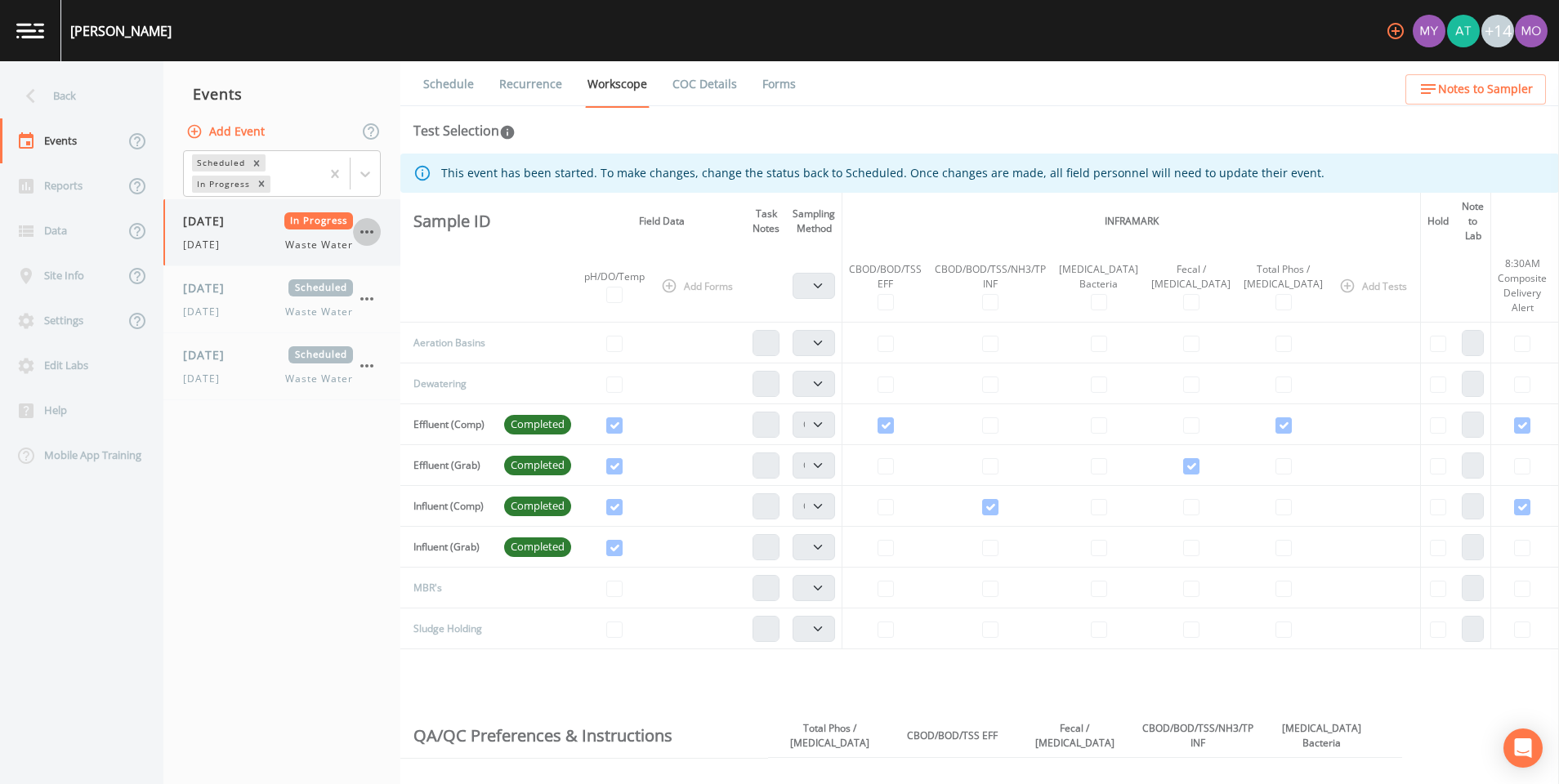 click 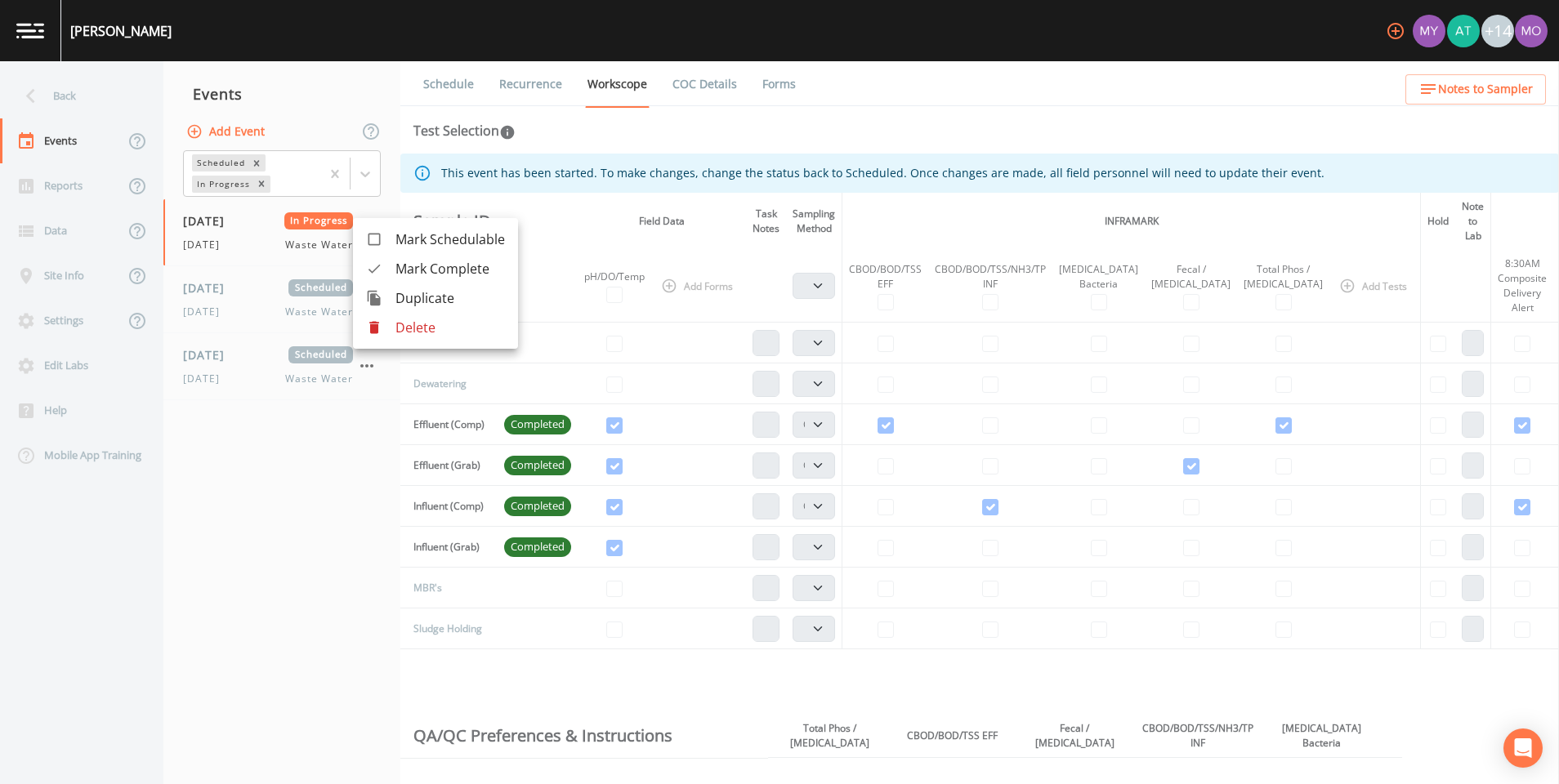 click at bounding box center (780, 392) 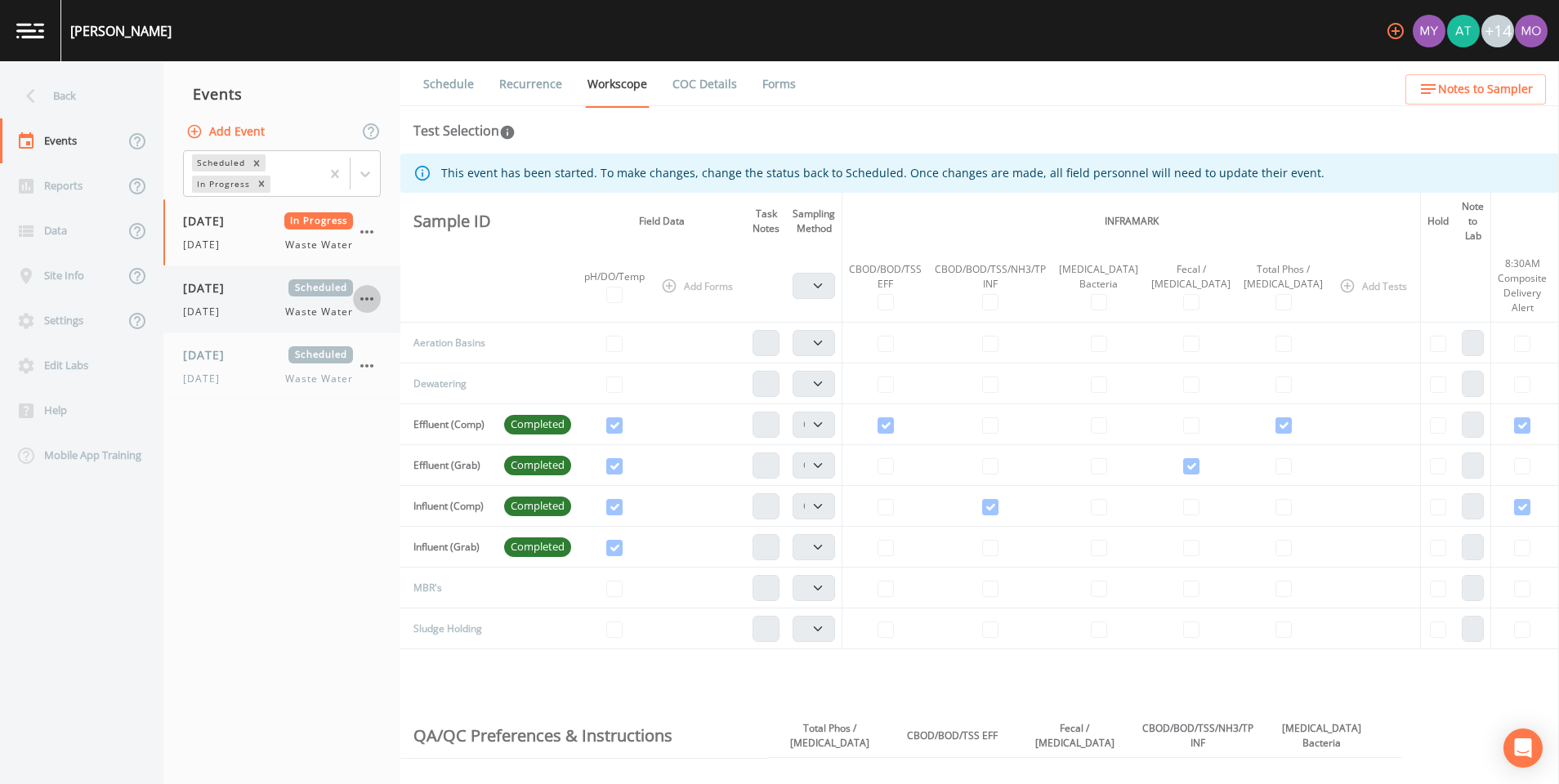 click 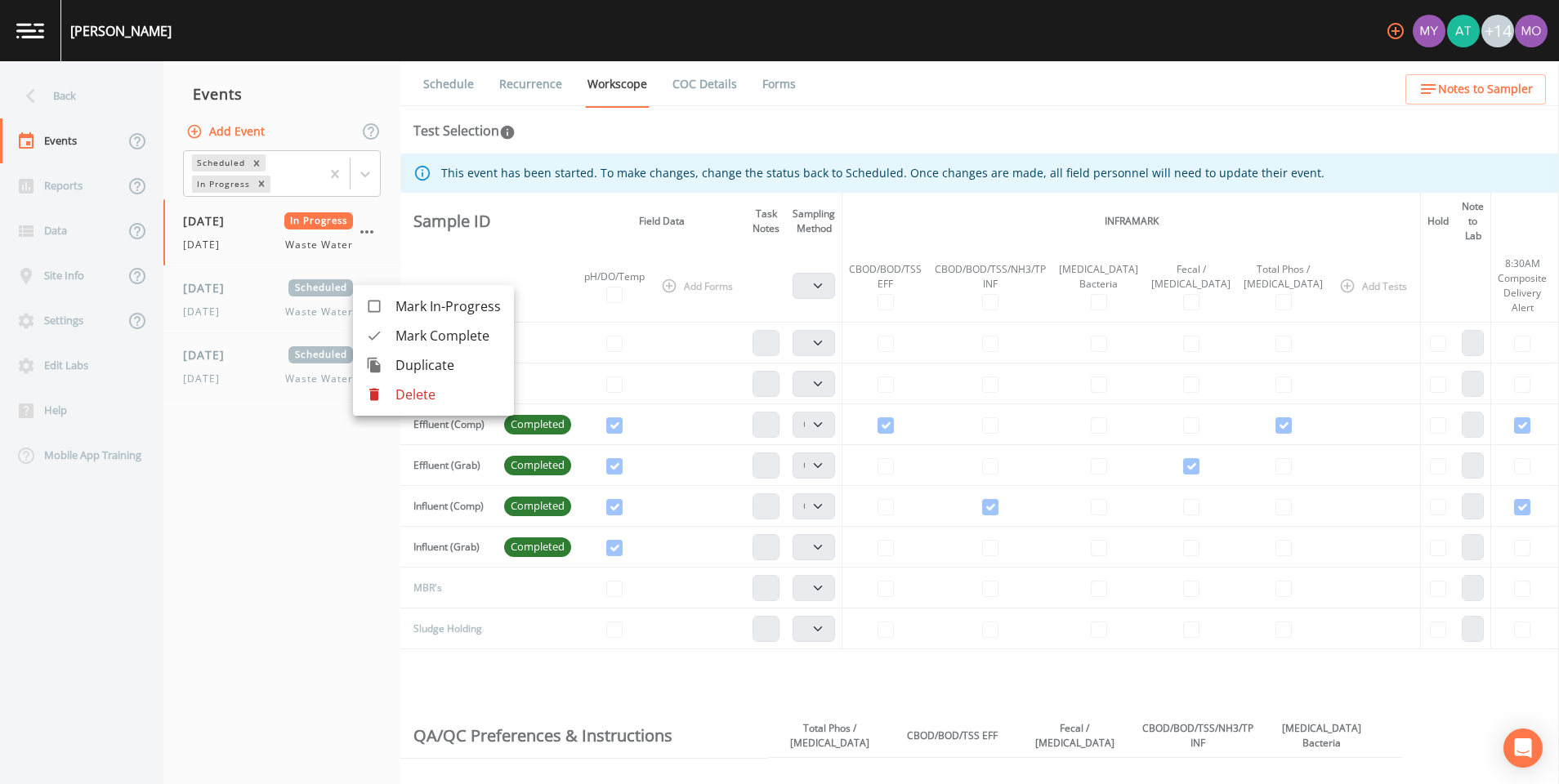 click at bounding box center (780, 392) 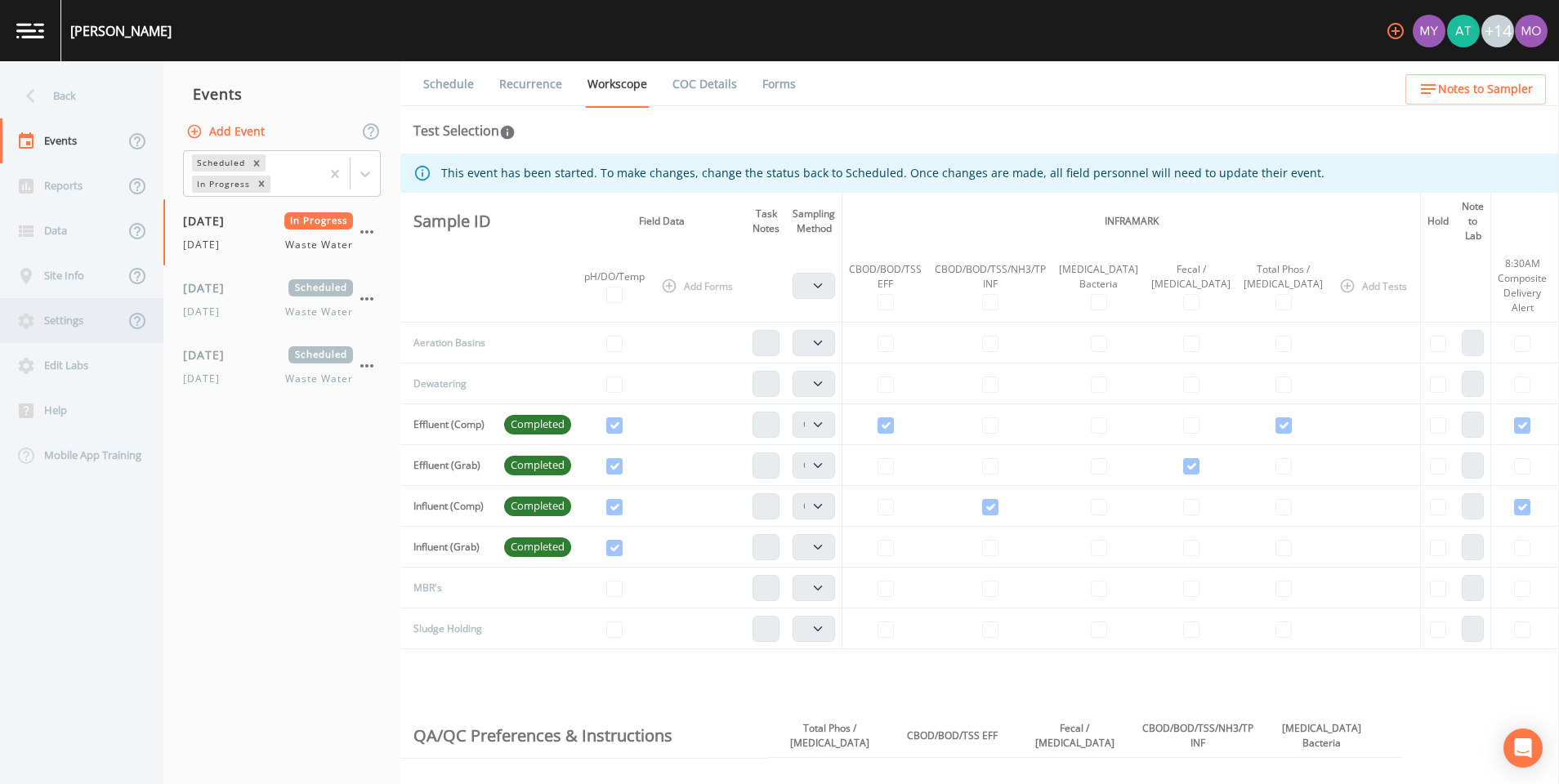 click on "Settings" at bounding box center (62, 320) 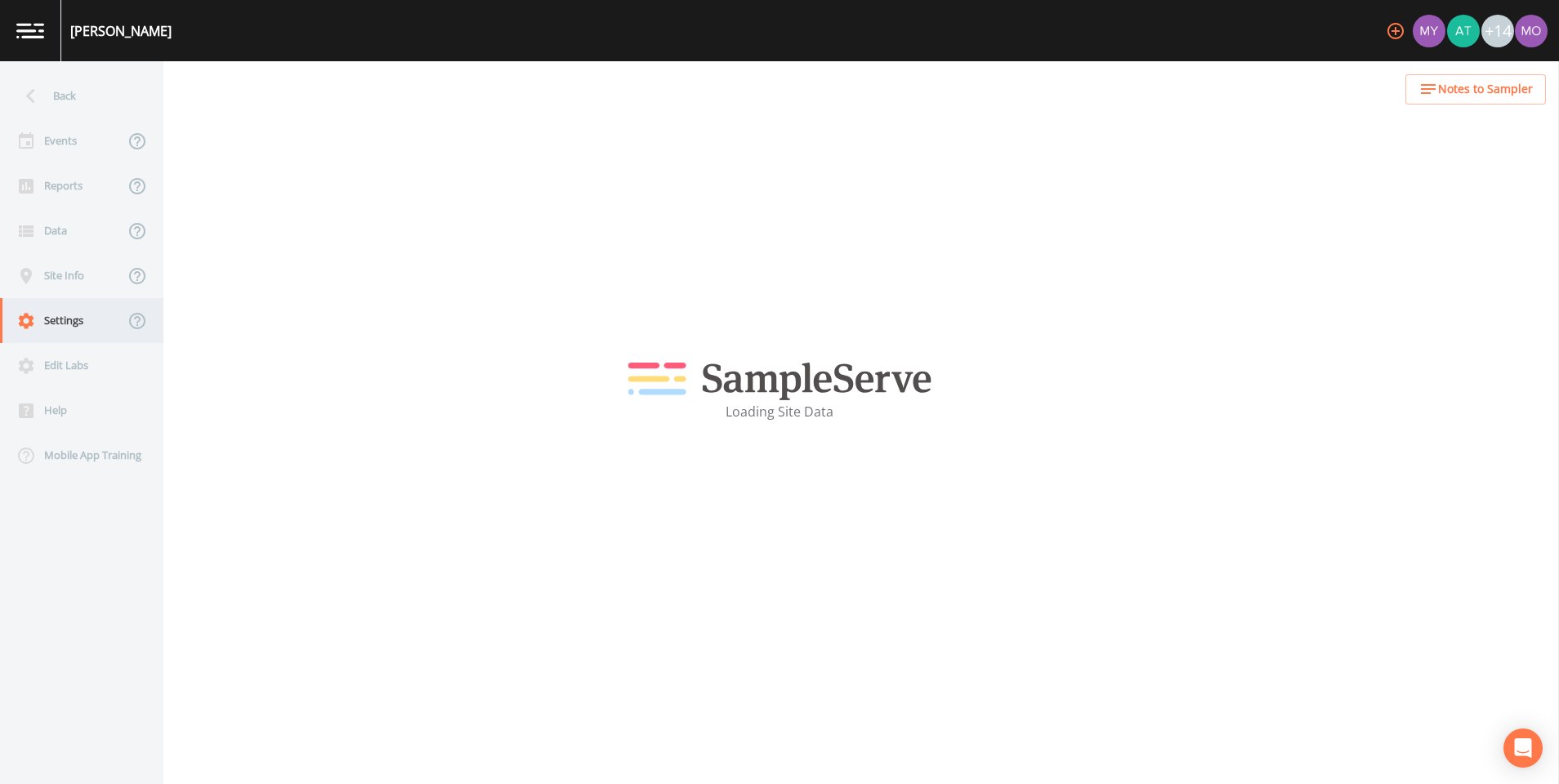 select on "ef31102d-f292-40b5-940d-5d051203297d" 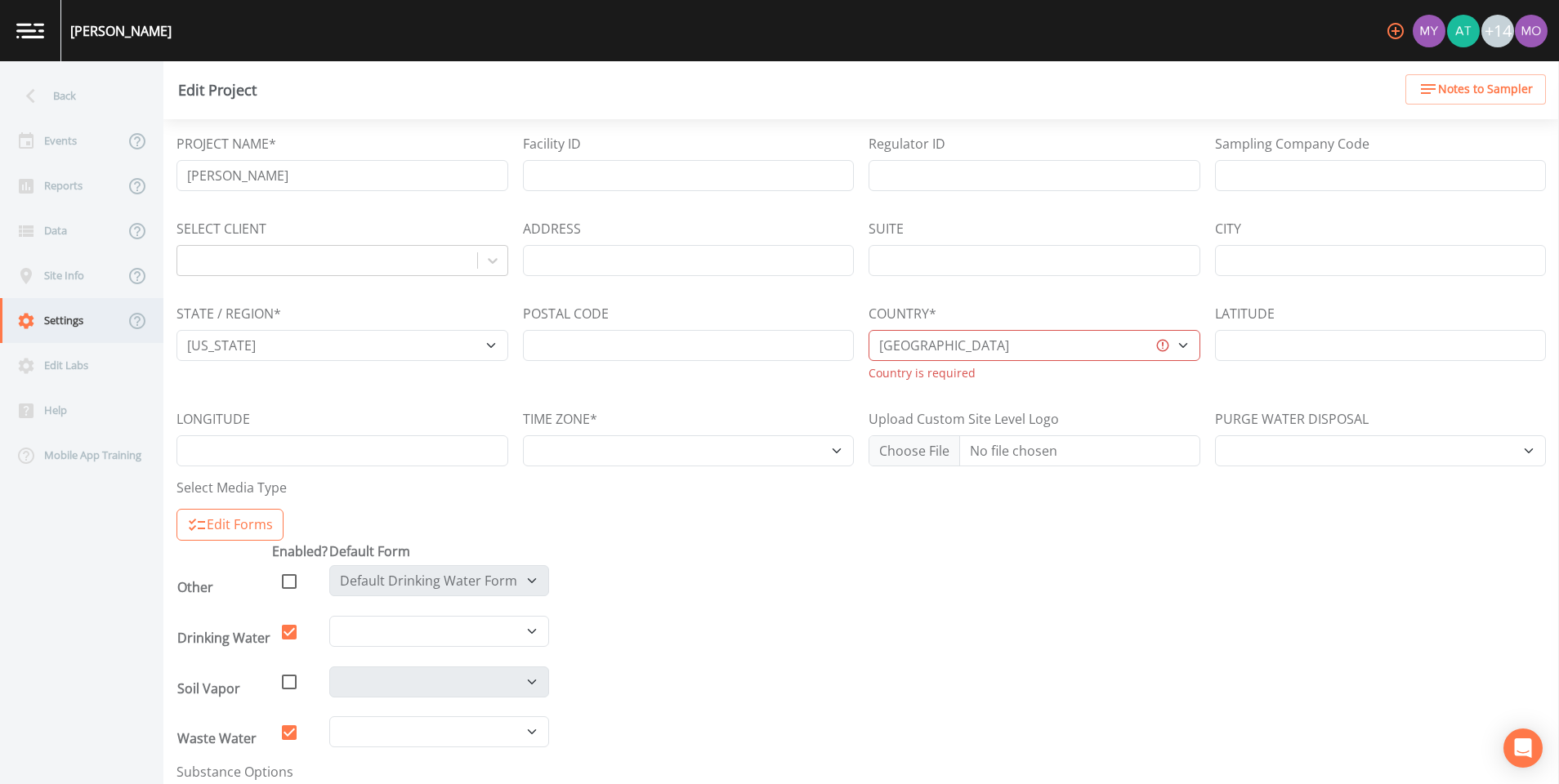 select on "US/Eastern" 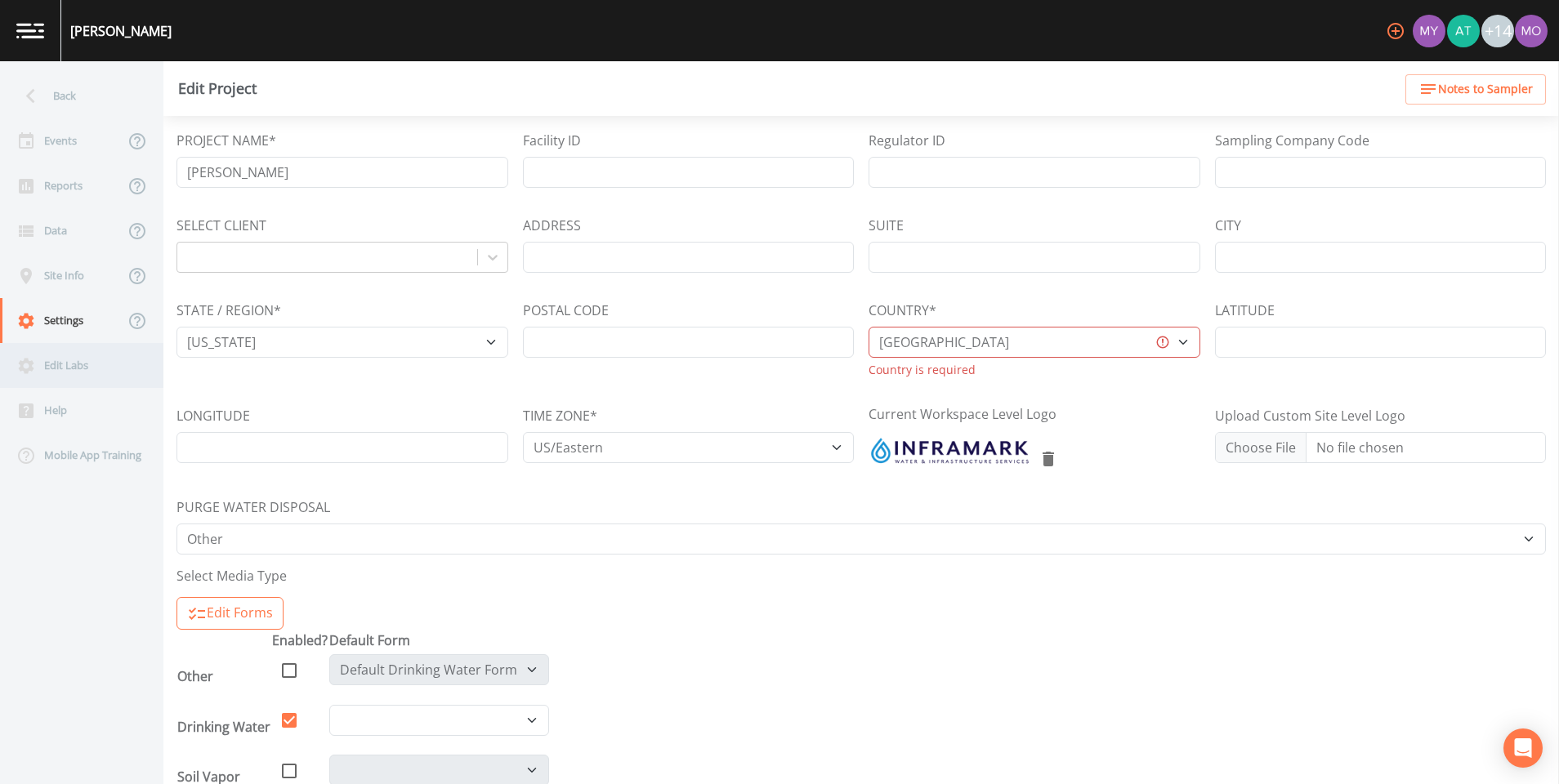 click on "Edit Labs" at bounding box center (74, 365) 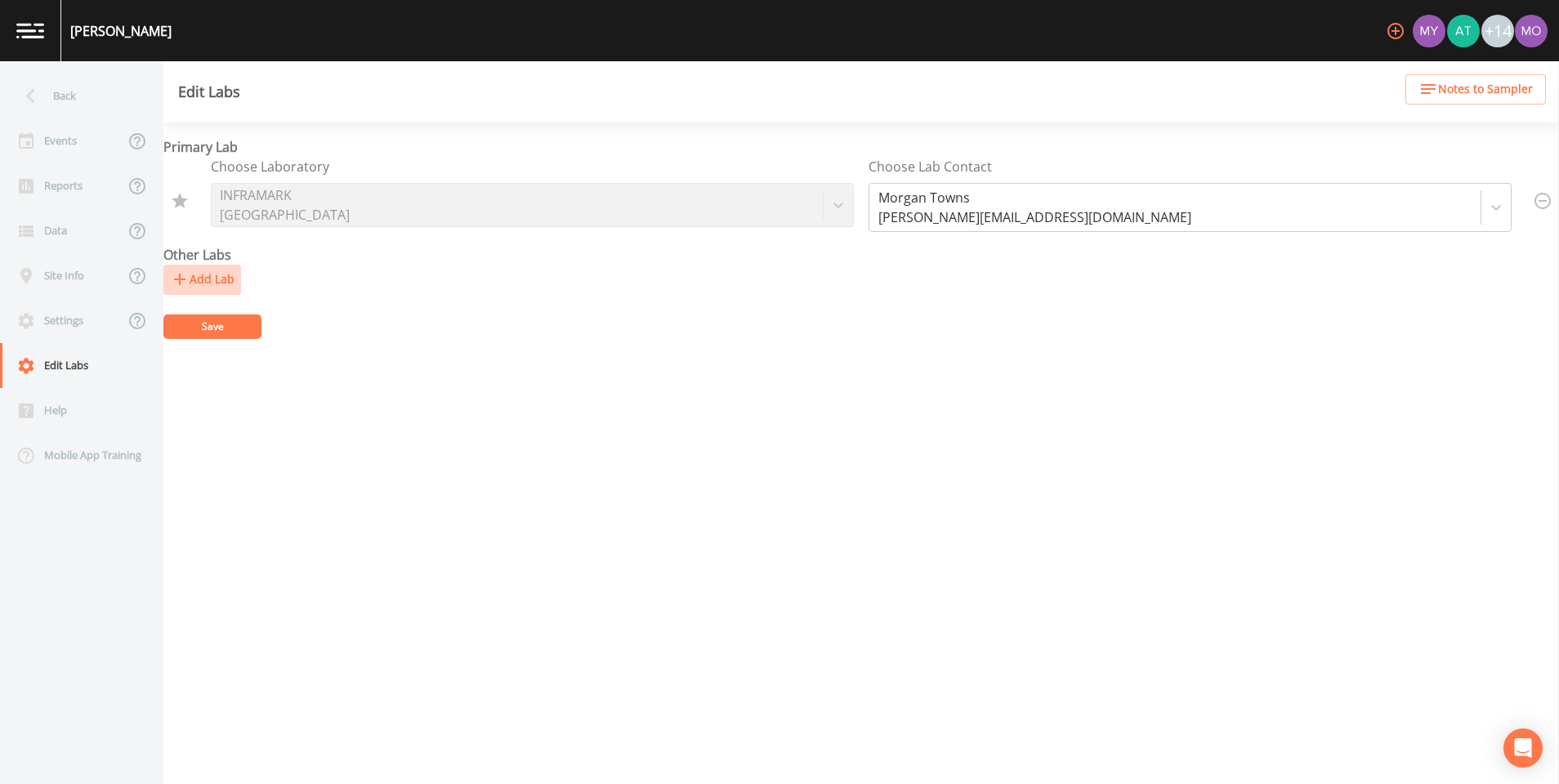 click on "Add Lab" at bounding box center [202, 279] 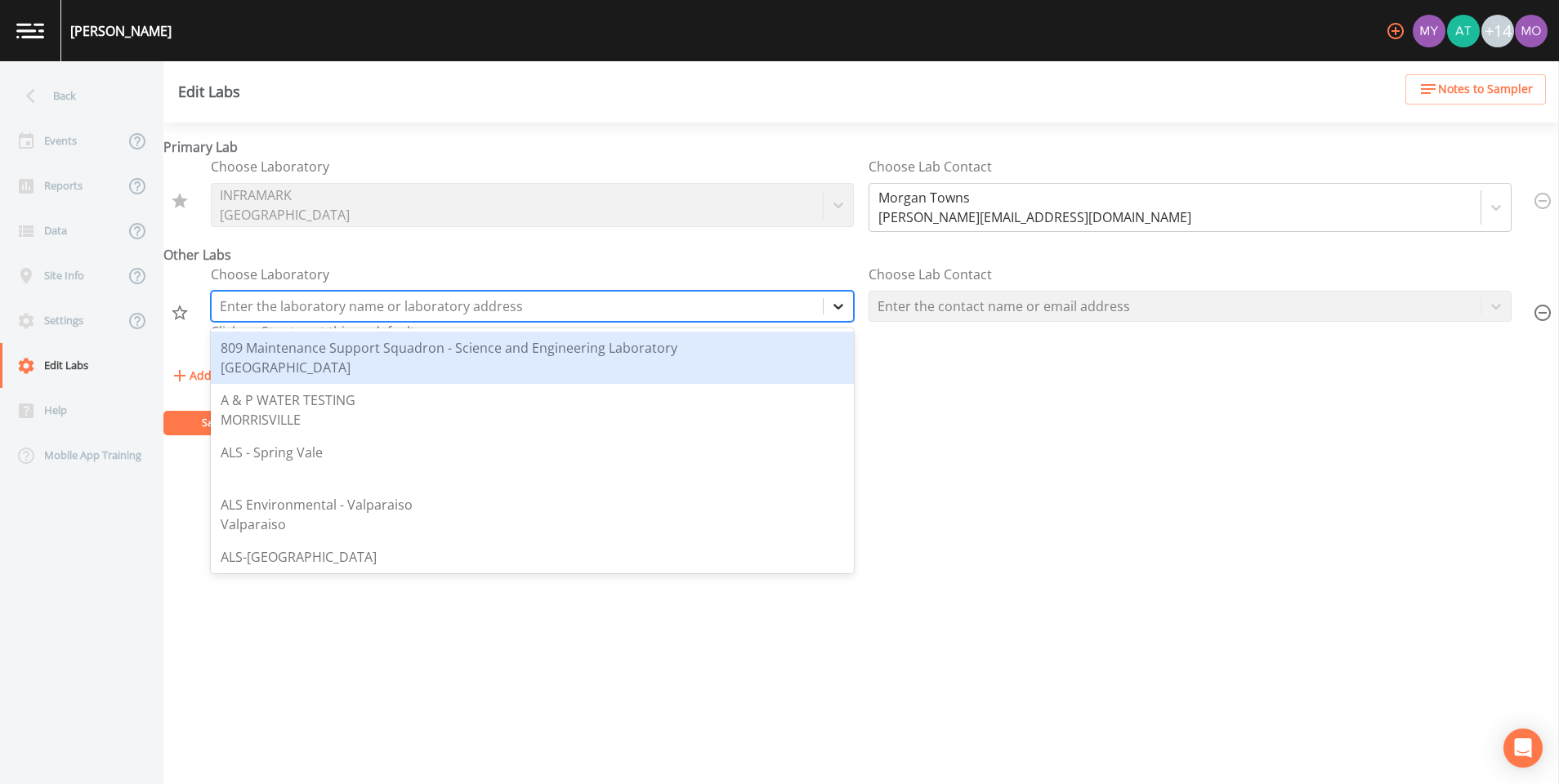 click 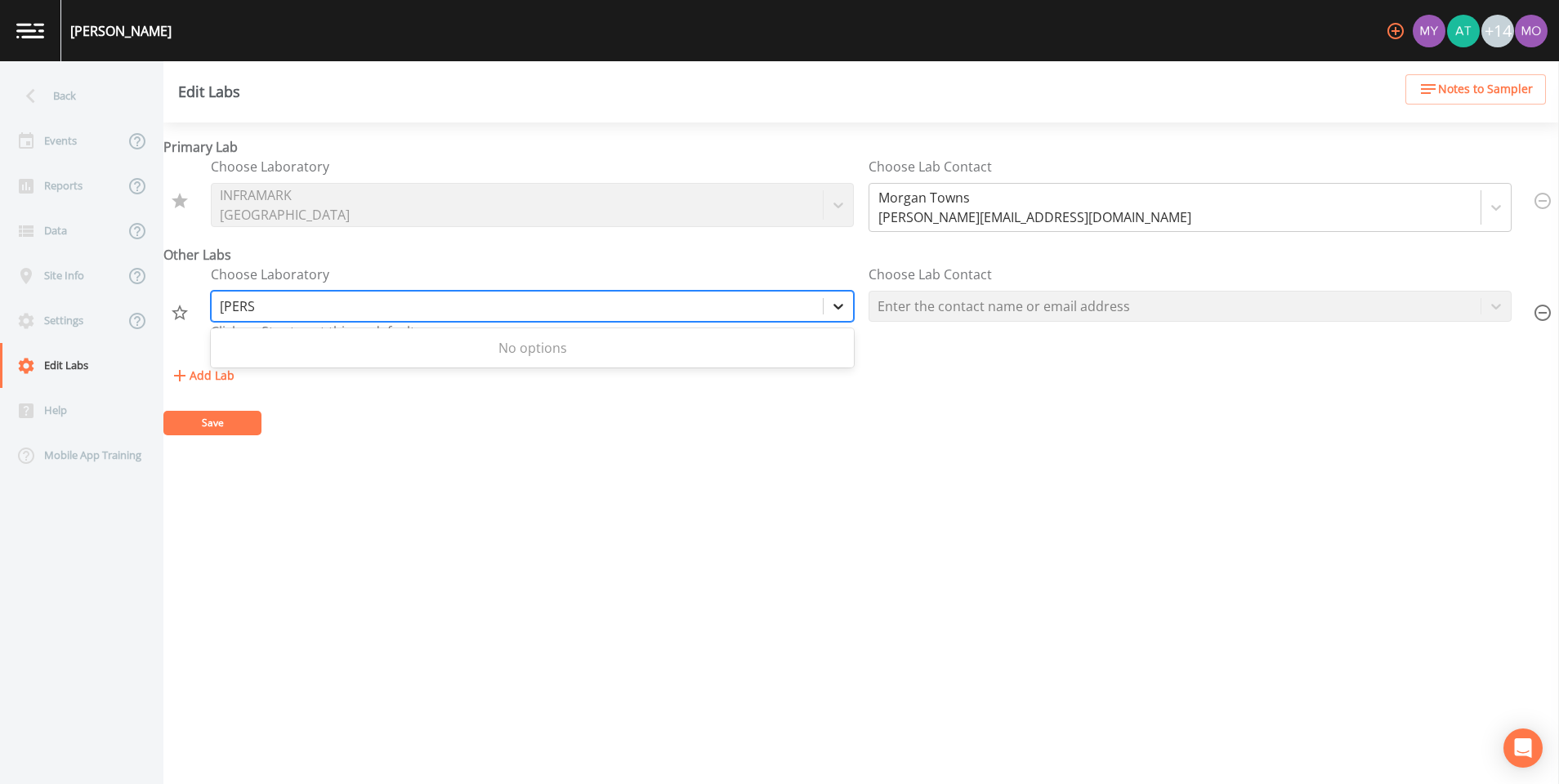 type on "fowler" 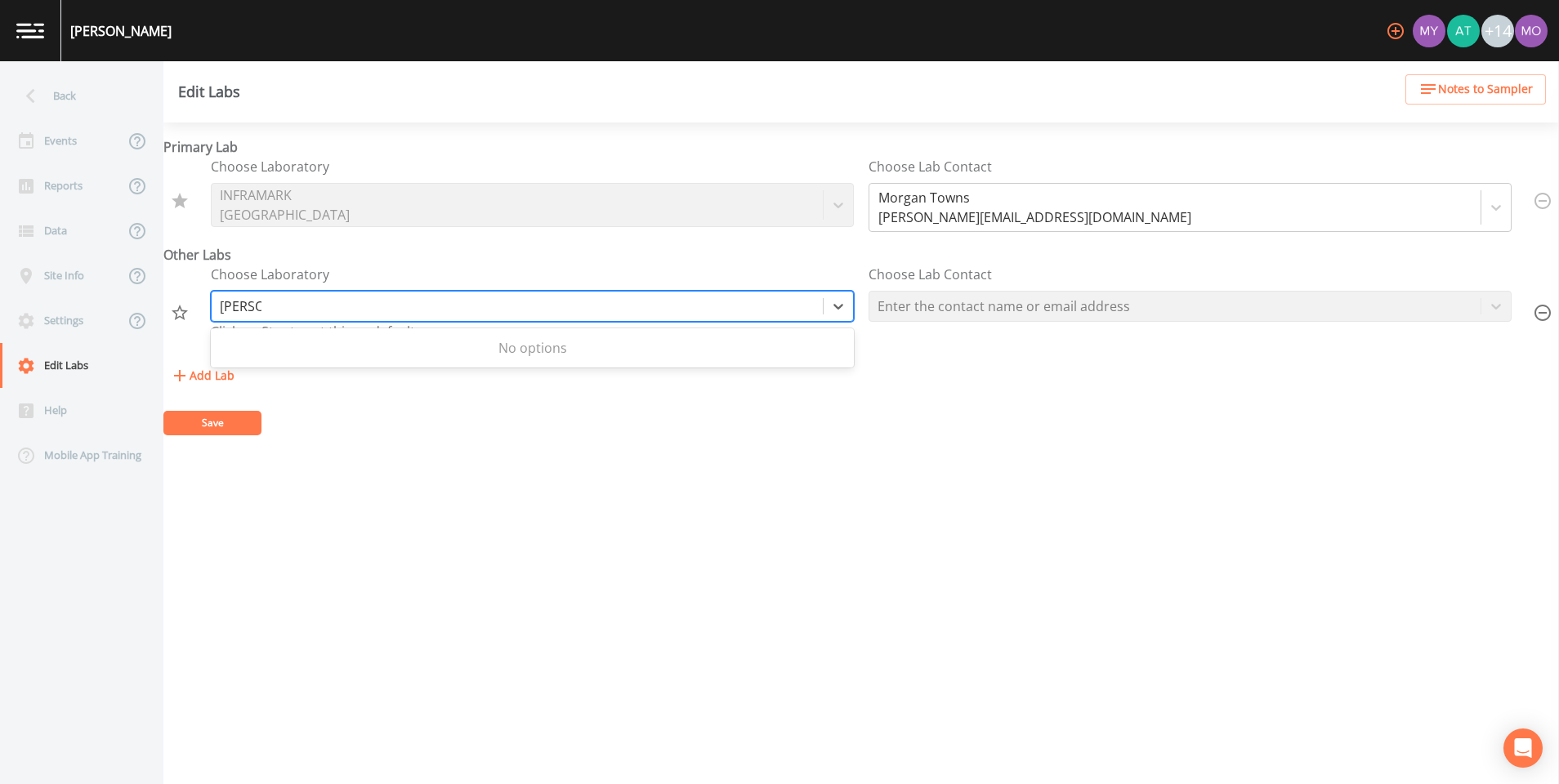 click on "No options" at bounding box center (532, 348) 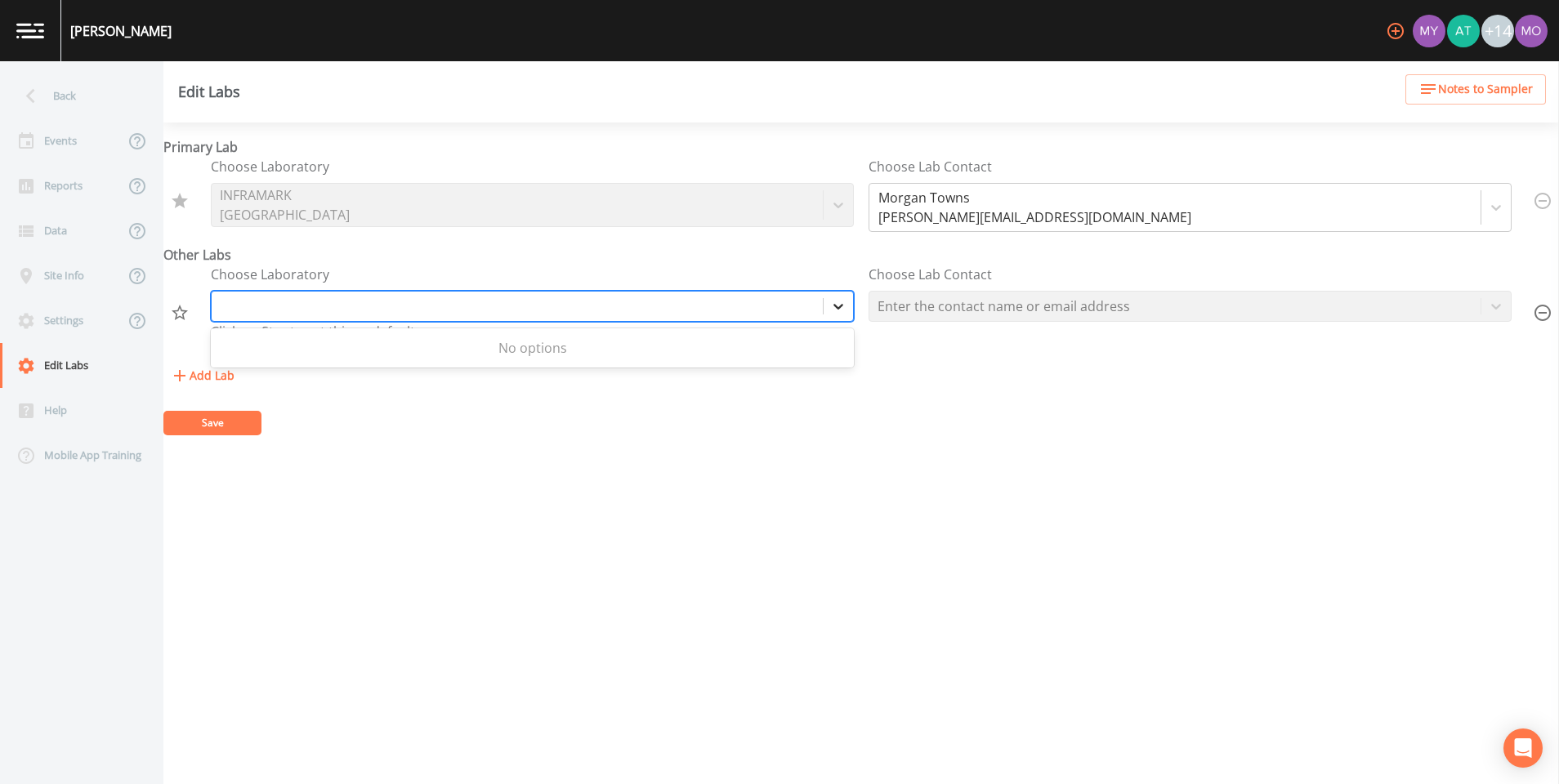 click 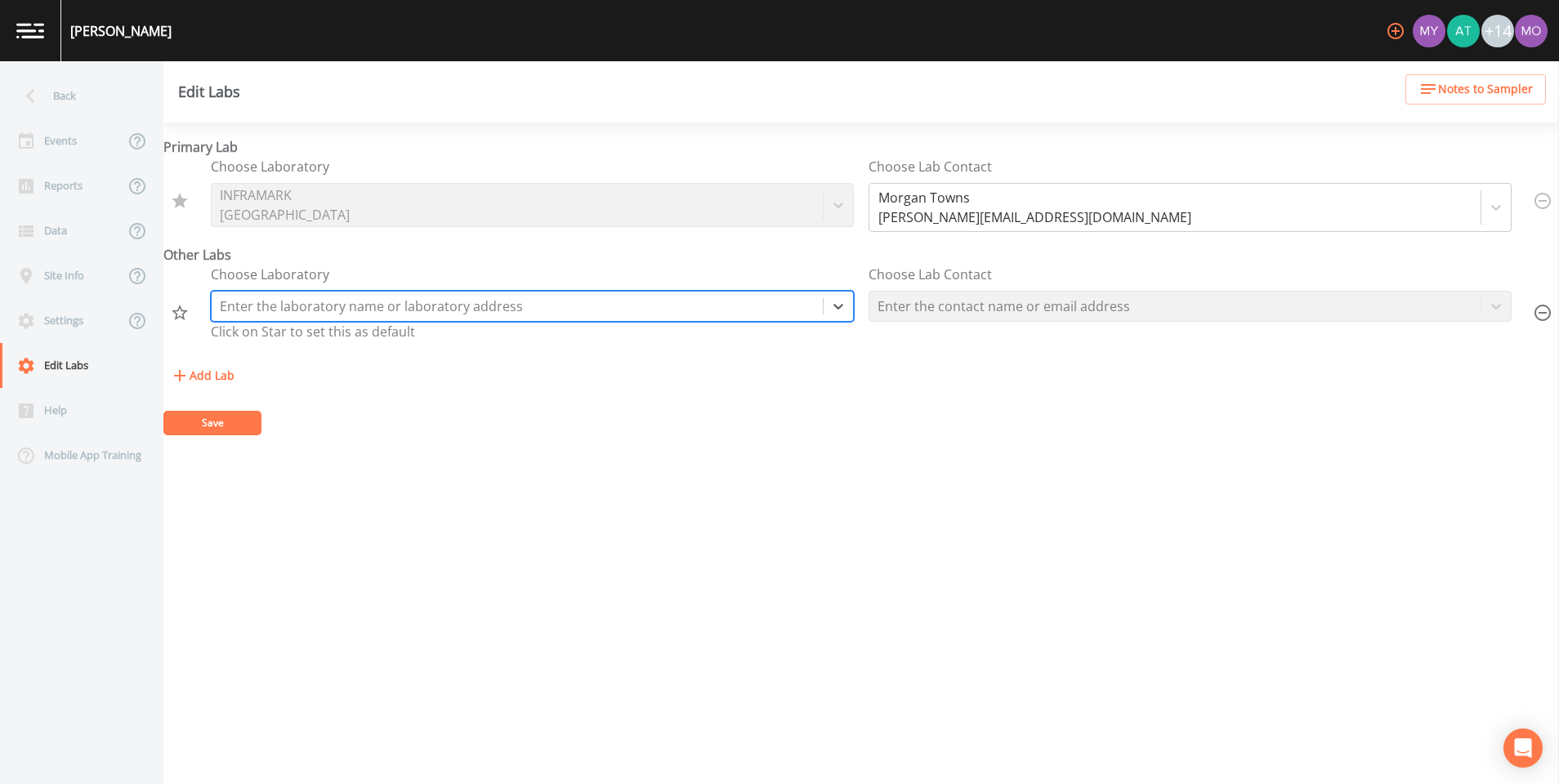 click on "Choose Lab Contact Enter the contact name or email address" at bounding box center [1190, 306] 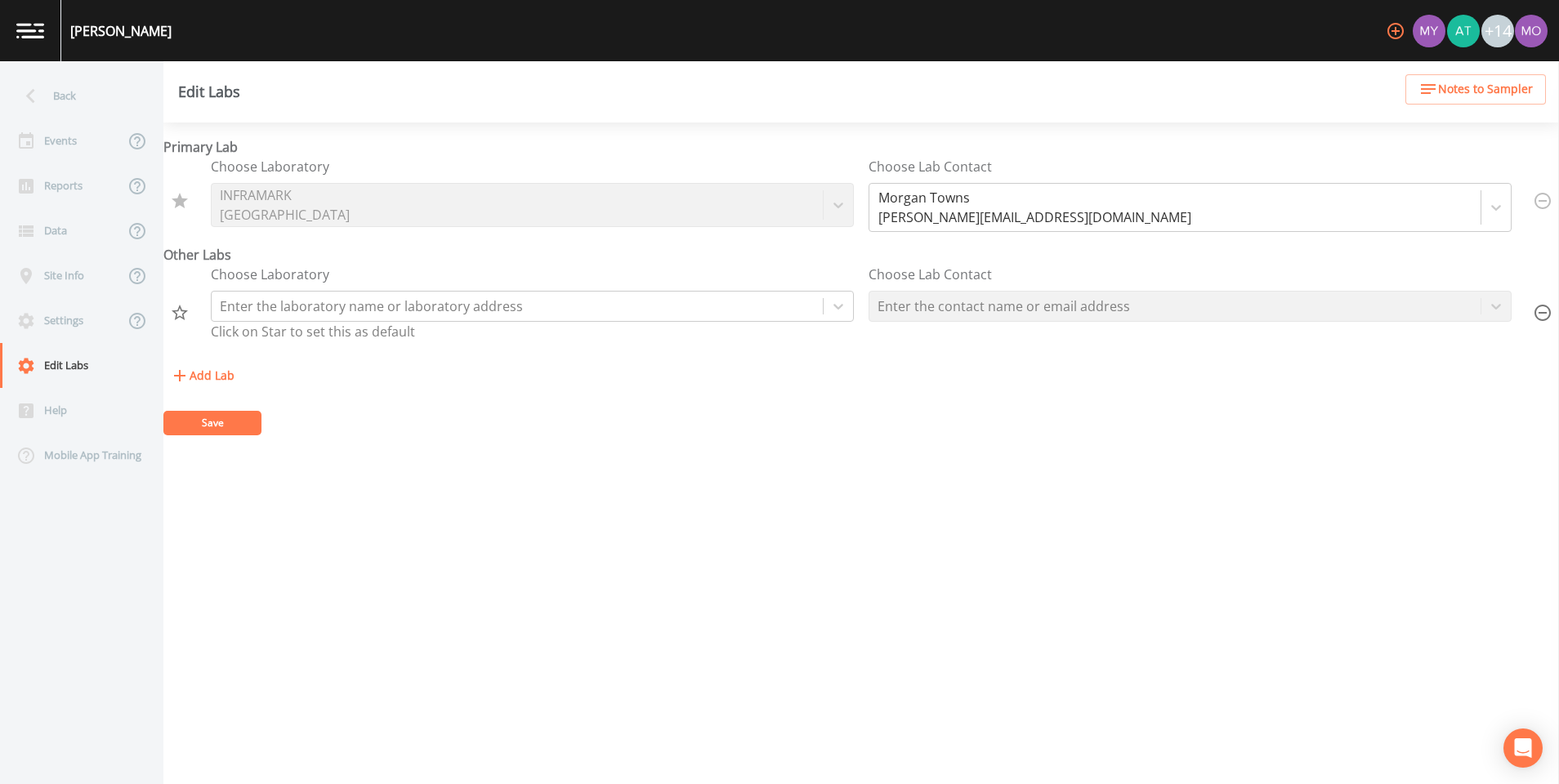 click on "Choose Lab Contact Enter the contact name or email address" at bounding box center (1190, 306) 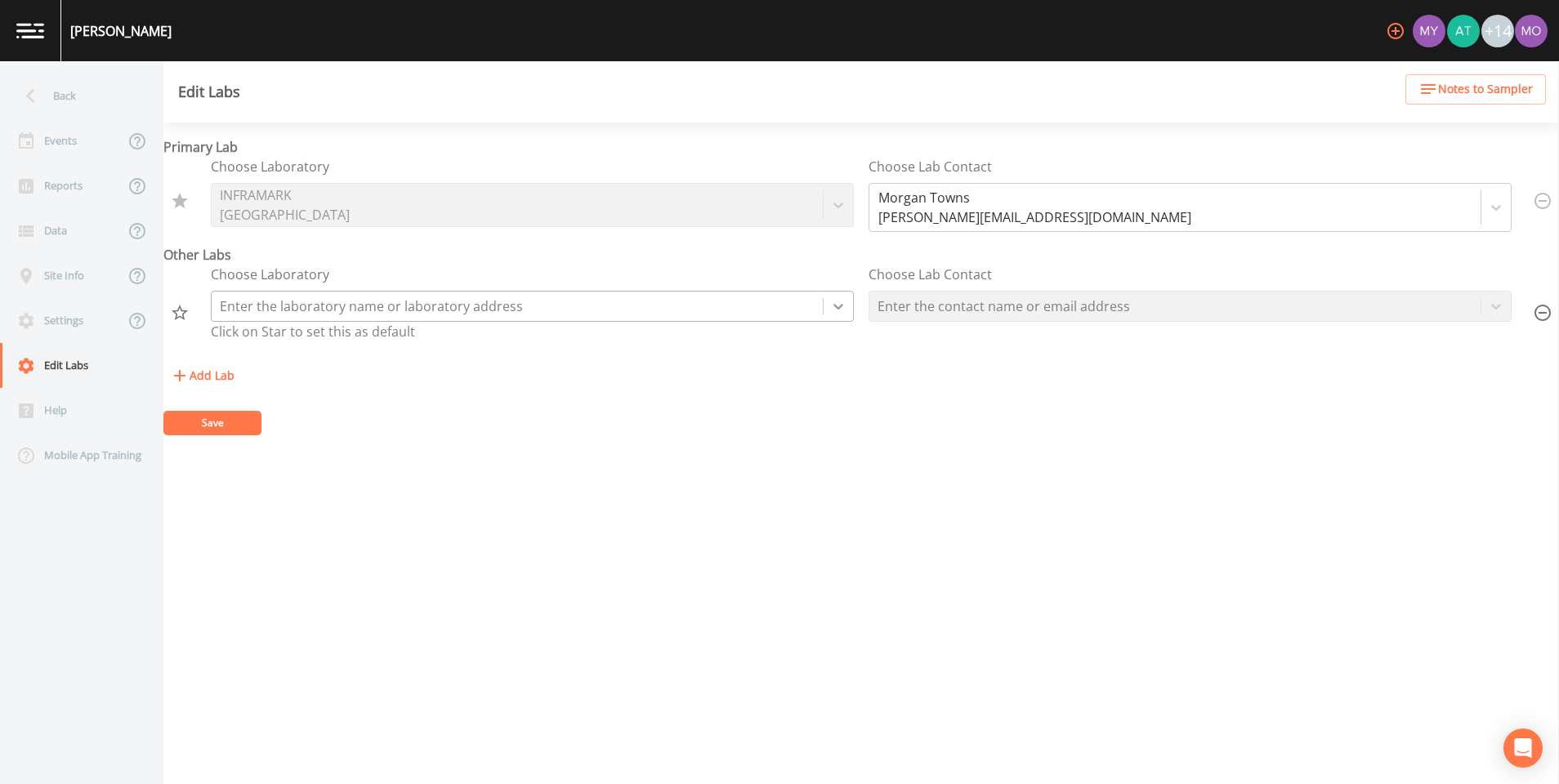 click 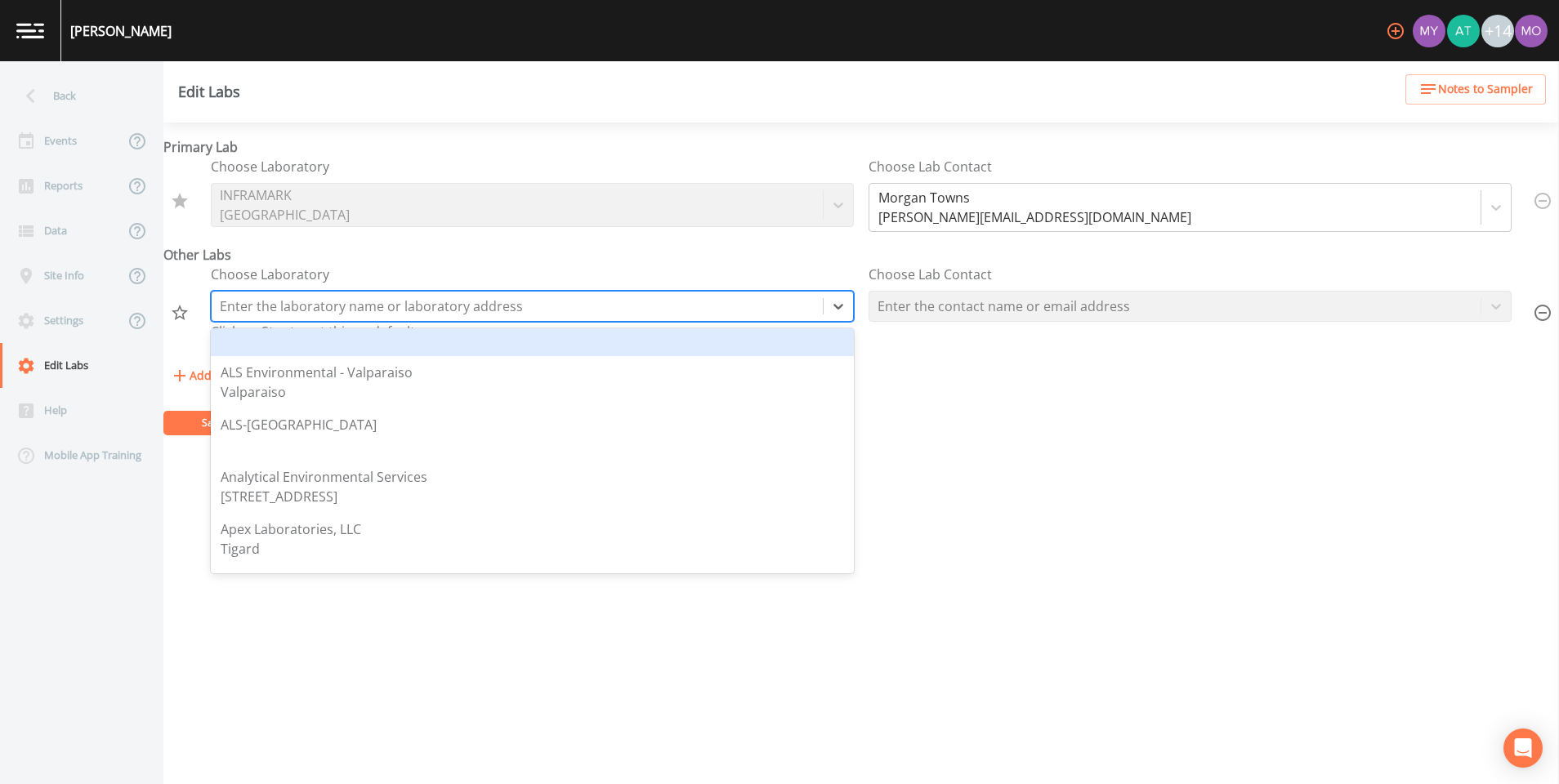 scroll, scrollTop: 0, scrollLeft: 0, axis: both 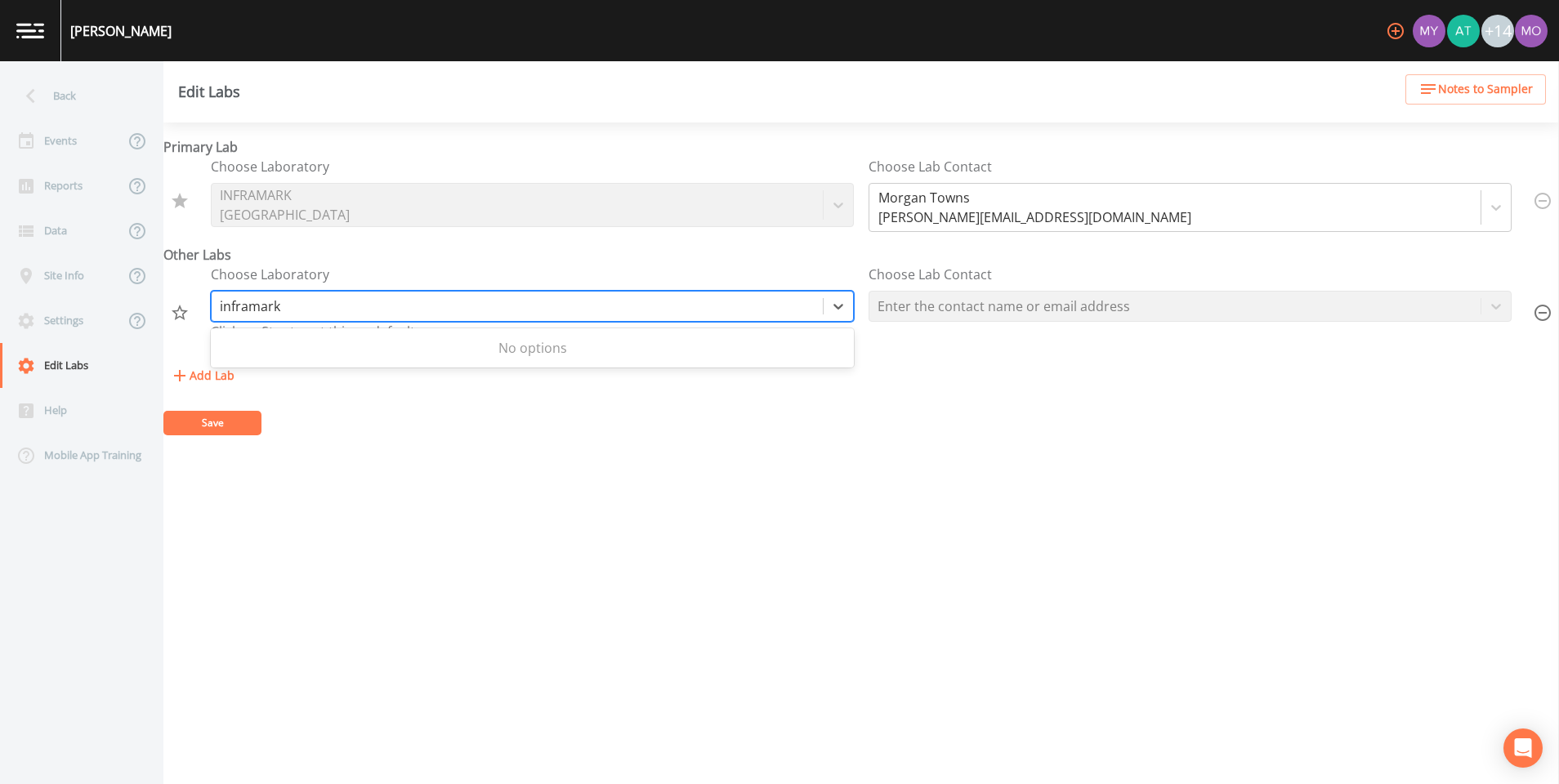 type on "inframark" 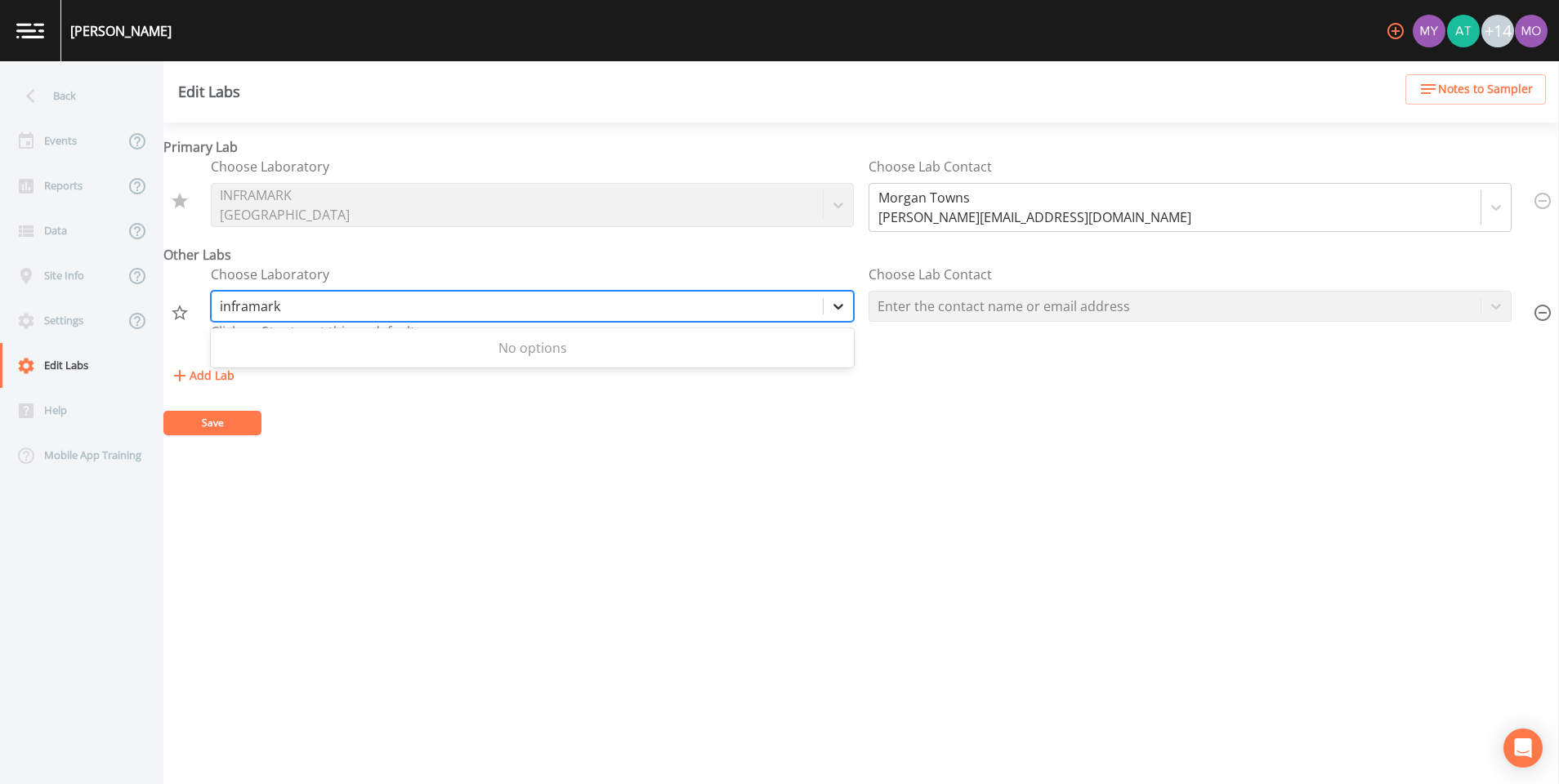 type 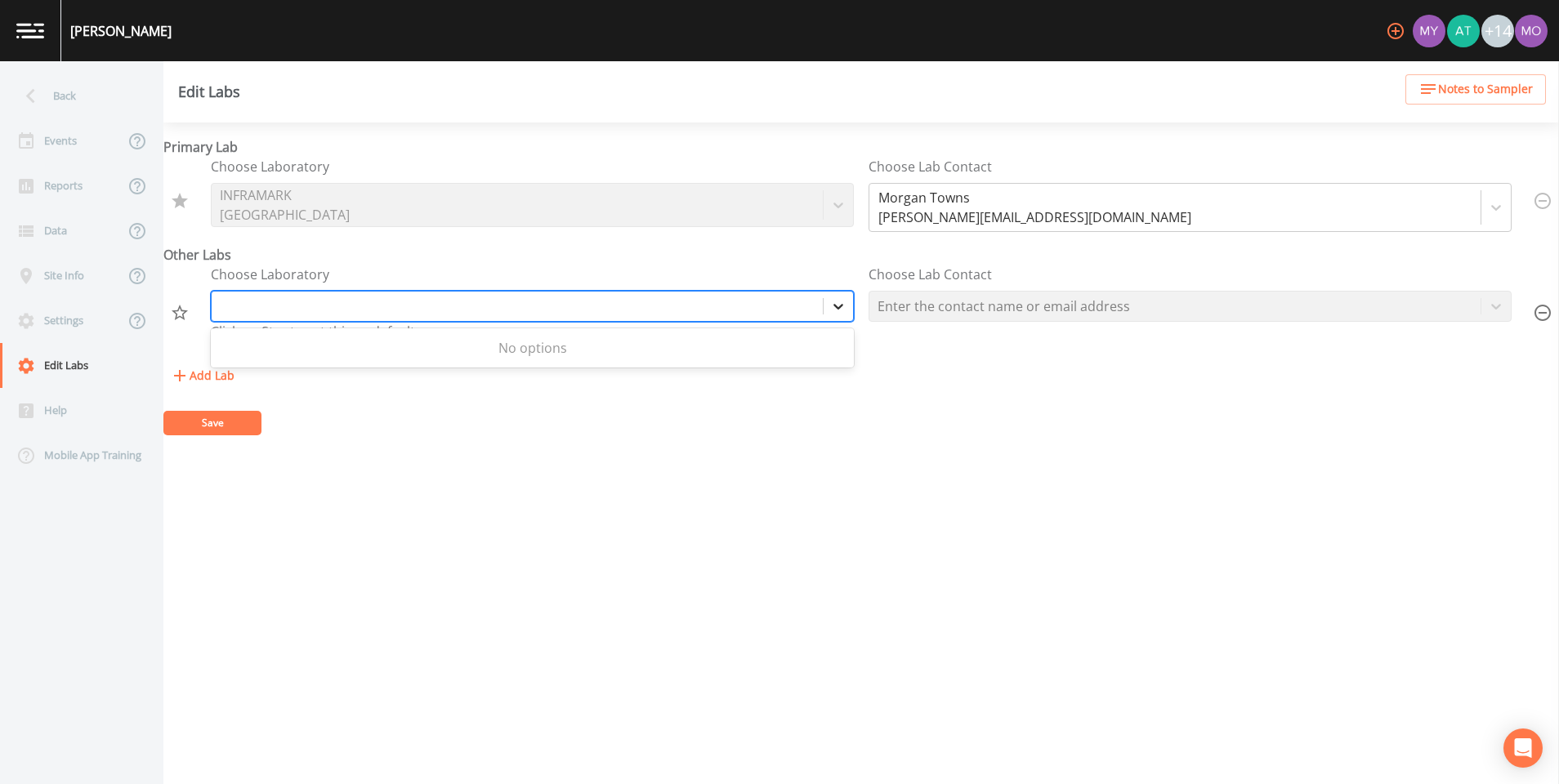 click 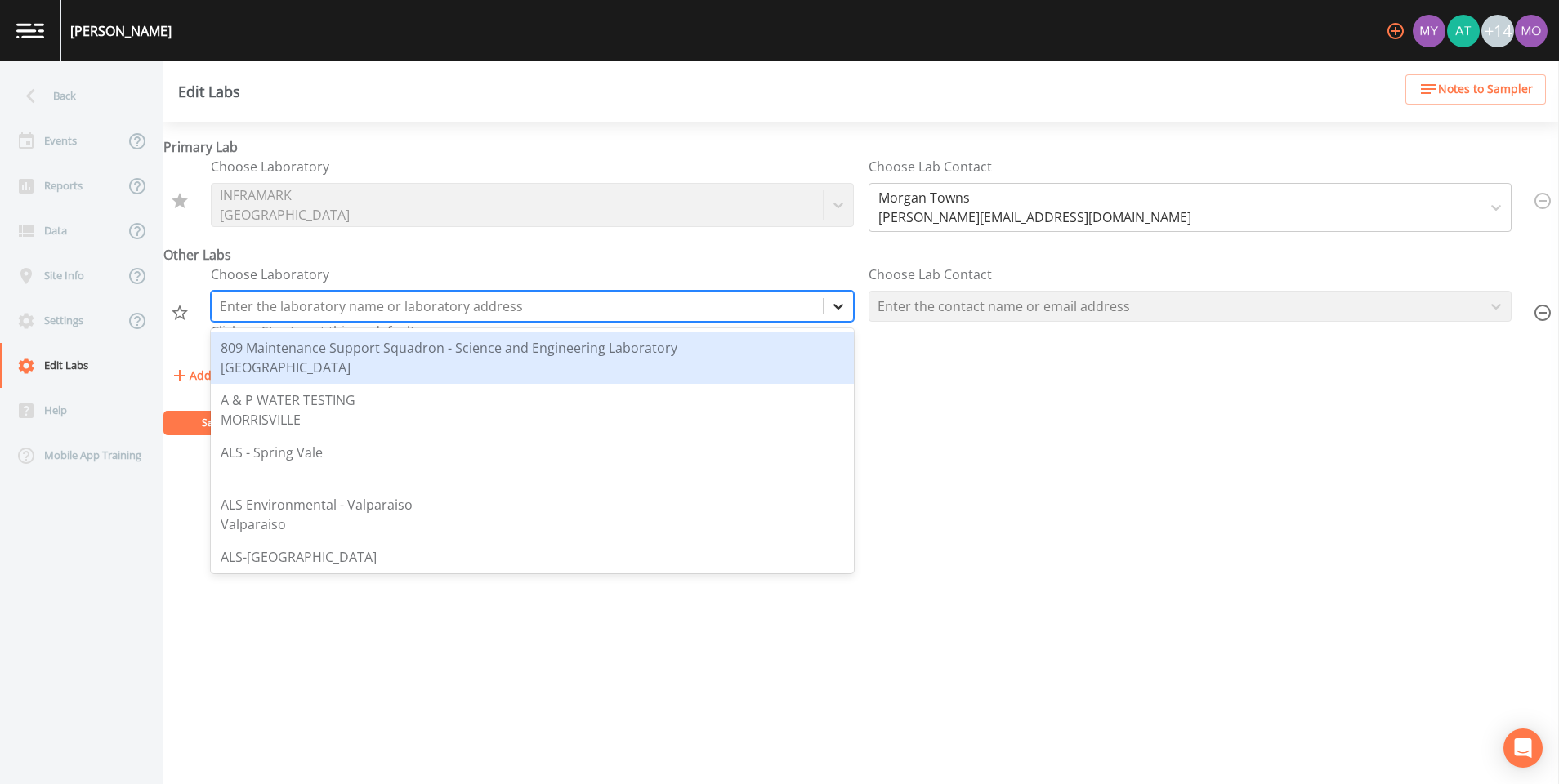click 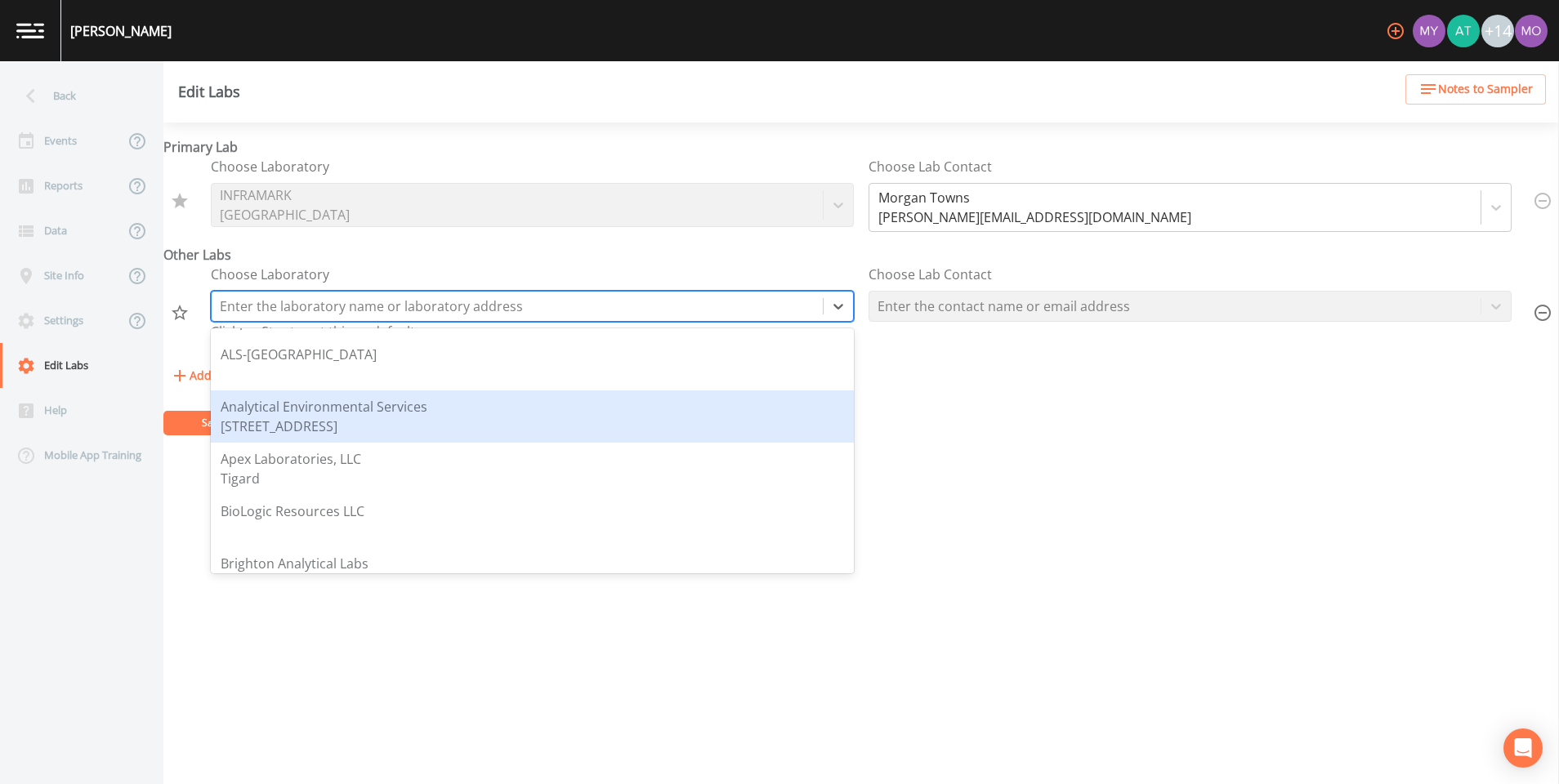 scroll, scrollTop: 0, scrollLeft: 0, axis: both 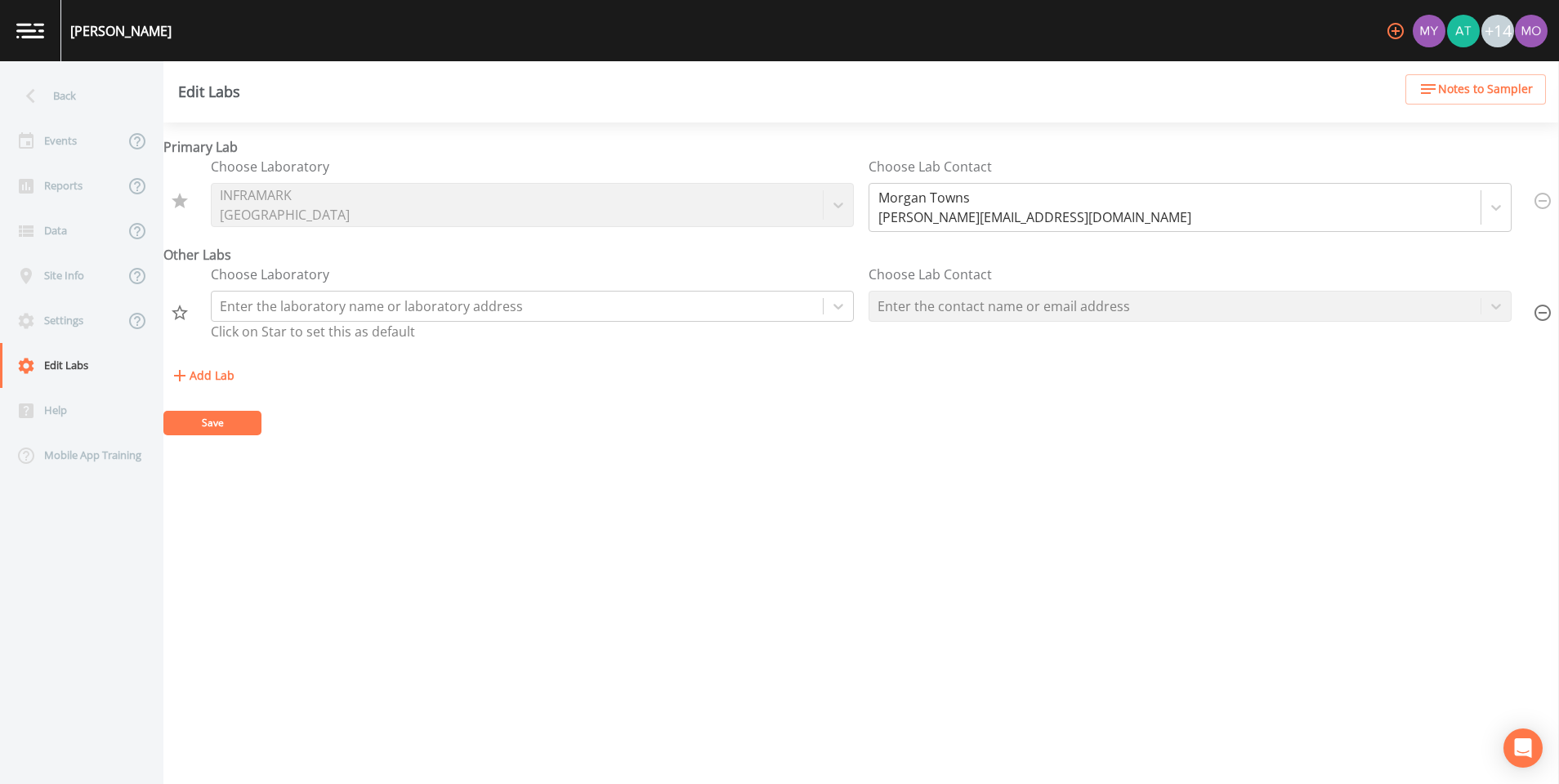 click on "Primary Lab  Choose Laboratory INFRAMARK STATEN ISLAND    Choose Lab Contact Morgan Towns morgan.towns@inframark.com Other Labs Choose Laboratory Enter the laboratory name or laboratory address Click on Star to set this as default Choose Lab Contact Enter the contact name or email address Add Lab Save" at bounding box center [861, 453] 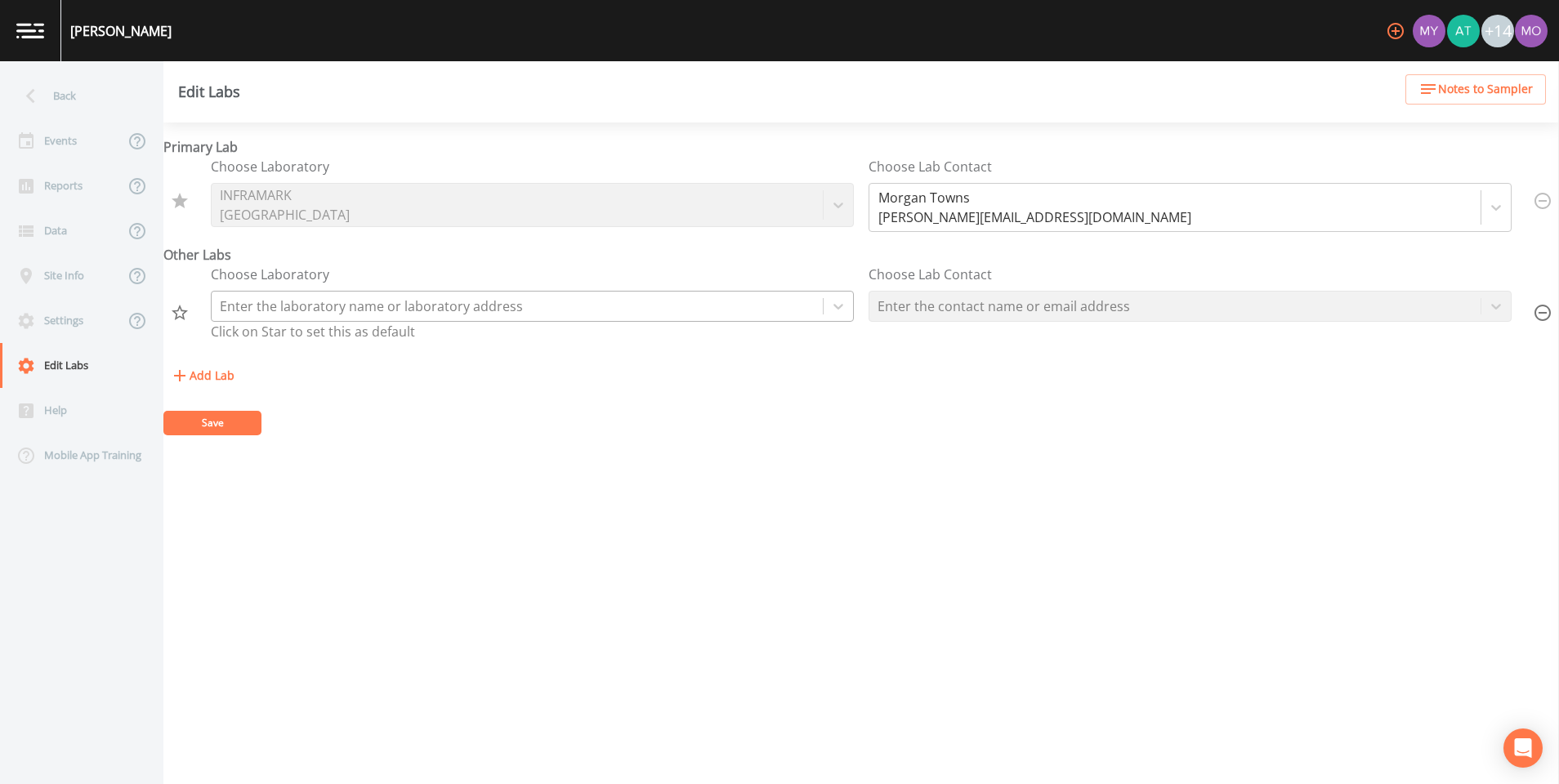 click at bounding box center (517, 306) 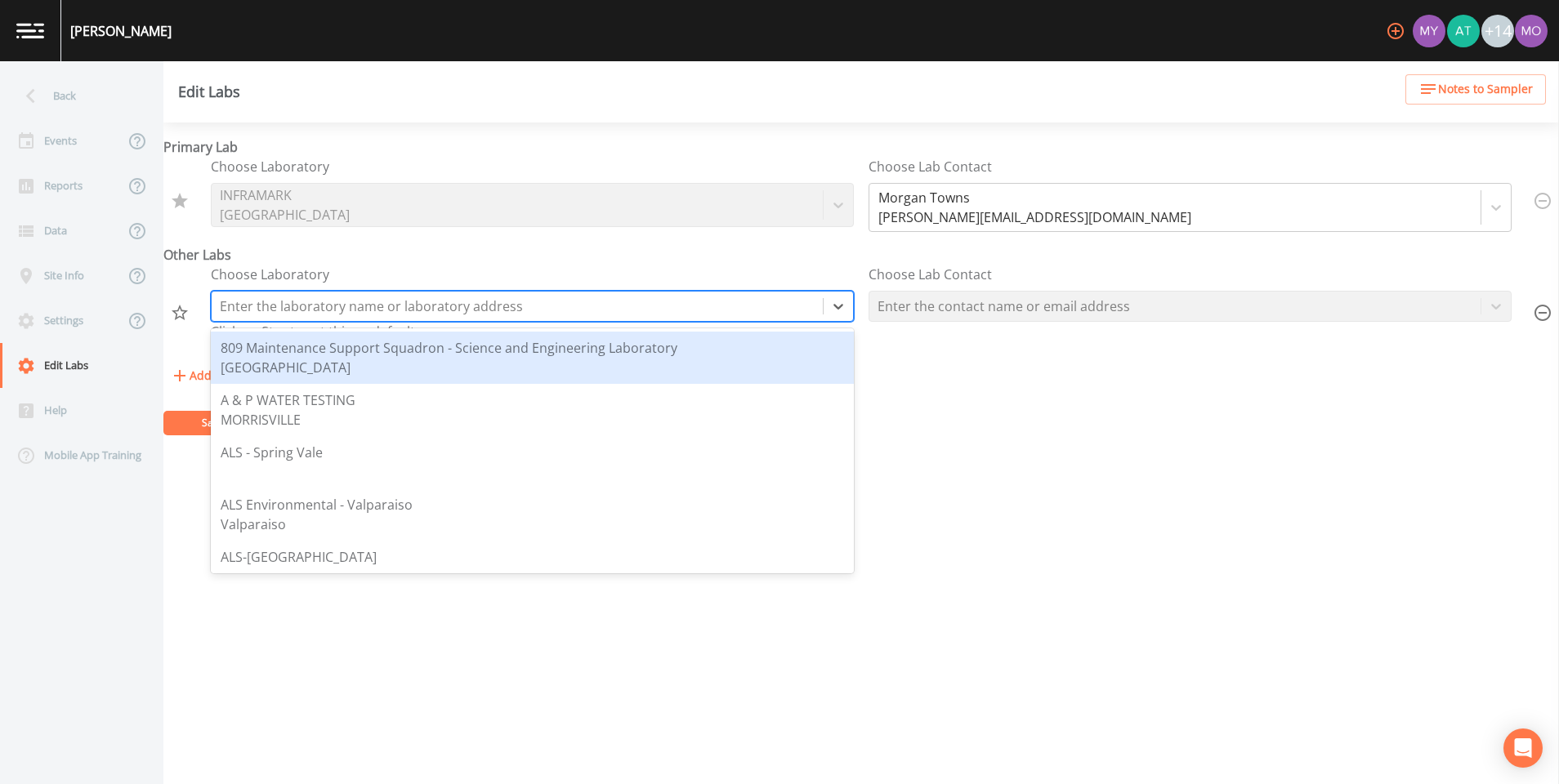 click on "Primary Lab  Choose Laboratory INFRAMARK STATEN ISLAND    Choose Lab Contact Morgan Towns morgan.towns@inframark.com Other Labs Choose Laboratory 64 results available. Use Up and Down to choose options, press Enter to select the currently focused option, press Escape to exit the menu, press Tab to select the option and exit the menu. Enter the laboratory name or laboratory address 809 Maintenance Support Squadron - Science and Engineering Laboratory Hill AFB    A & P WATER TESTING MORRISVILLE    ALS - Spring Vale   ALS Environmental - Valparaiso Valparaiso    ALS-Melbourne   Analytical Environmental Services 3080 Presidential Dr, Atlanta 30340   Apex Laboratories, LLC Tigard    BioLogic Resources LLC     Brighton Analytical Labs   Bureau Veritas Laboratories 6740 Campobello Road, Mississauga L5N 2L8   CSI - South Africa     Demo Lab   ENVision Laboratories Inc Indianapolis    Enviro Lab Services, Inc.   Envirolab Australia   Environmental Testing Inc 4619 N Santa Fe Ave, Oklahoma City 73118" at bounding box center (861, 286) 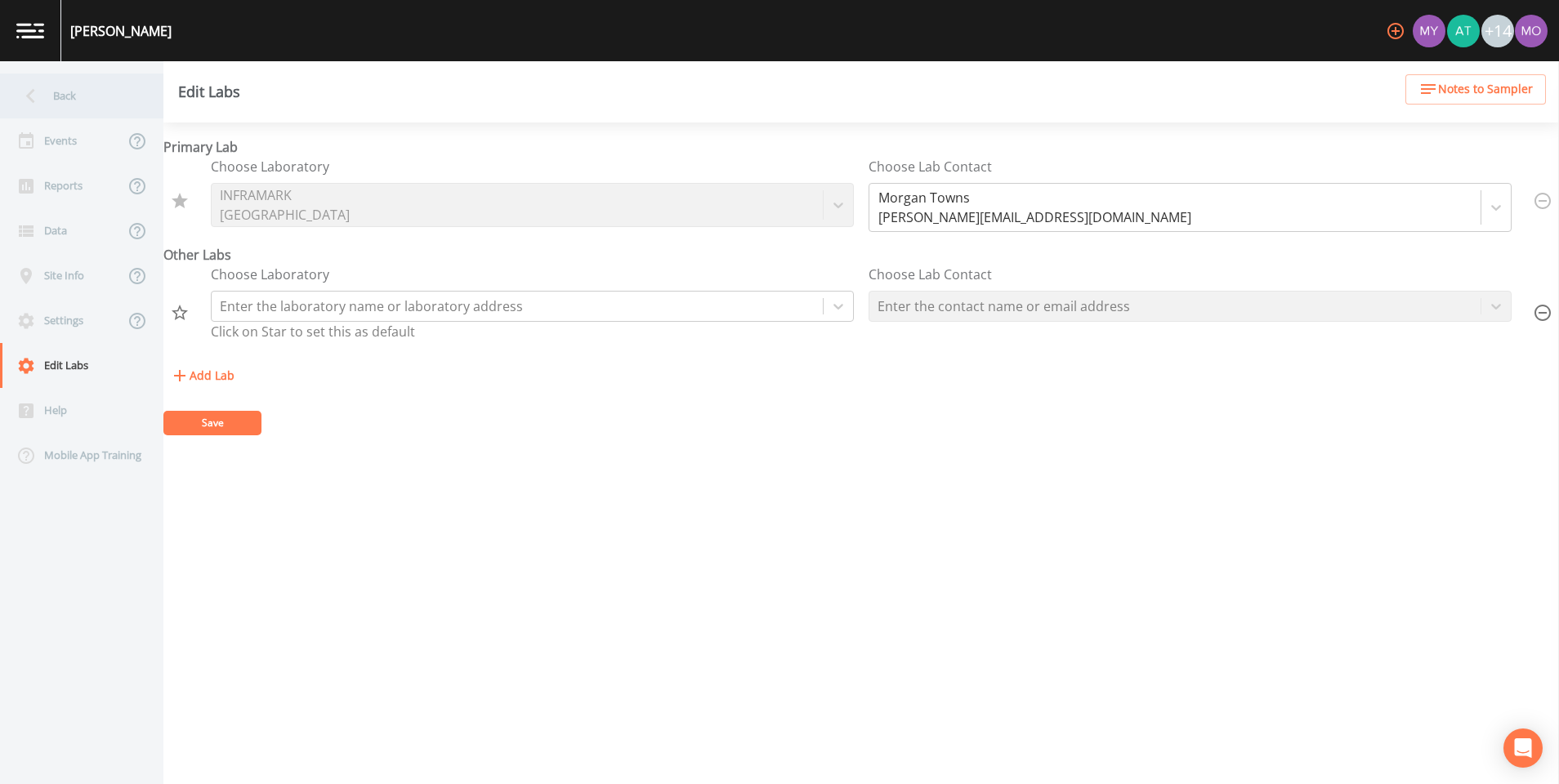 click 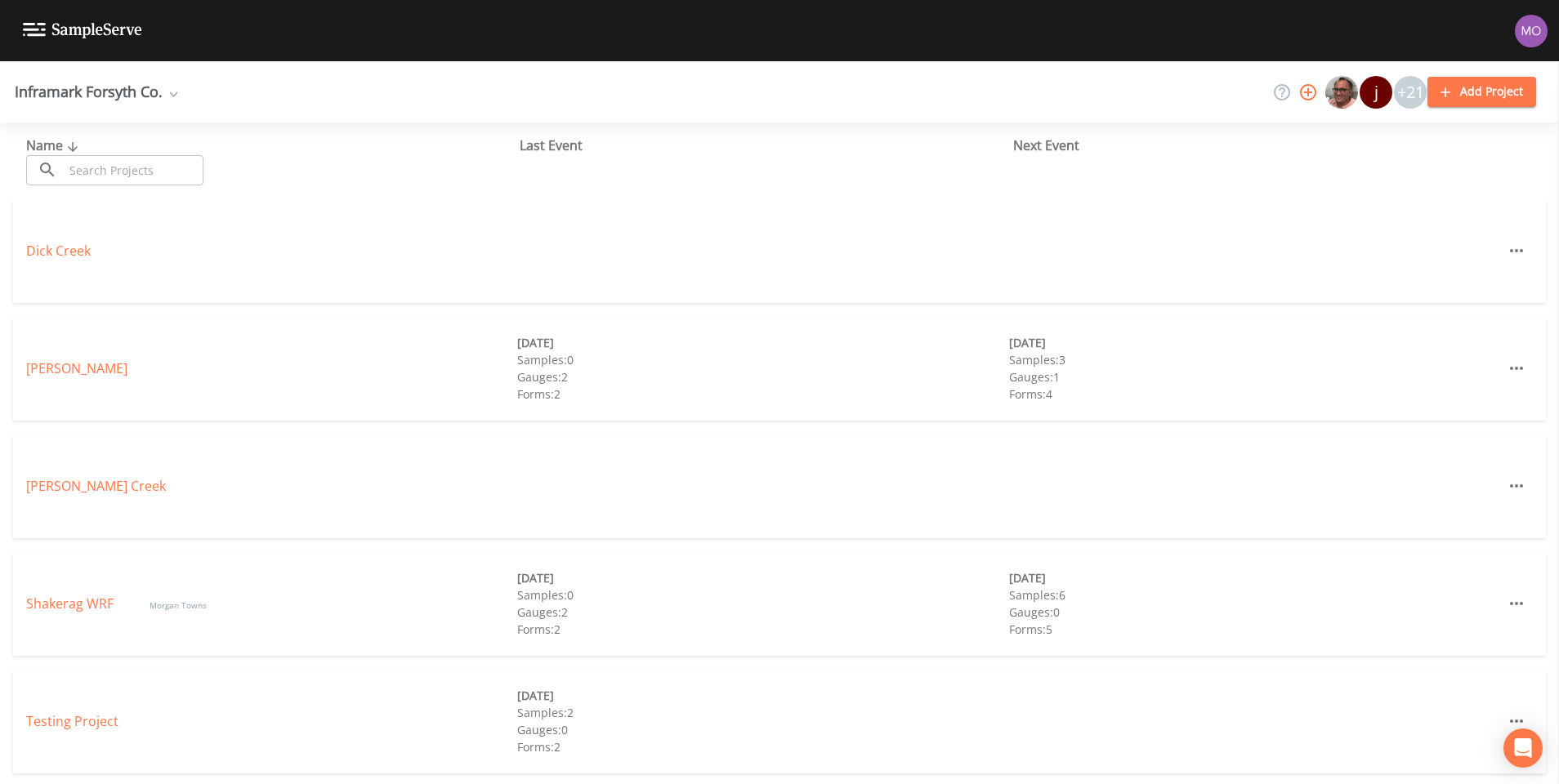 click at bounding box center [83, 30] 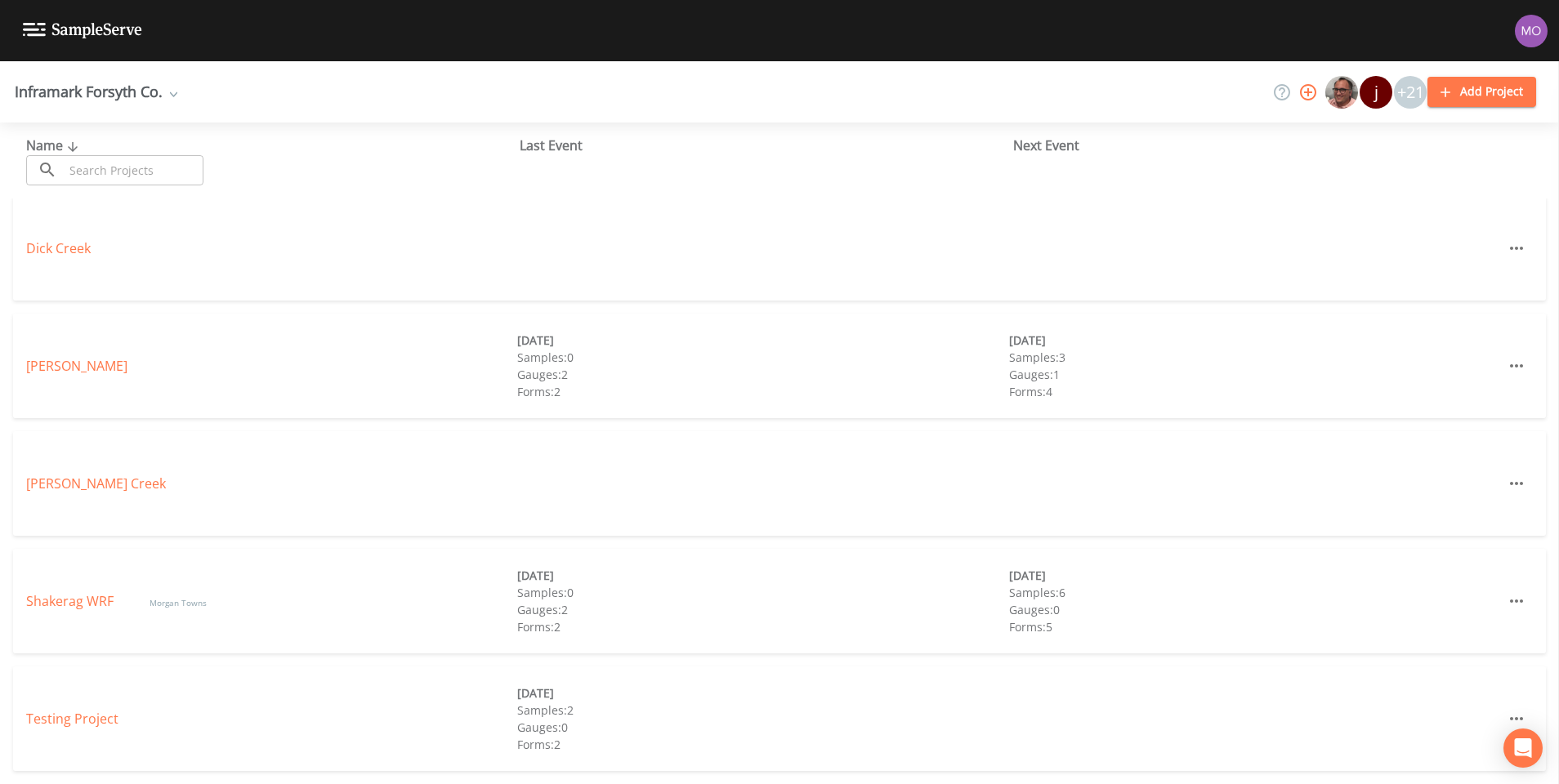 scroll, scrollTop: 0, scrollLeft: 0, axis: both 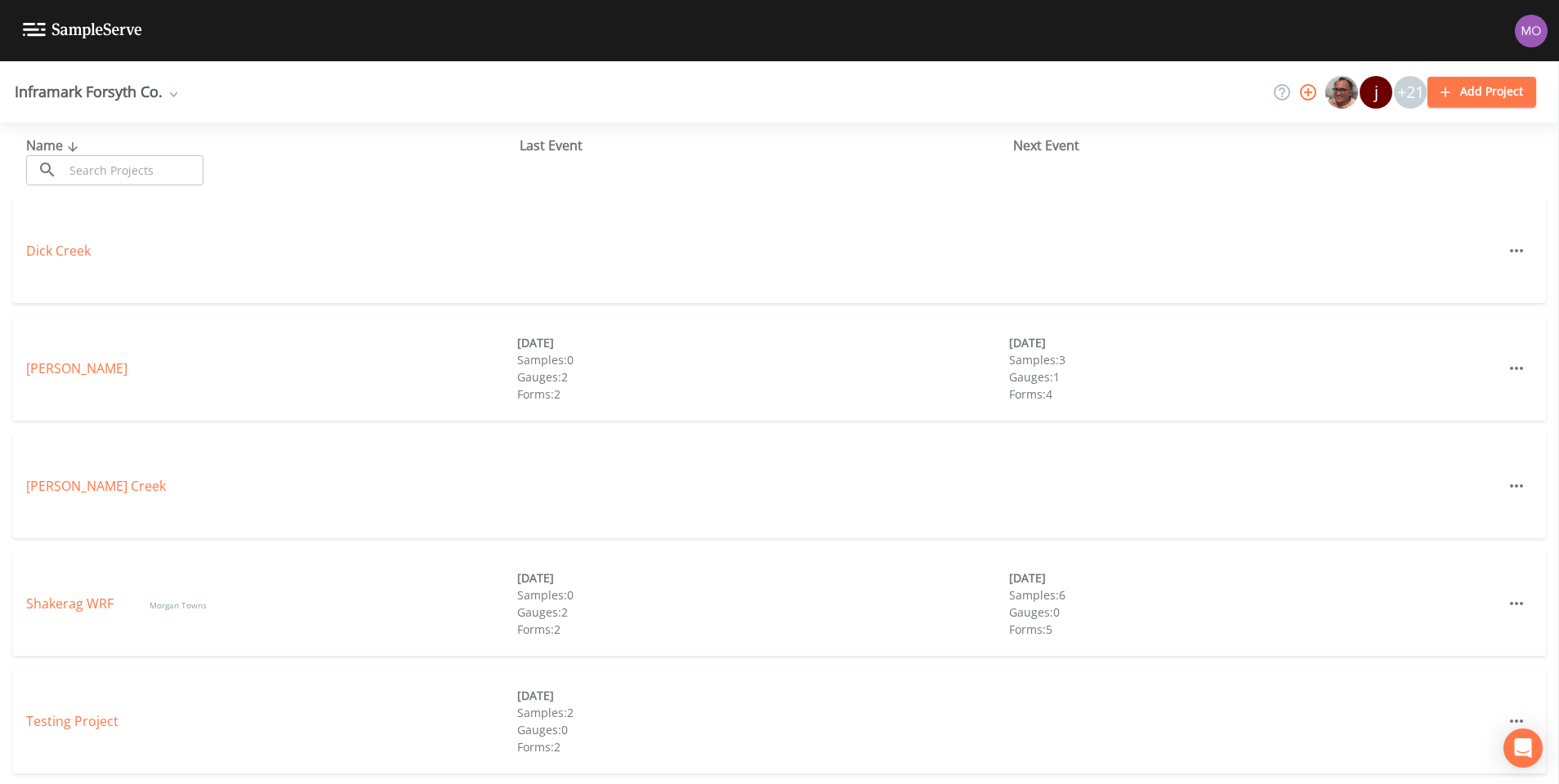 click at bounding box center (170, 91) 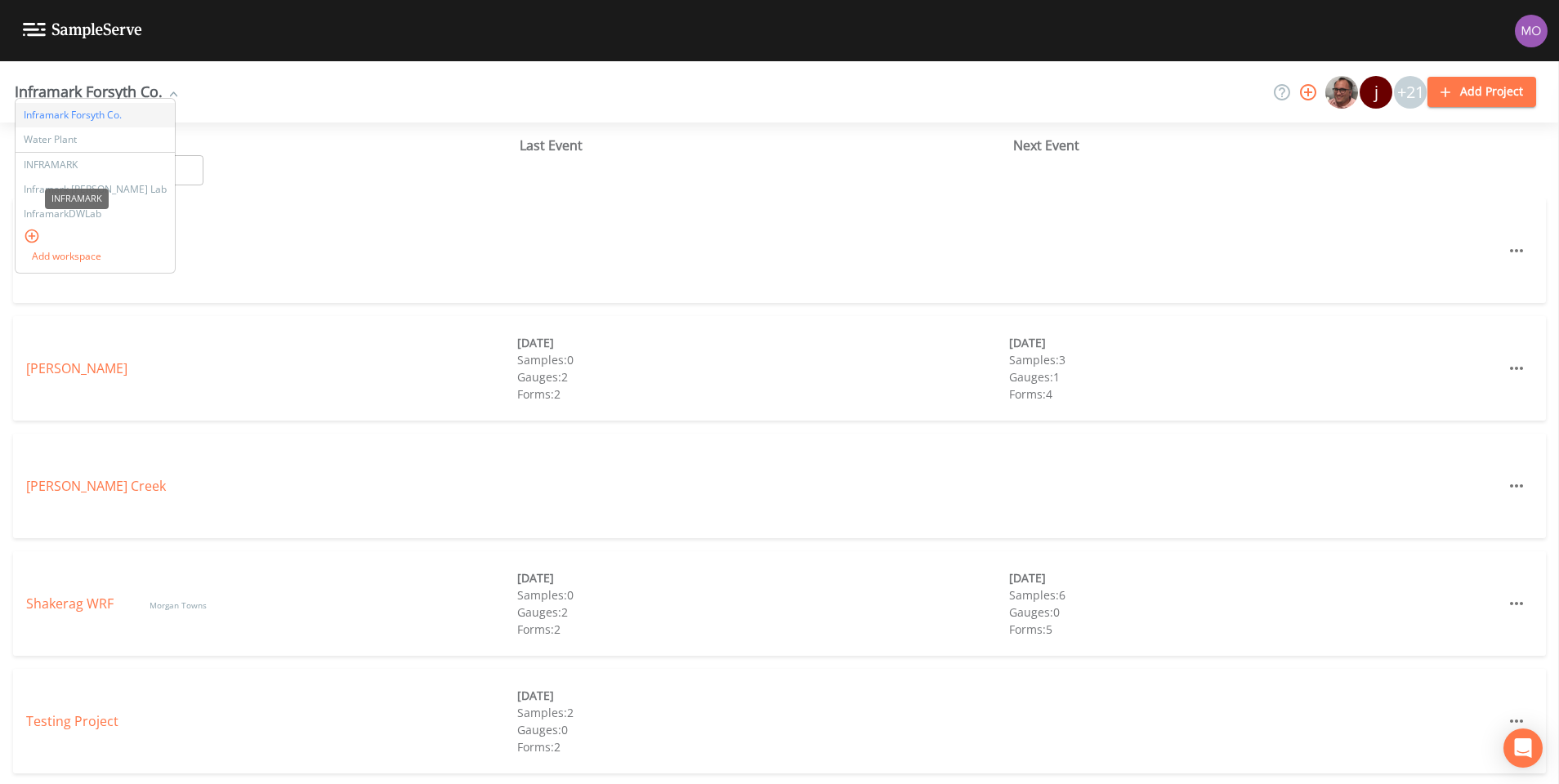 click on "INFRAMARK" at bounding box center (77, 194) 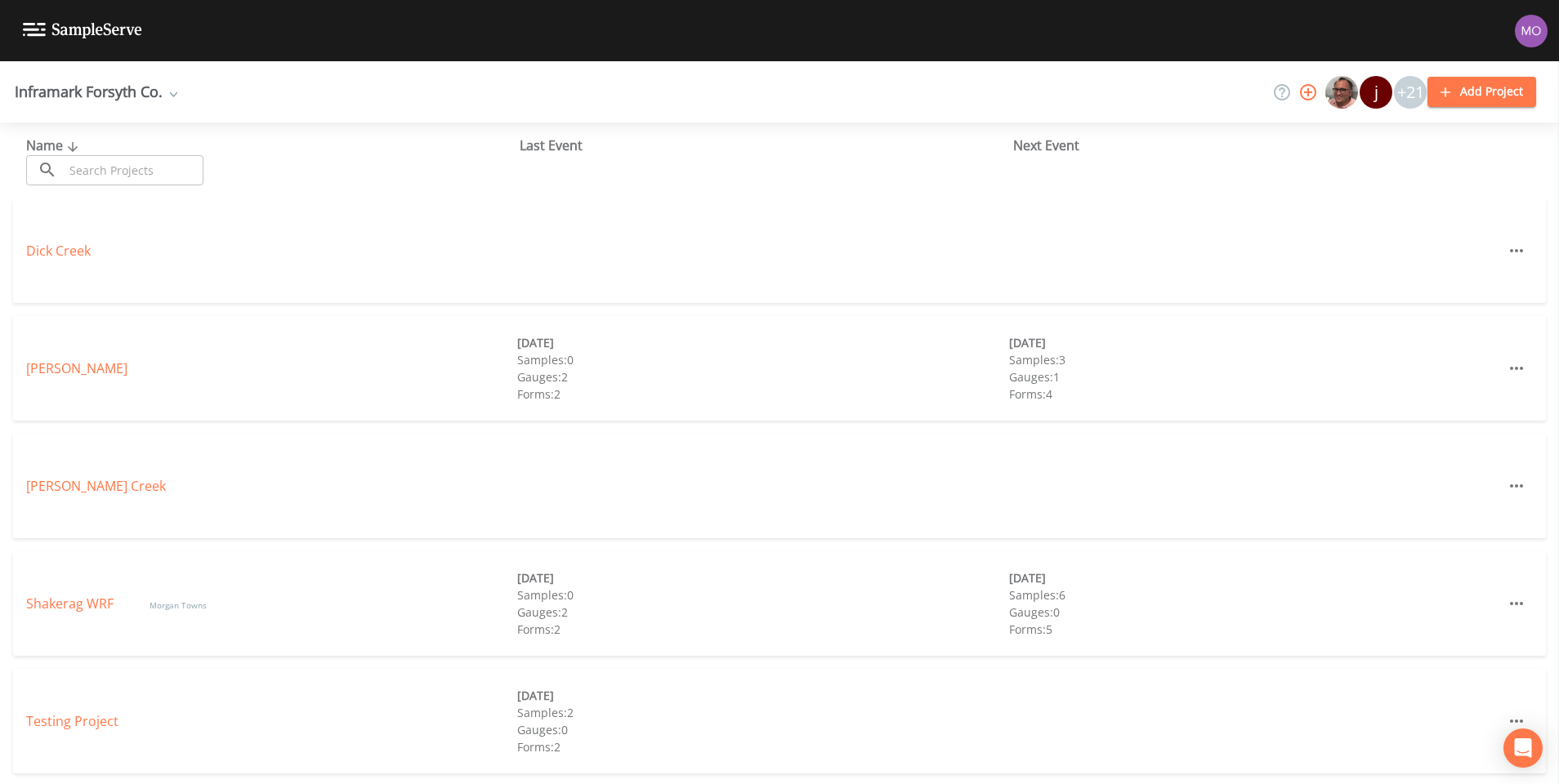 click at bounding box center [170, 91] 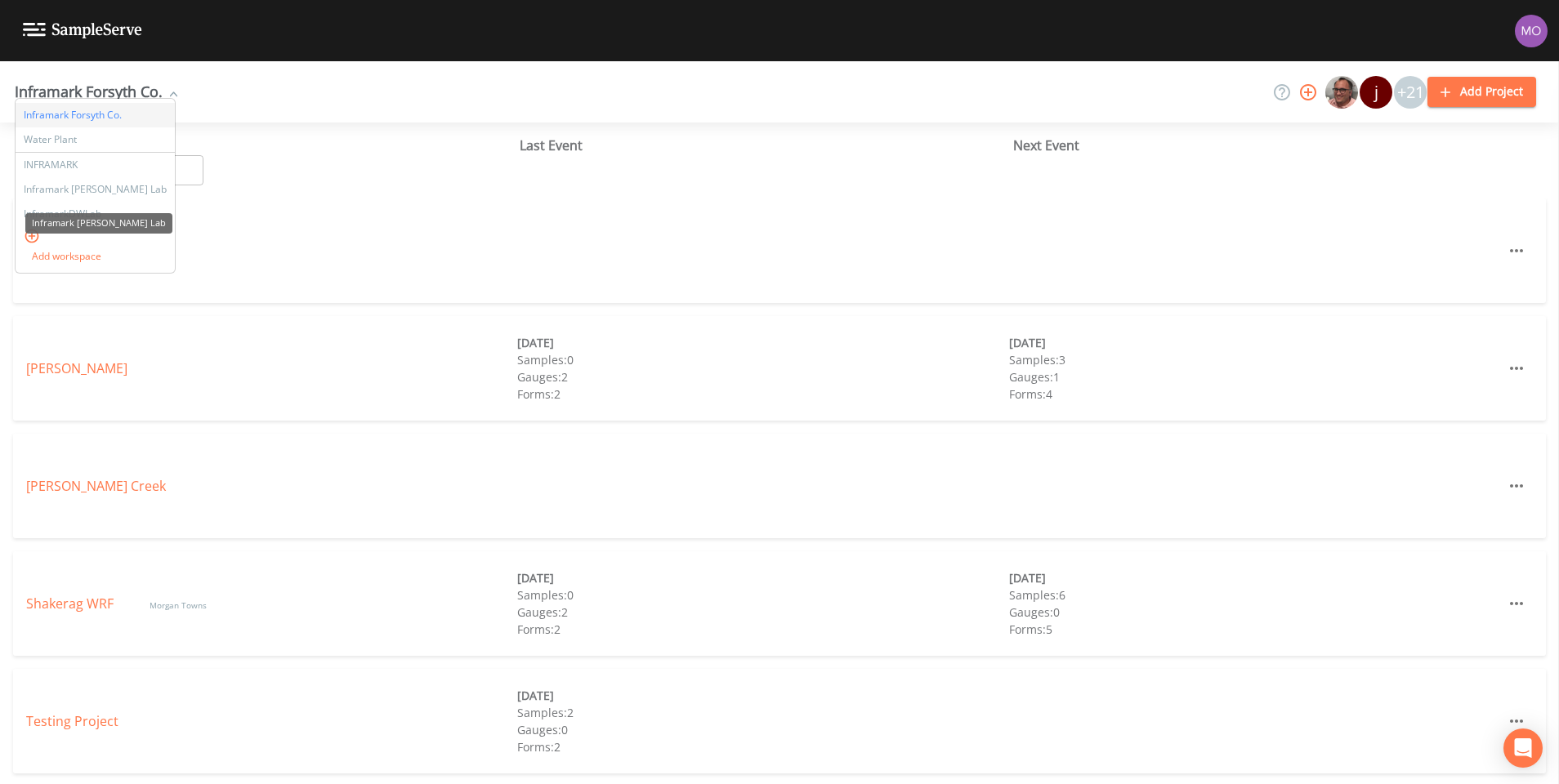 click on "Inframark [PERSON_NAME] Lab" at bounding box center [95, 189] 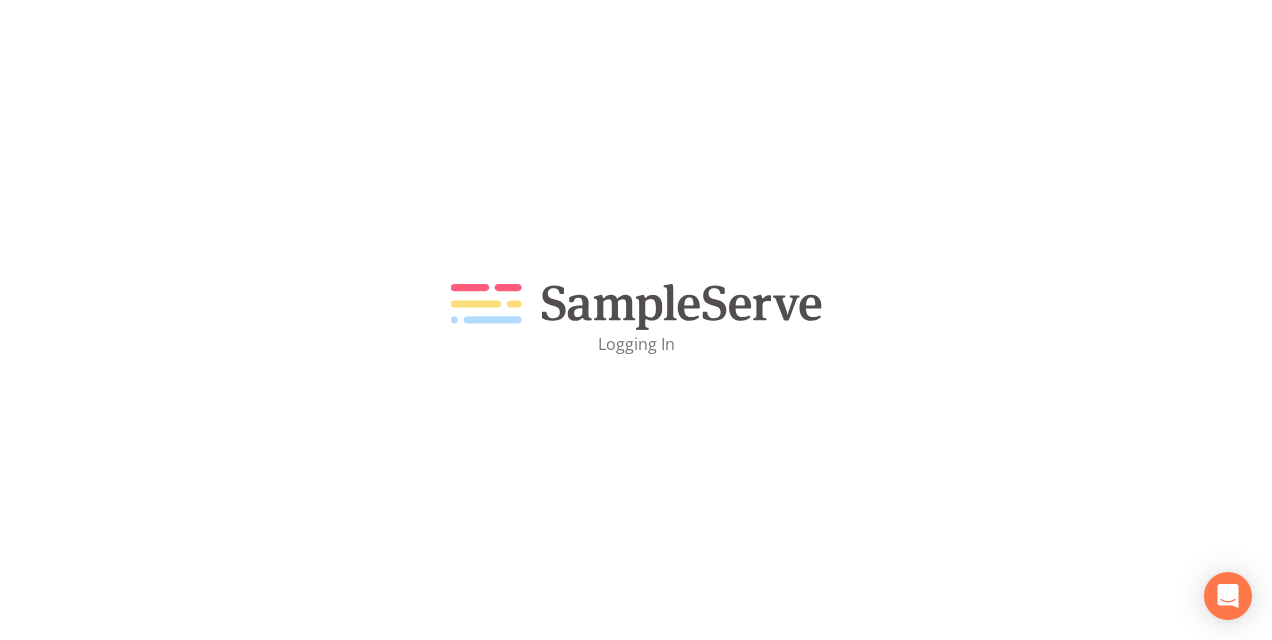 scroll, scrollTop: 0, scrollLeft: 0, axis: both 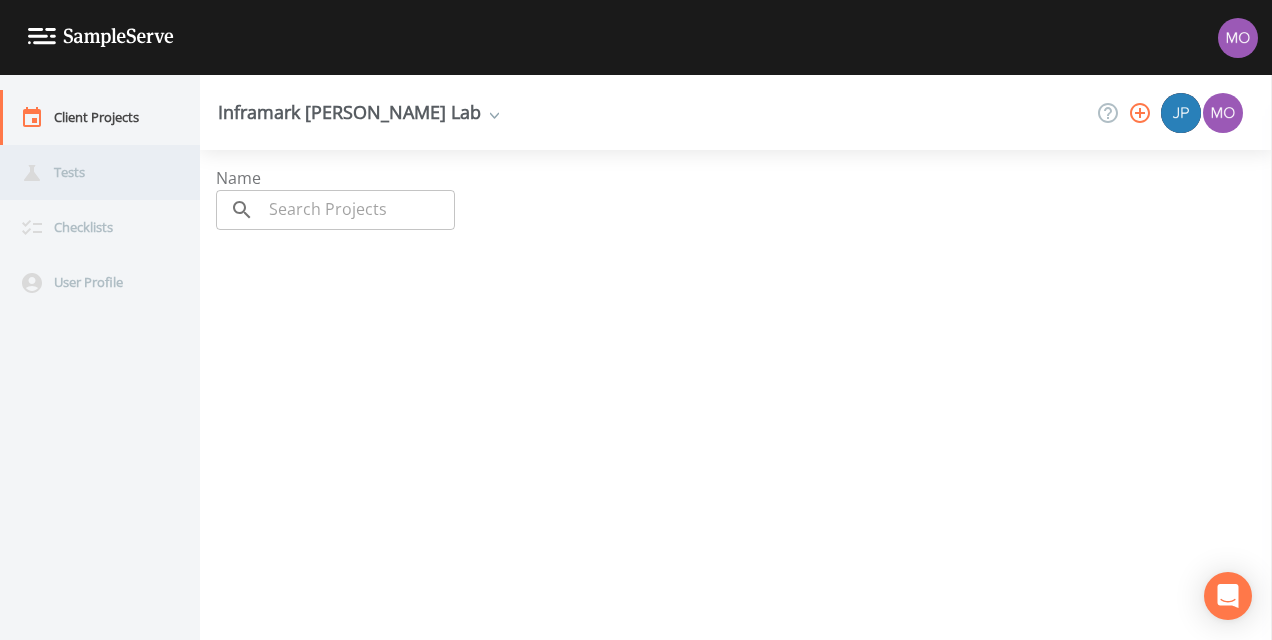 click on "Tests" at bounding box center [90, 172] 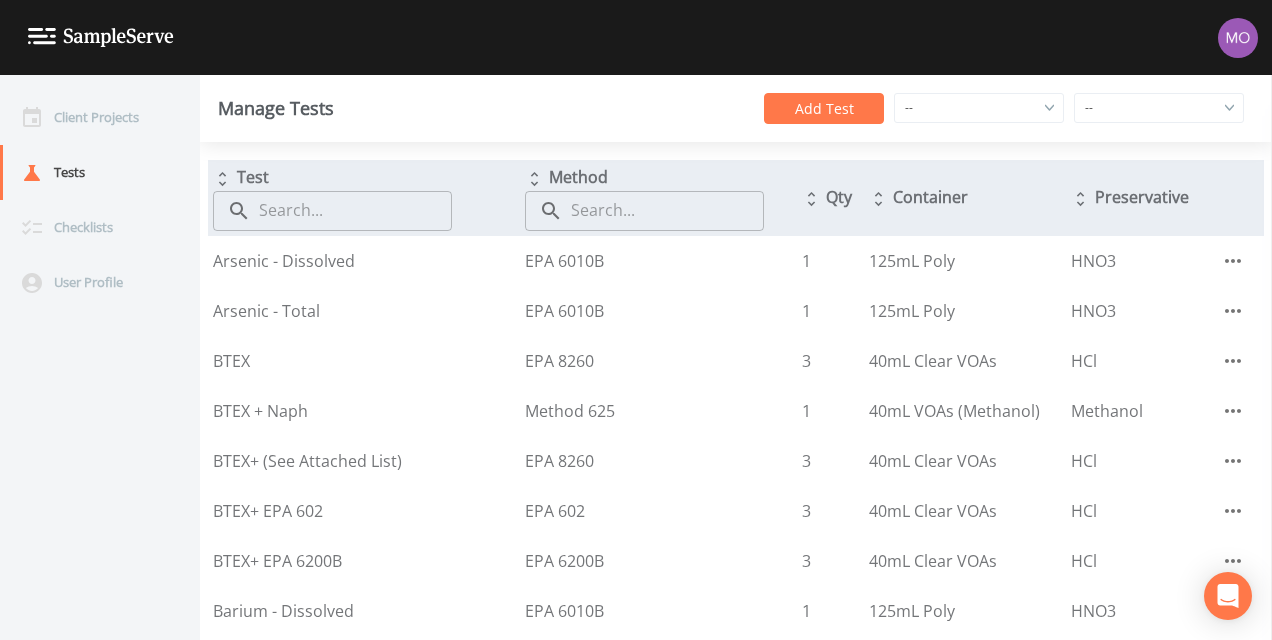 click at bounding box center [355, 211] 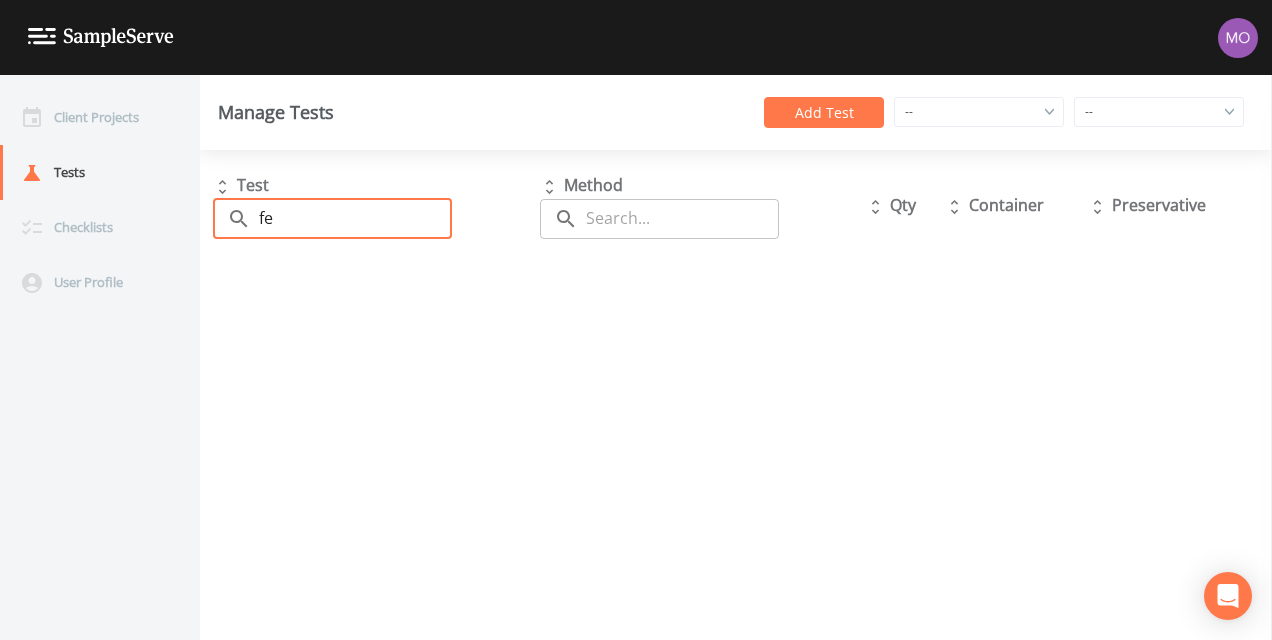 type on "f" 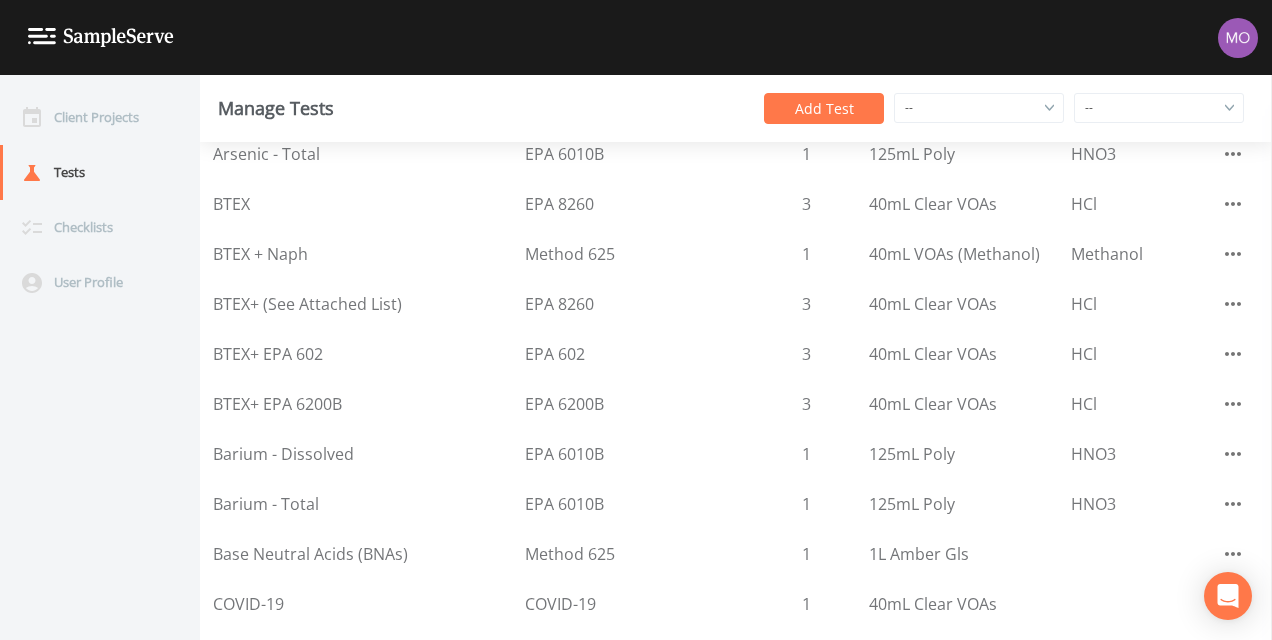 scroll, scrollTop: 0, scrollLeft: 0, axis: both 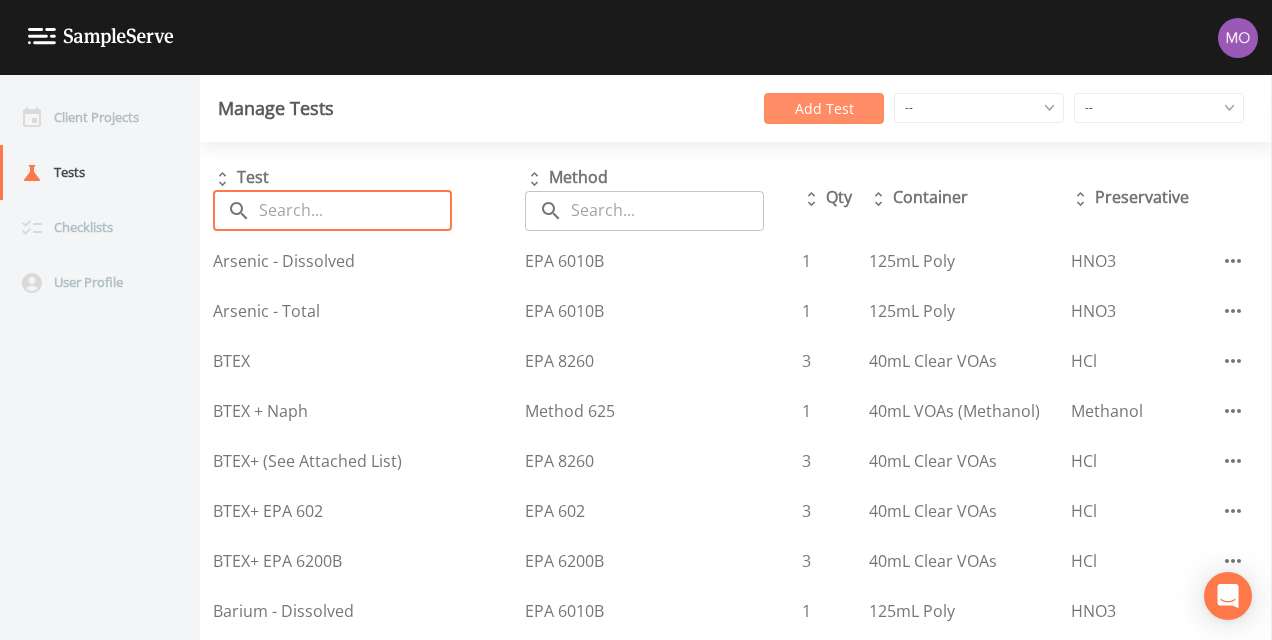 type 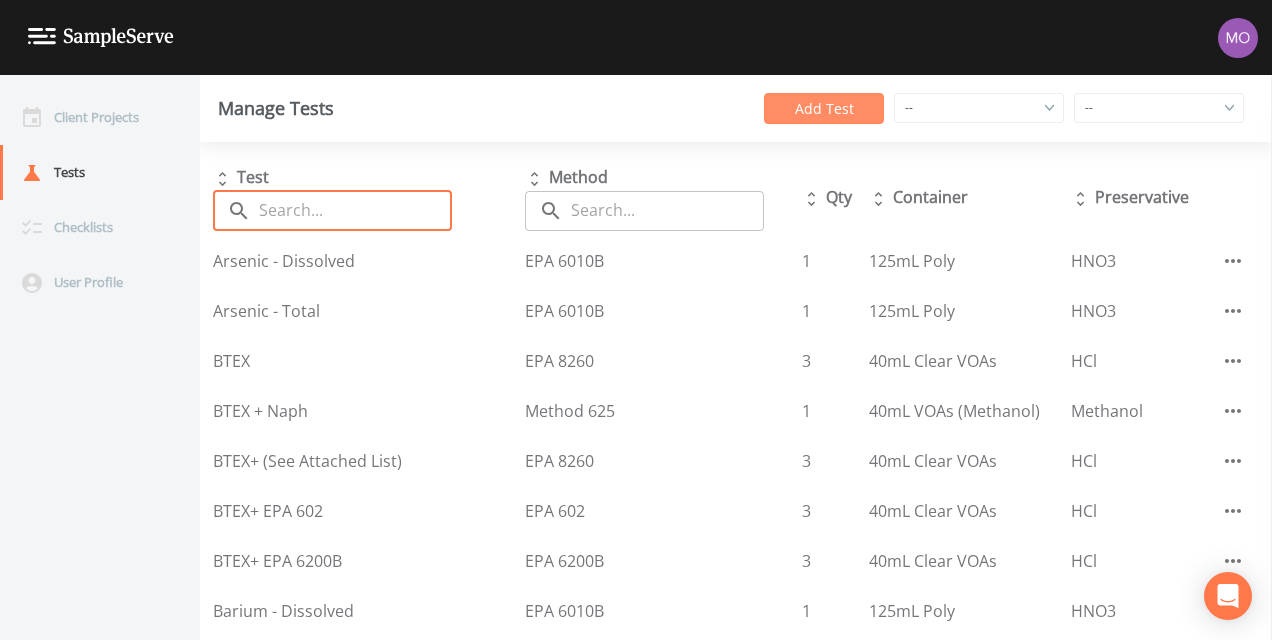 click on "Add Test" at bounding box center (824, 108) 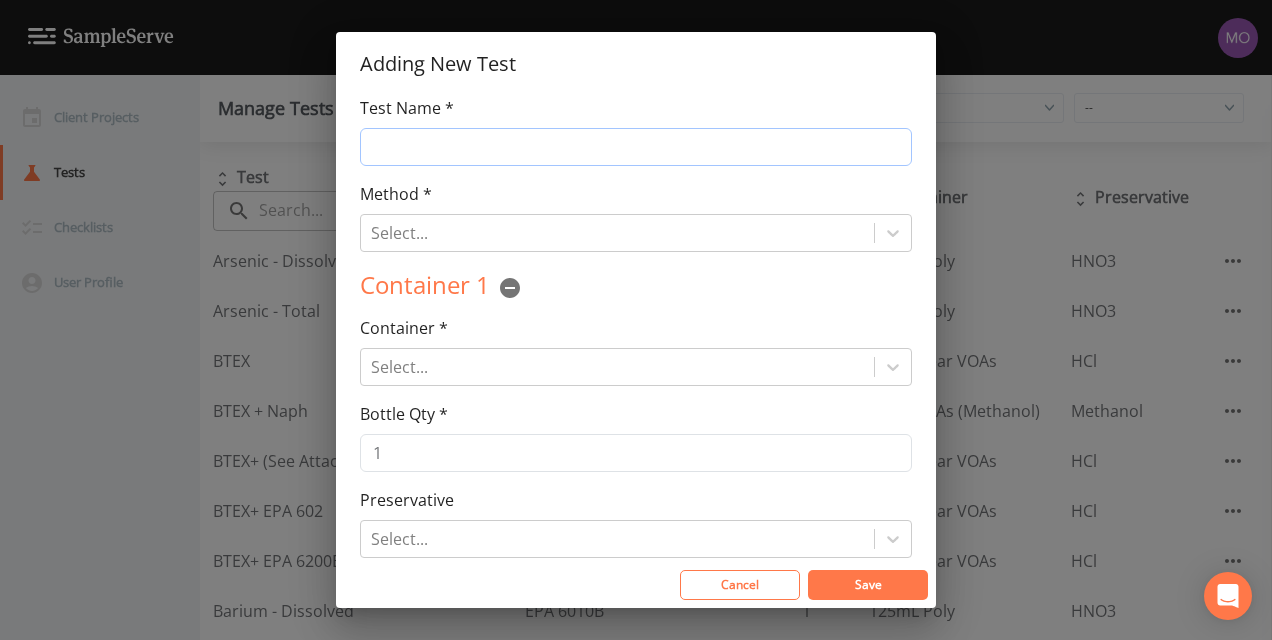 click on "Test Name *" at bounding box center (636, 147) 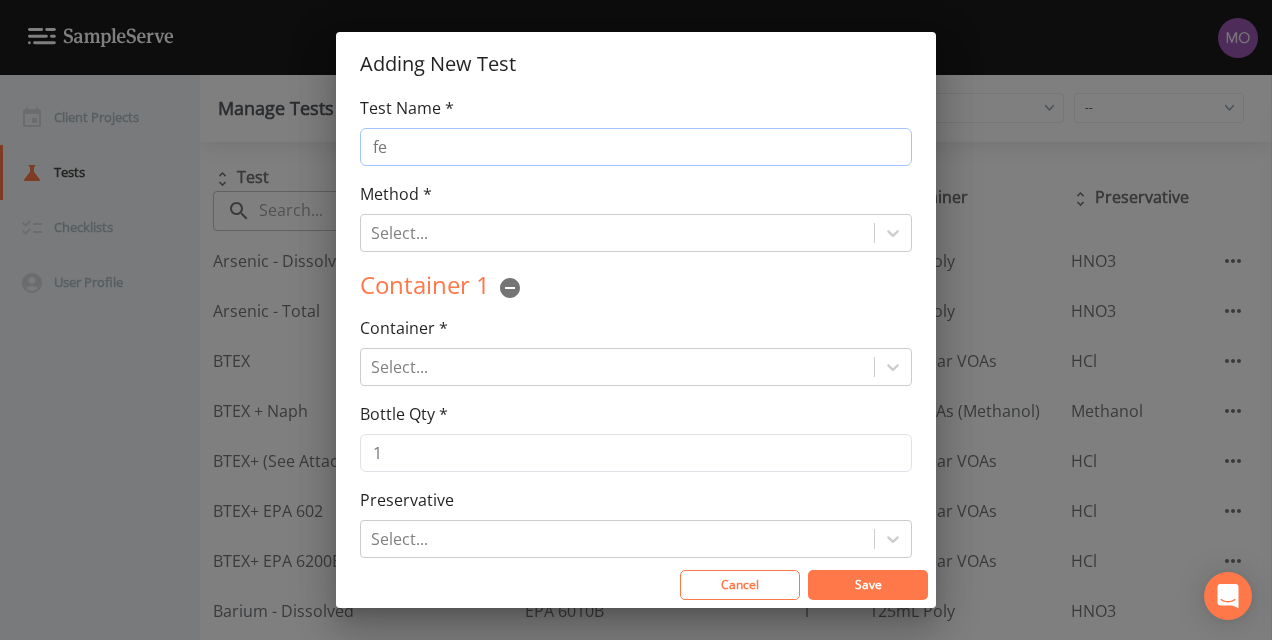 type on "f" 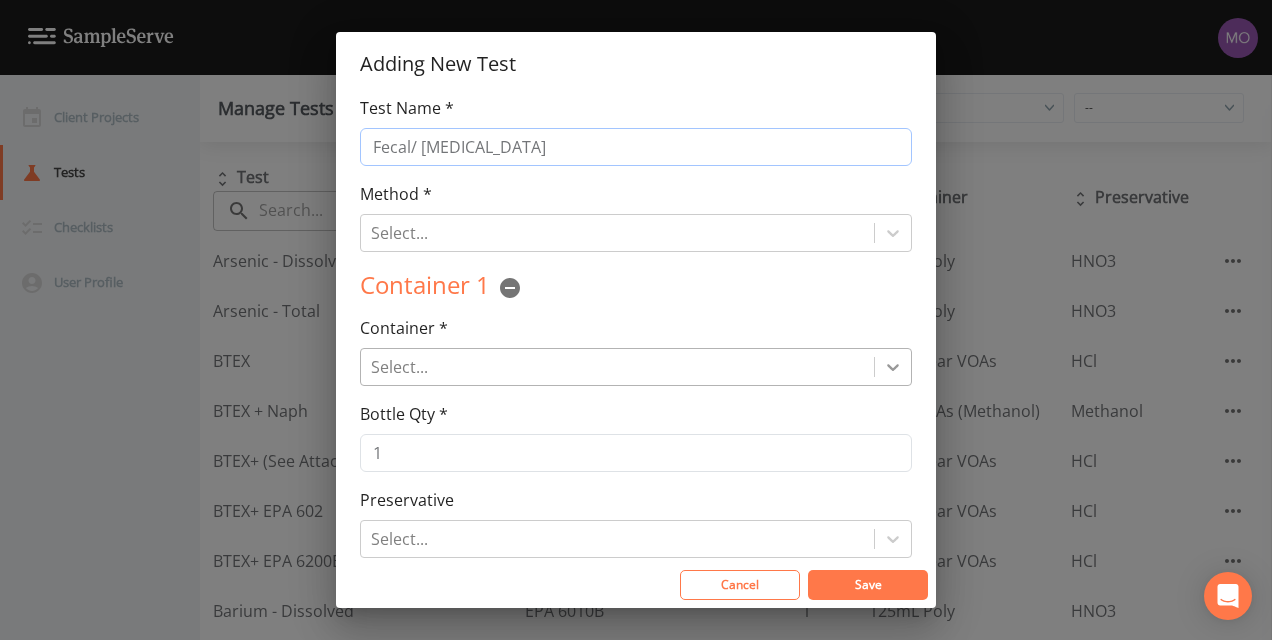 type on "Fecal/ [MEDICAL_DATA]" 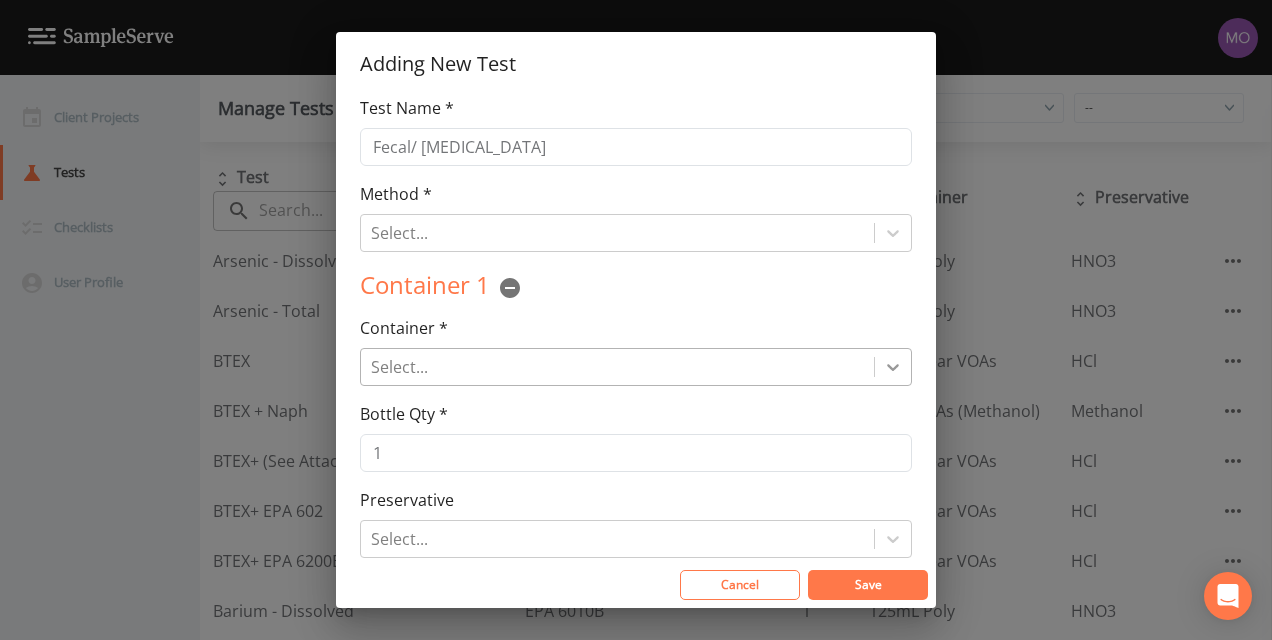 click 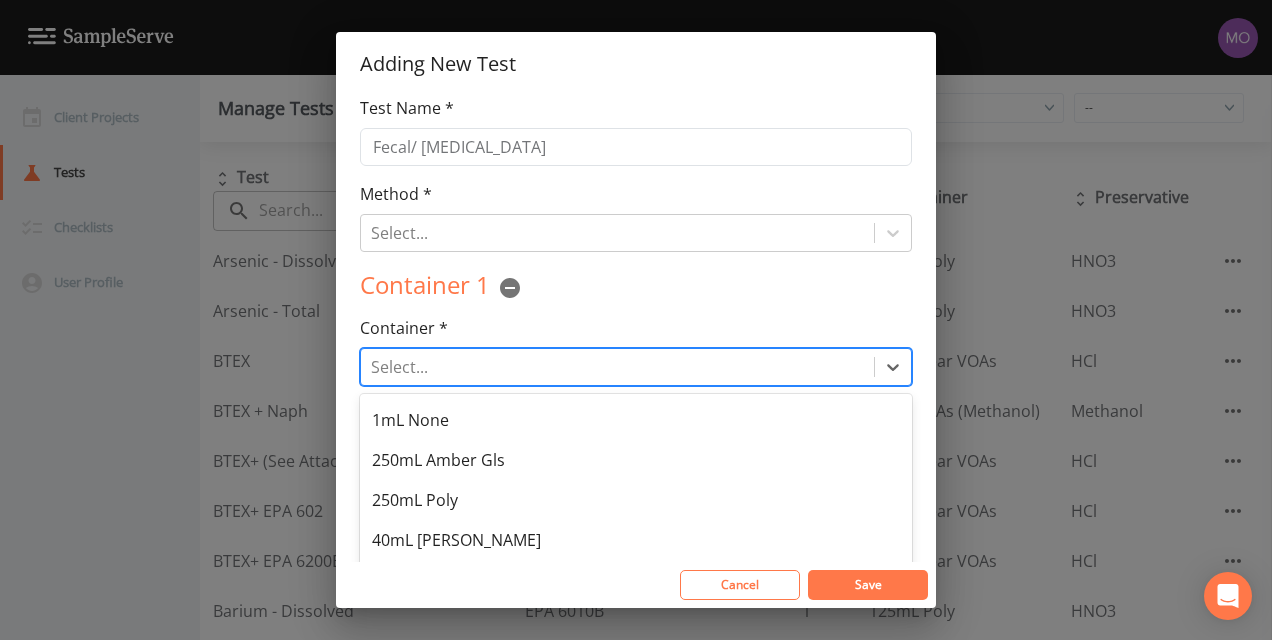 scroll, scrollTop: 0, scrollLeft: 0, axis: both 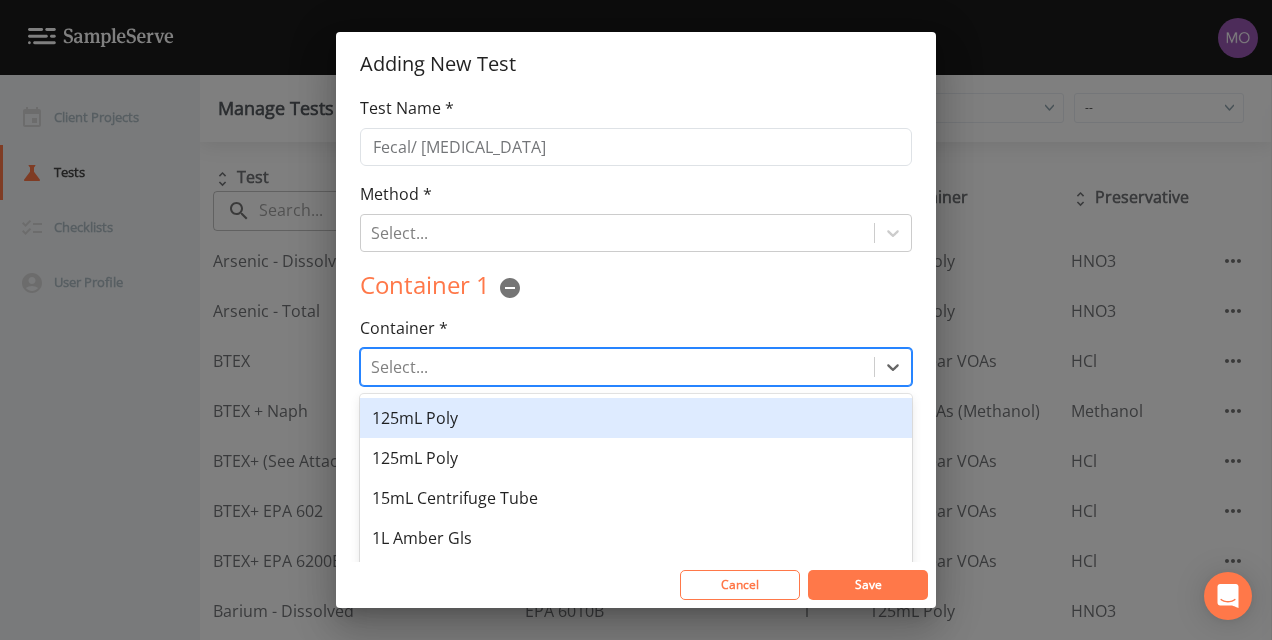 click on "125mL Poly" at bounding box center (636, 418) 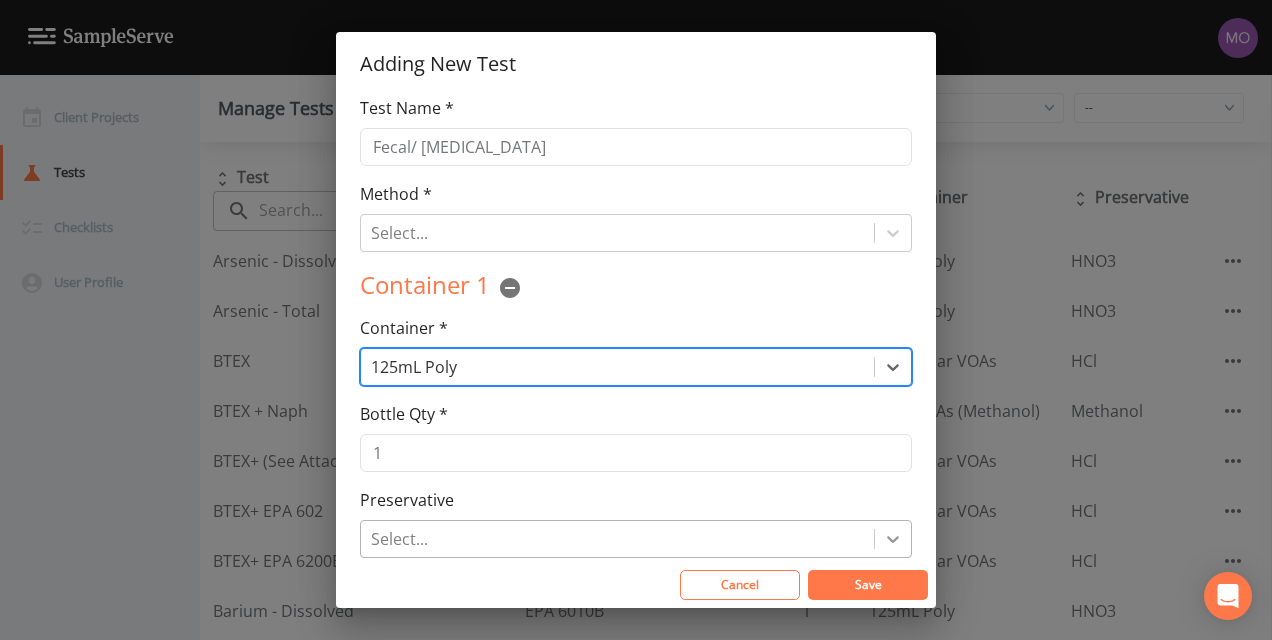 click 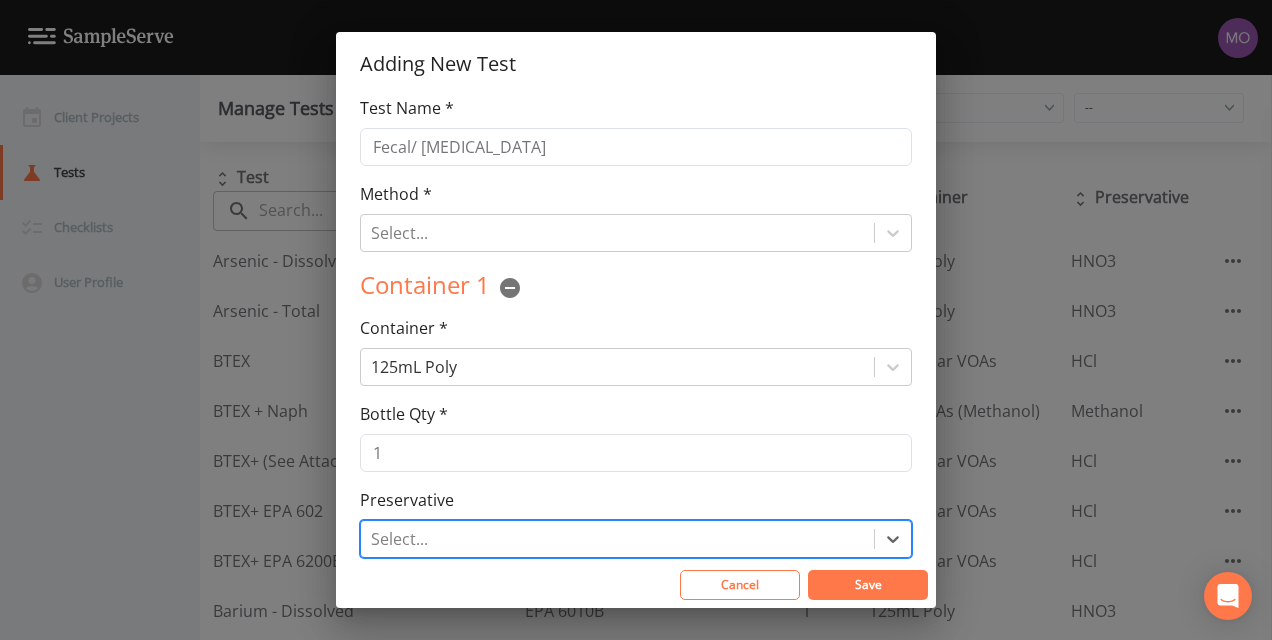 click on "Save" at bounding box center [868, 585] 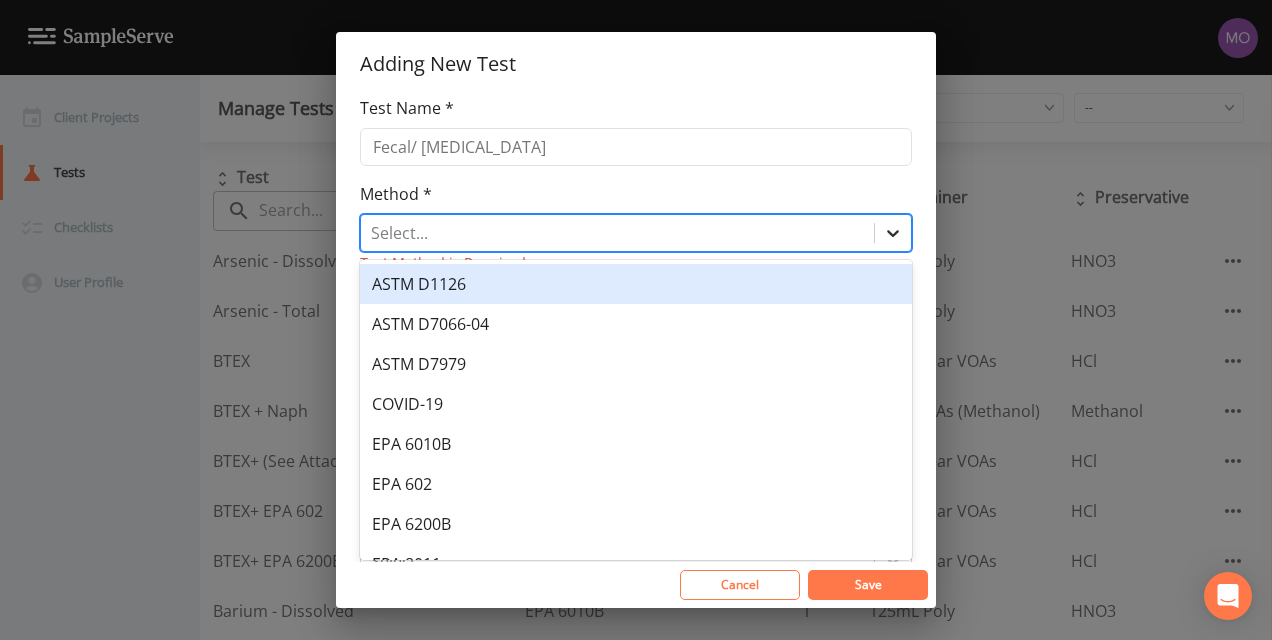 click 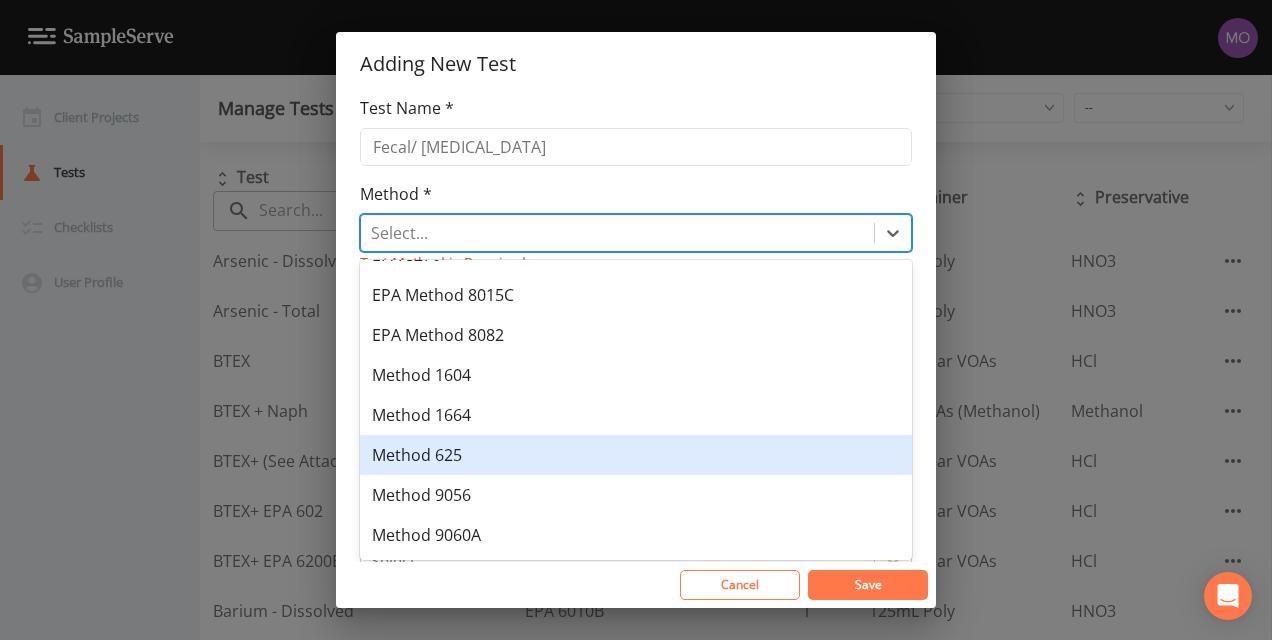 scroll, scrollTop: 468, scrollLeft: 0, axis: vertical 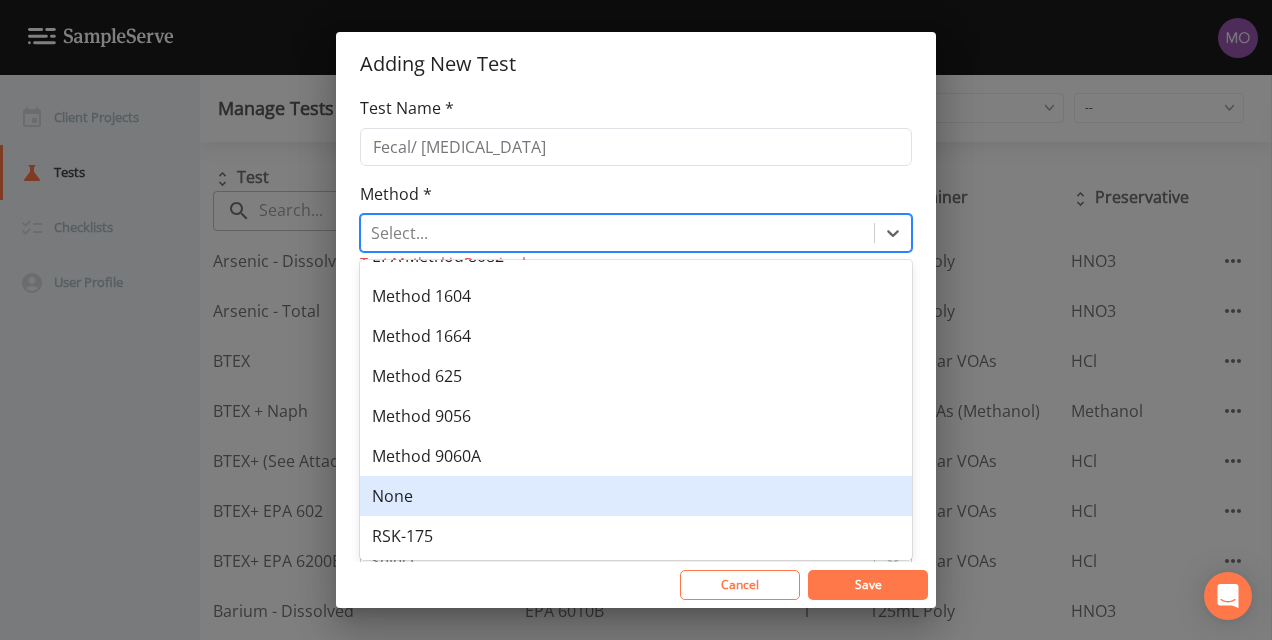 click on "None" at bounding box center [636, 496] 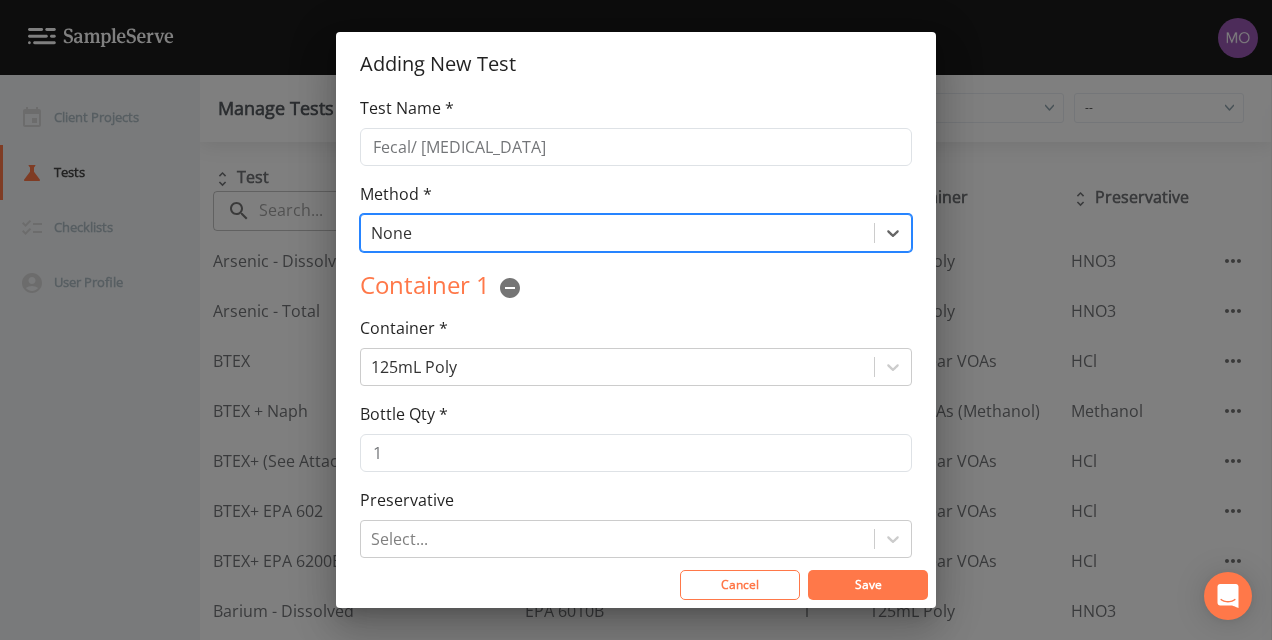 click on "Save" at bounding box center [868, 585] 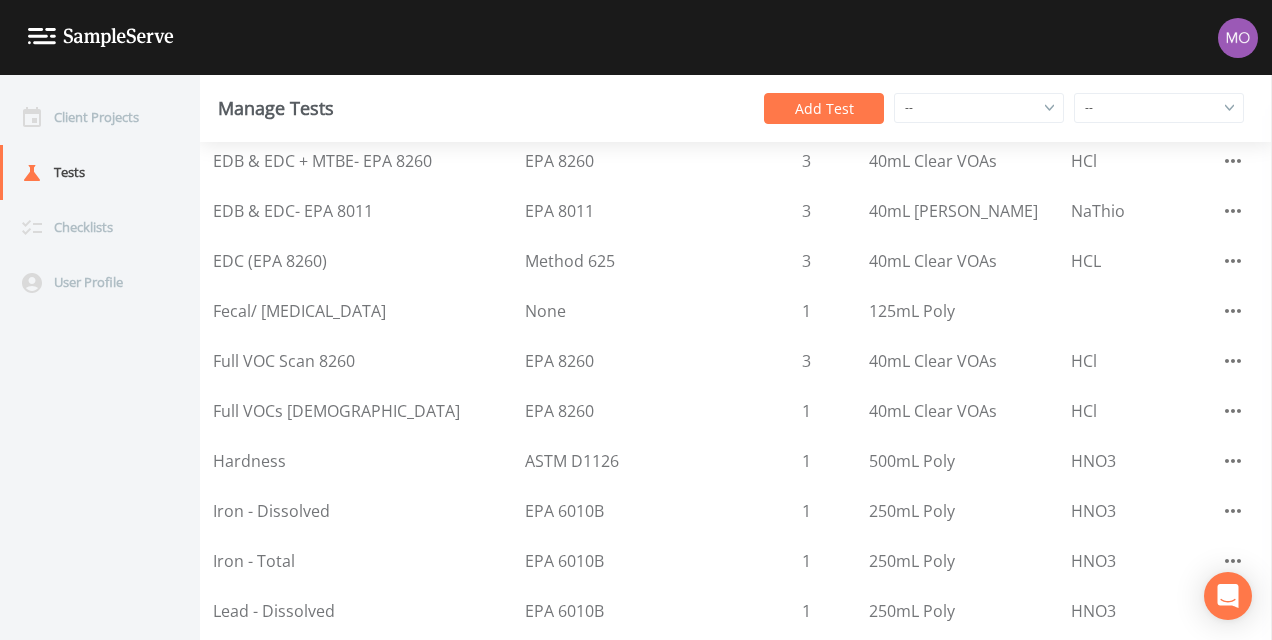 scroll, scrollTop: 1197, scrollLeft: 0, axis: vertical 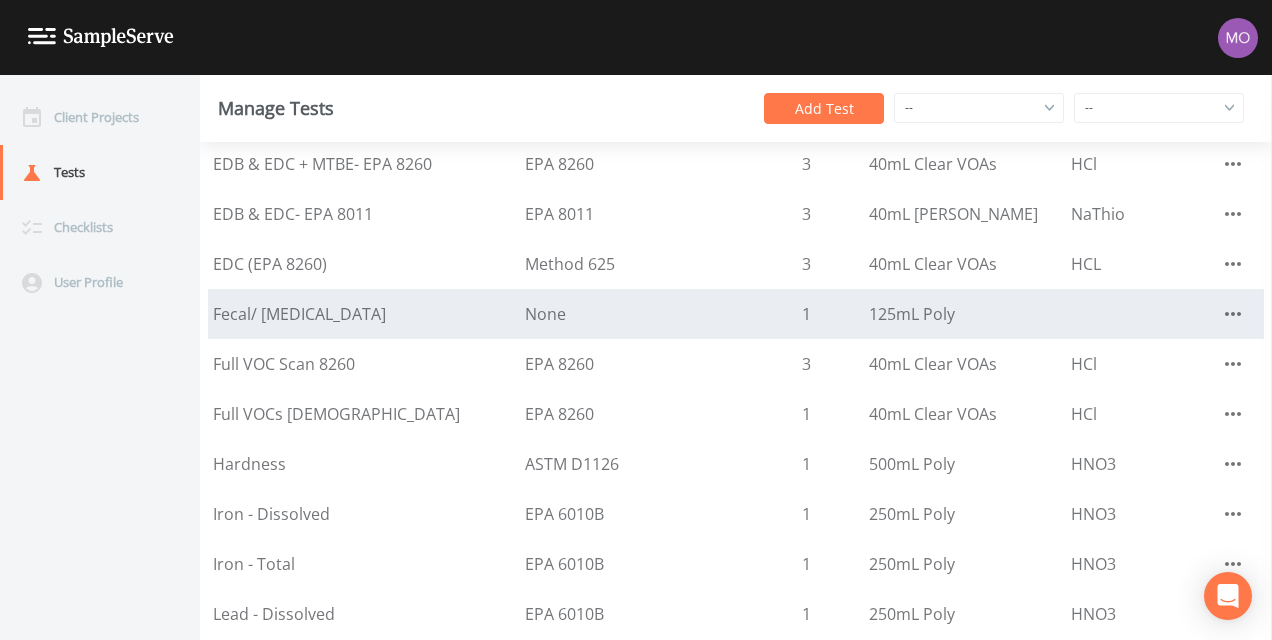 click on "None" at bounding box center (658, 314) 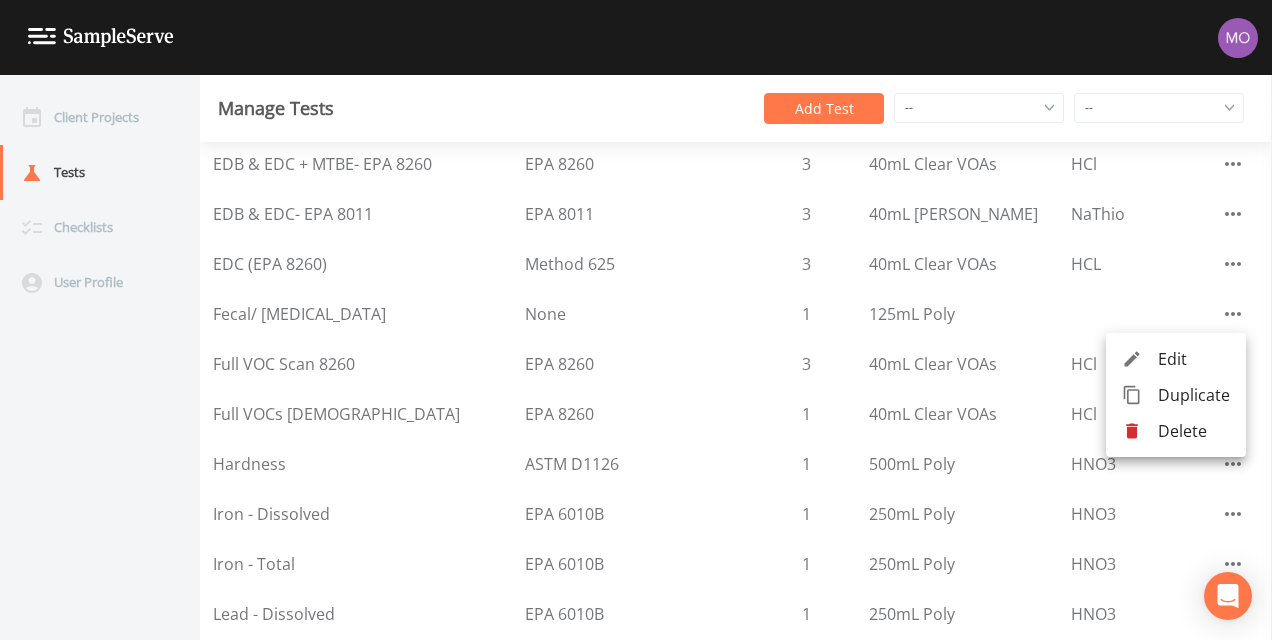 click at bounding box center (636, 320) 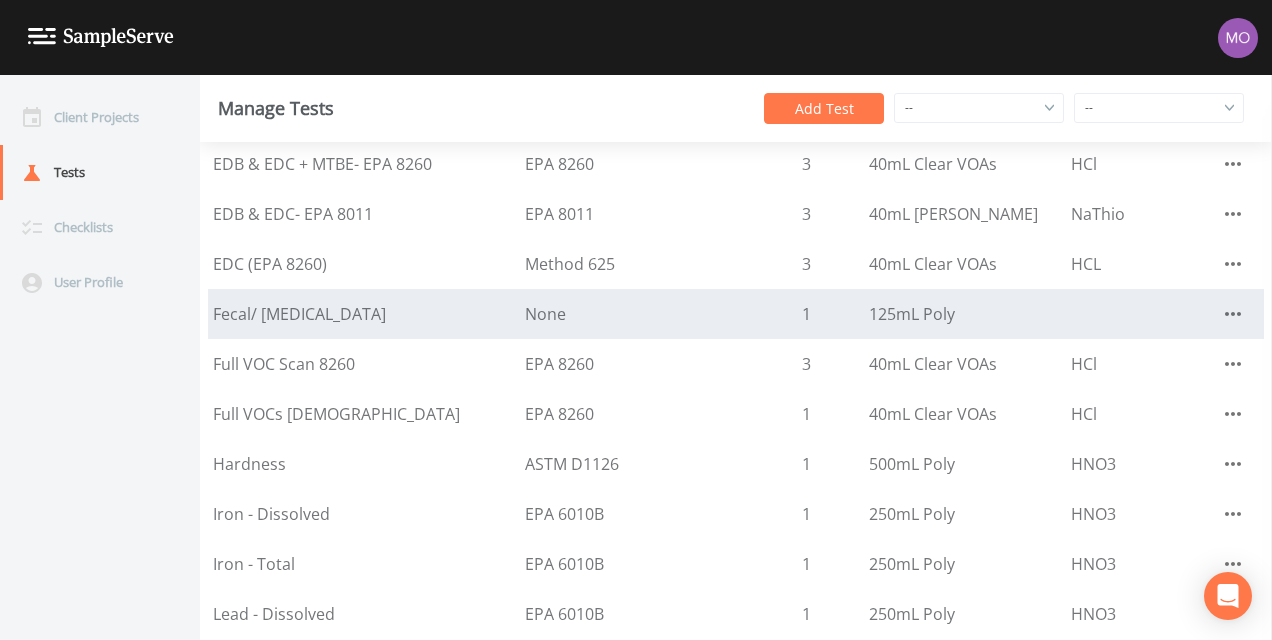 click on "Fecal/ [MEDICAL_DATA]" at bounding box center (364, 314) 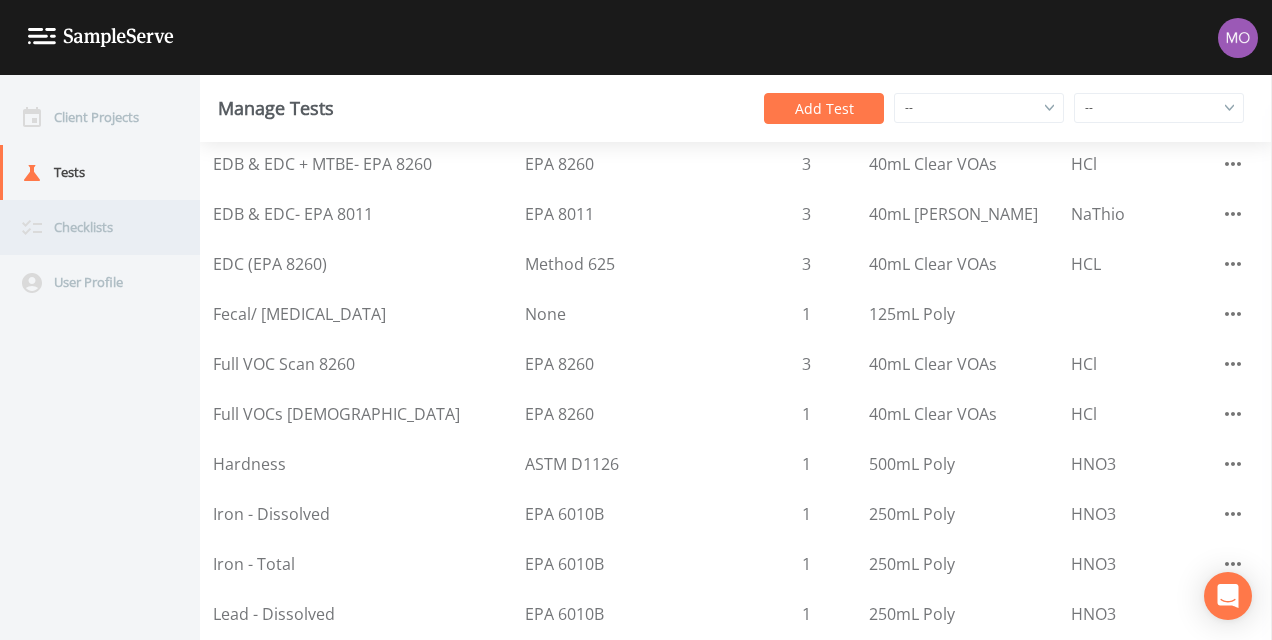 click on "Checklists" at bounding box center (90, 227) 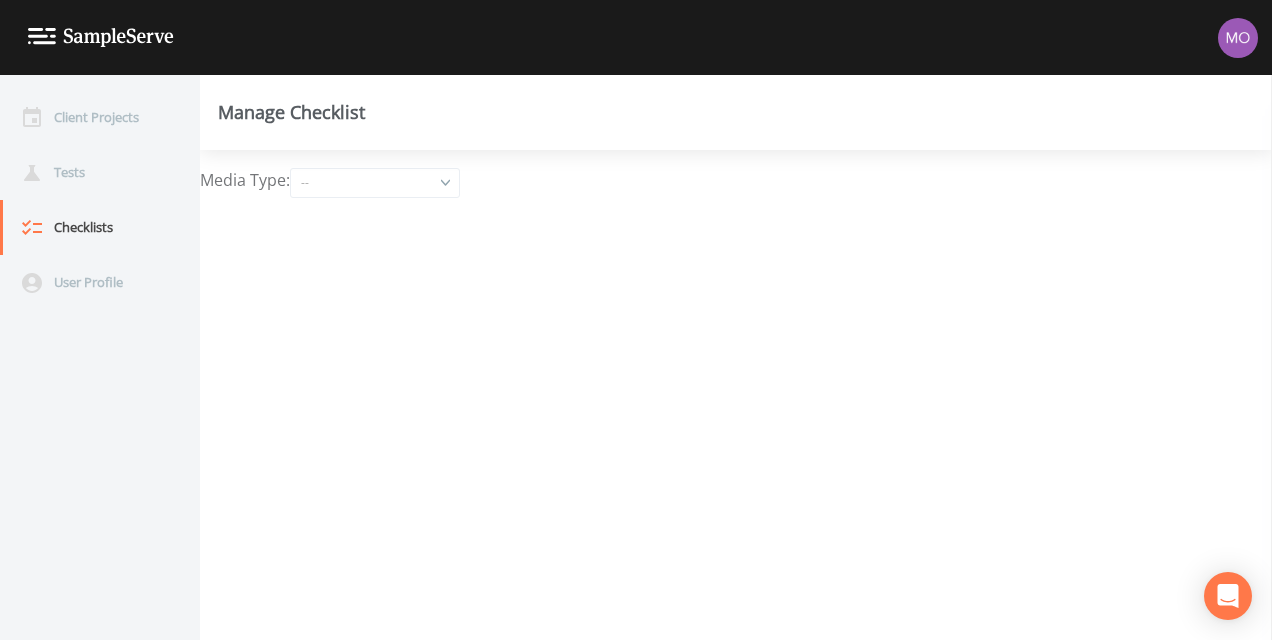 click on "--" at bounding box center [375, 183] 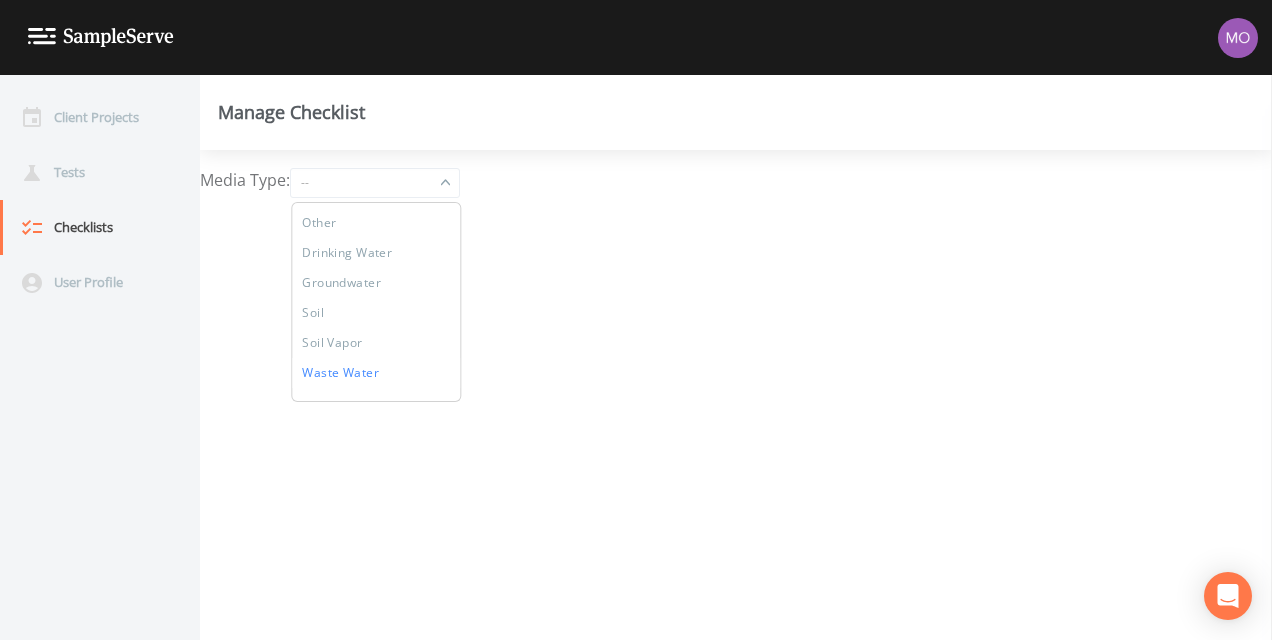 click on "Waste Water" at bounding box center [376, 373] 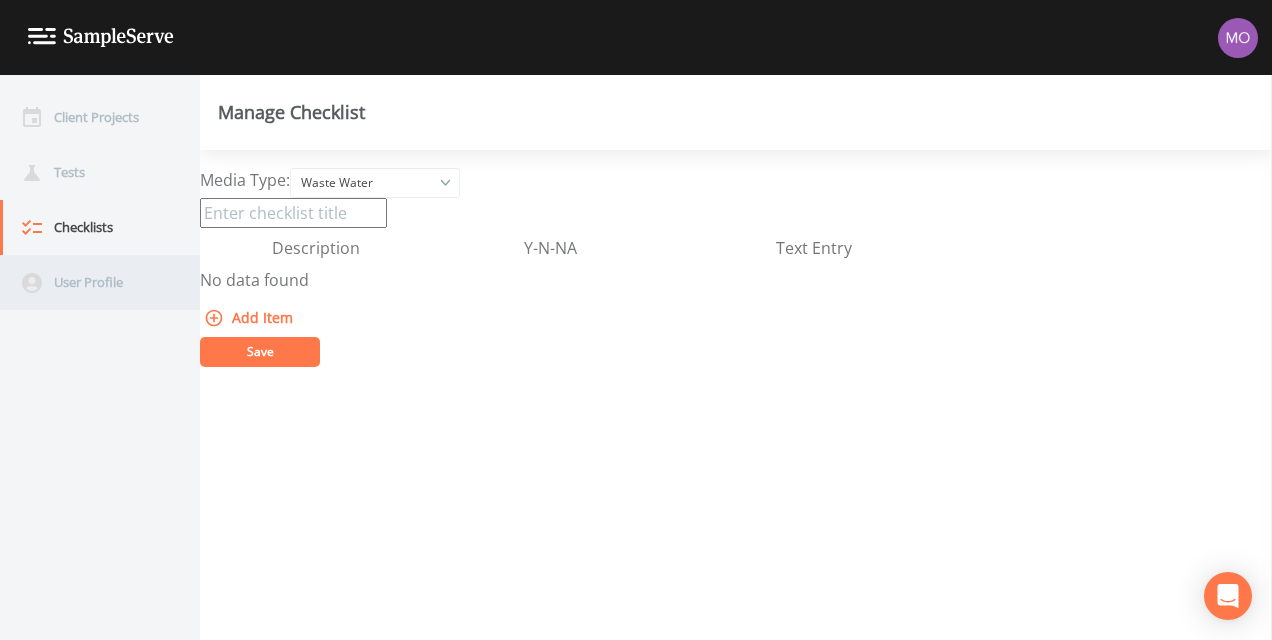 click on "User Profile" at bounding box center (90, 282) 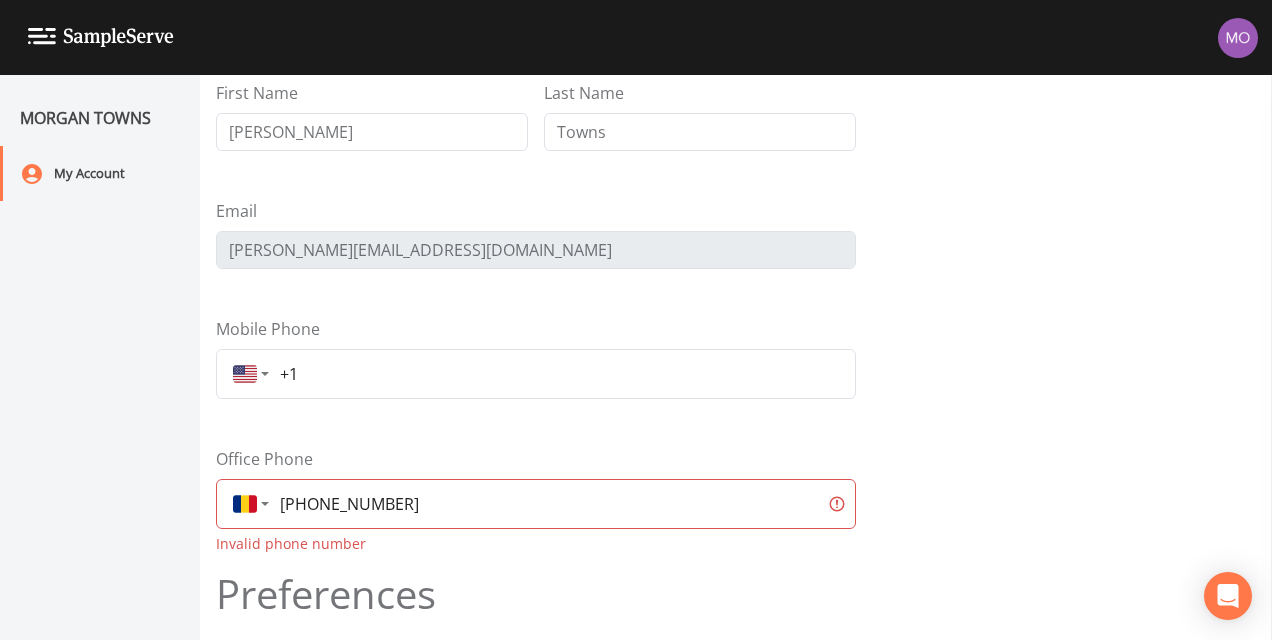 scroll, scrollTop: 0, scrollLeft: 0, axis: both 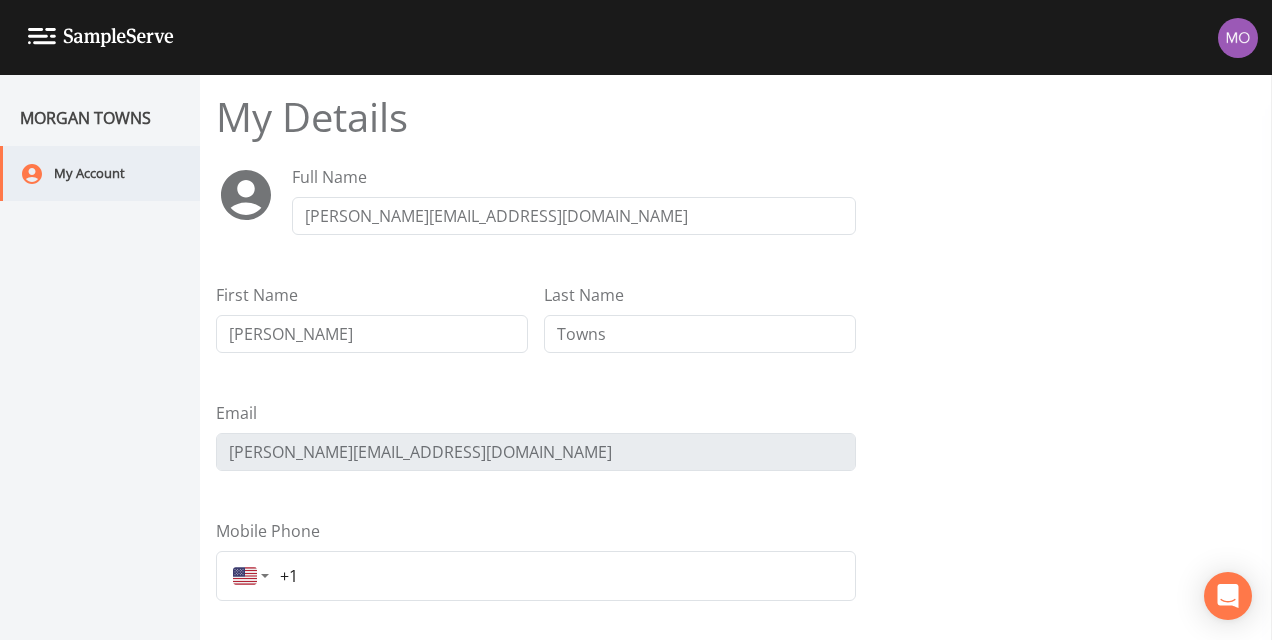click on "My Account" at bounding box center (90, 173) 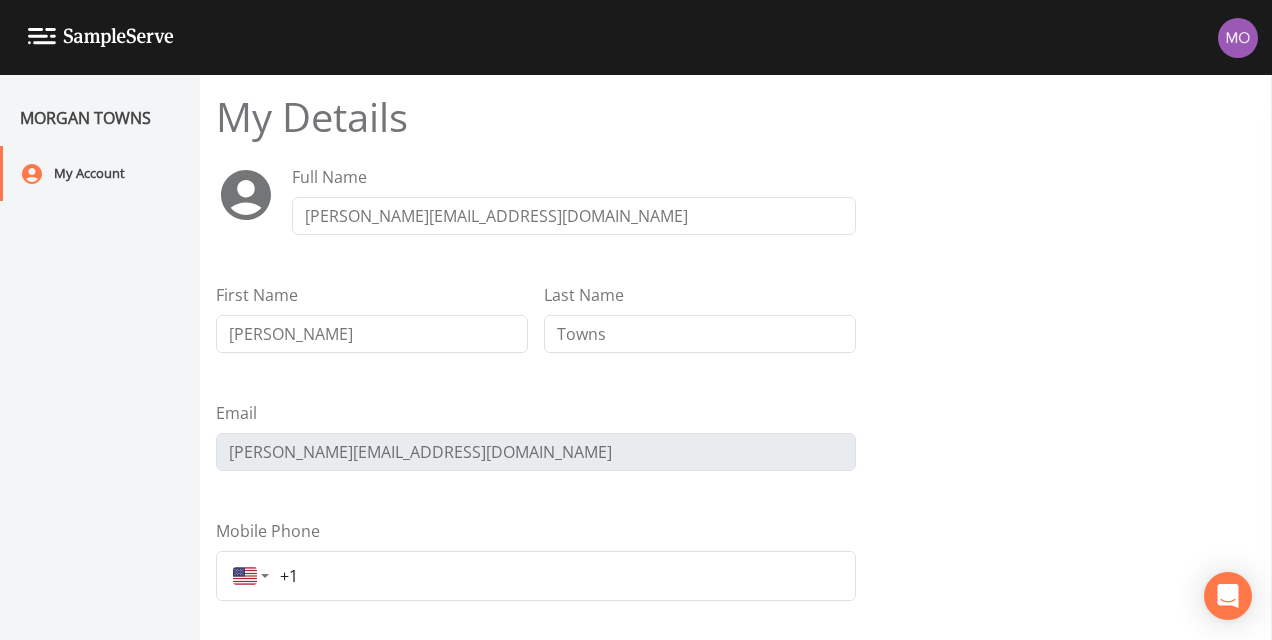 click at bounding box center [101, 37] 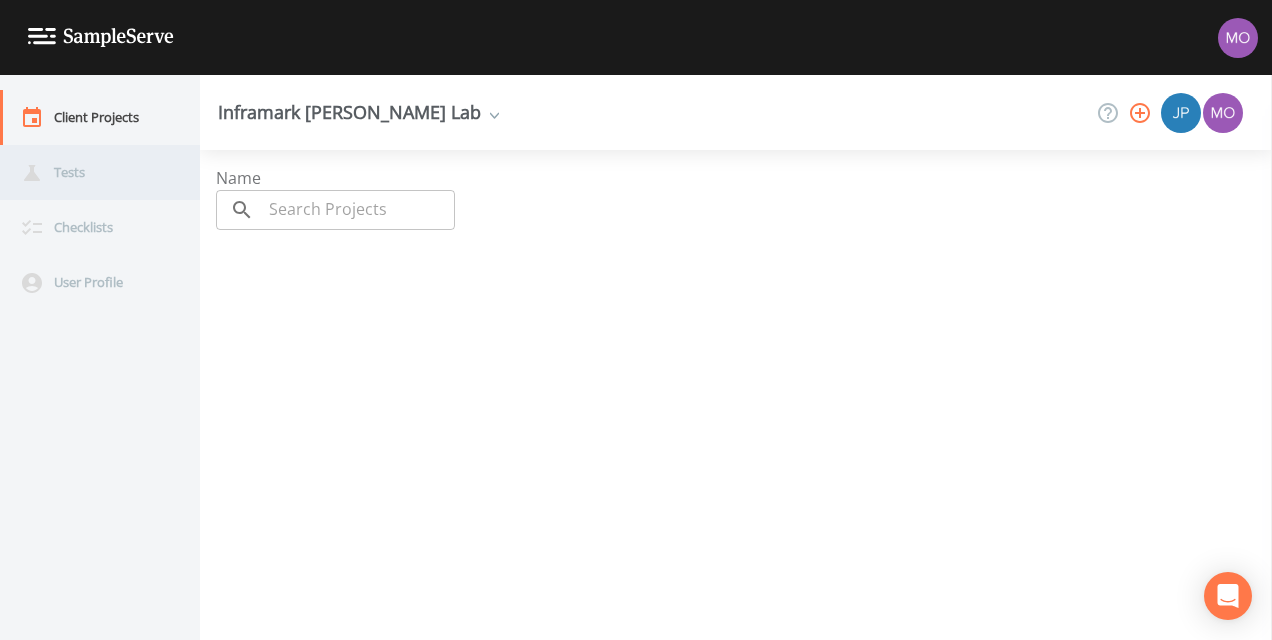 click on "Tests" at bounding box center [90, 172] 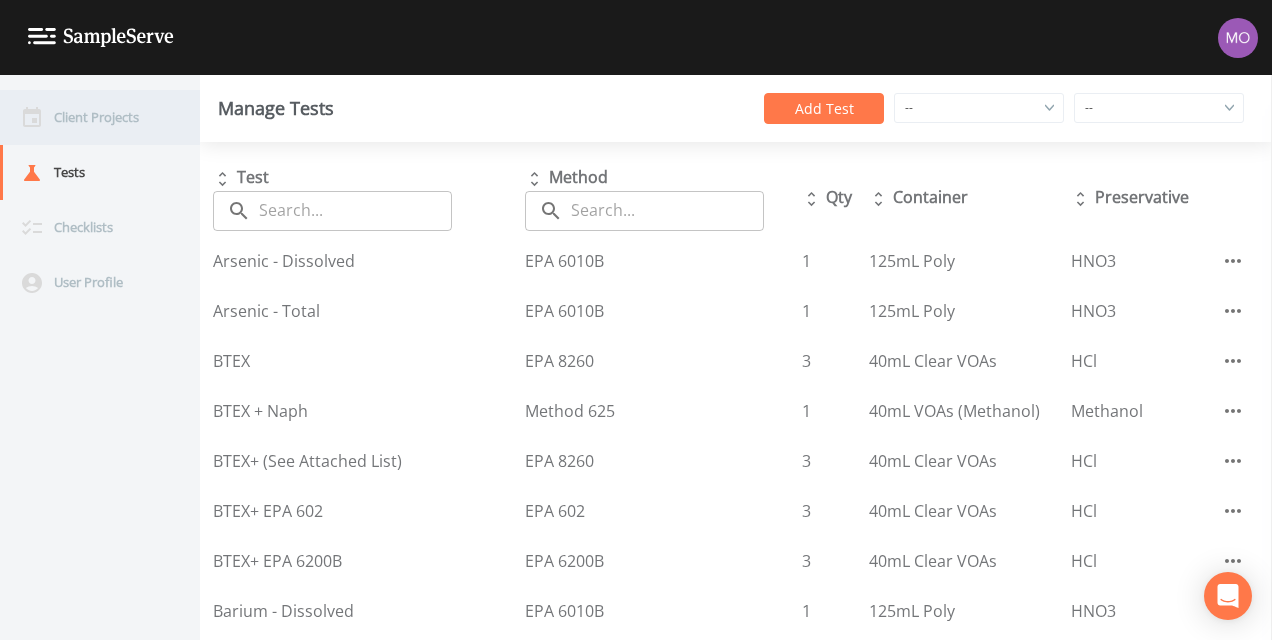 click on "Client Projects" at bounding box center (90, 117) 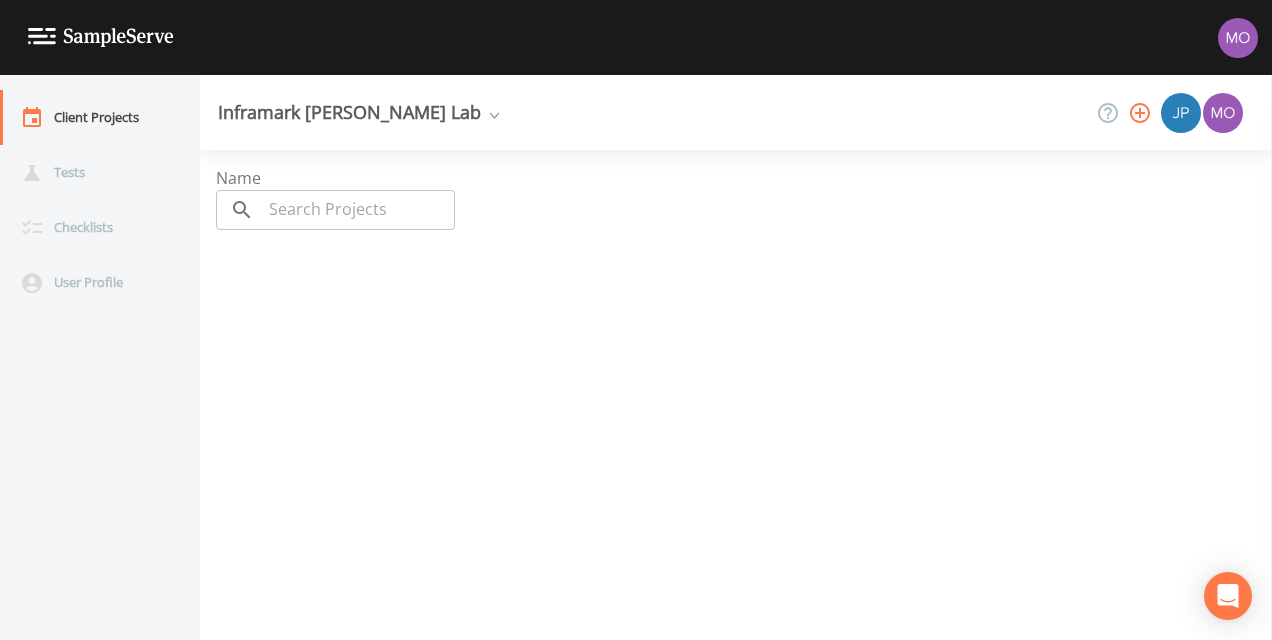 click at bounding box center (101, 37) 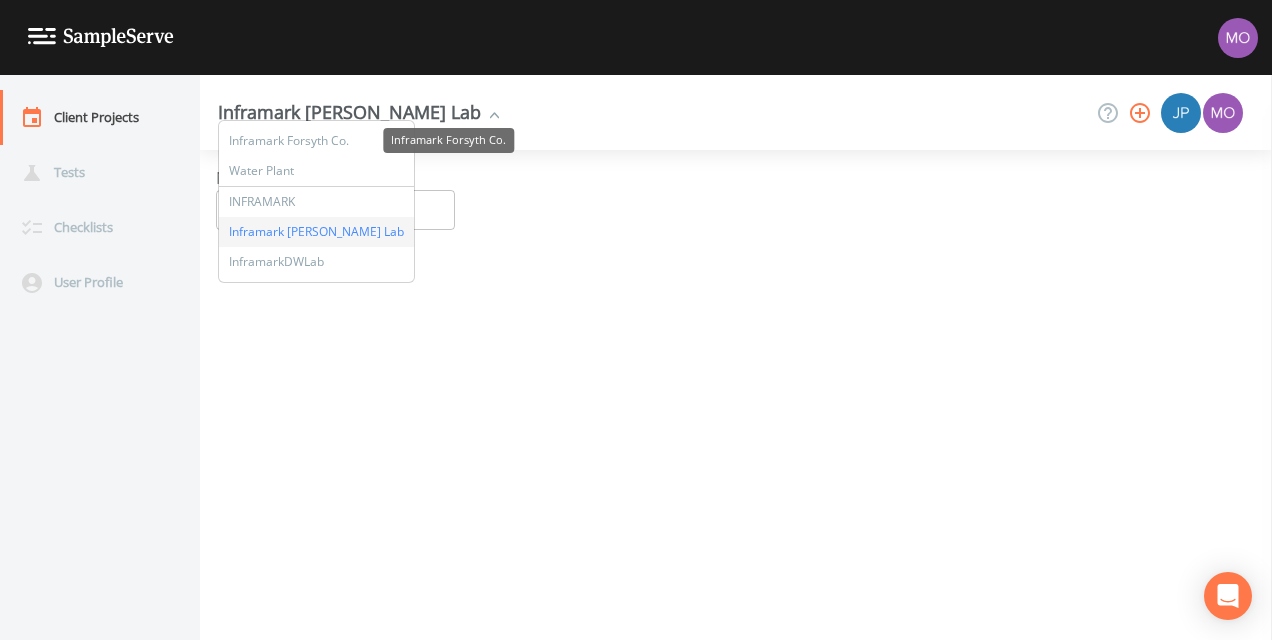 click on "Inframark Forsyth Co." at bounding box center [316, 141] 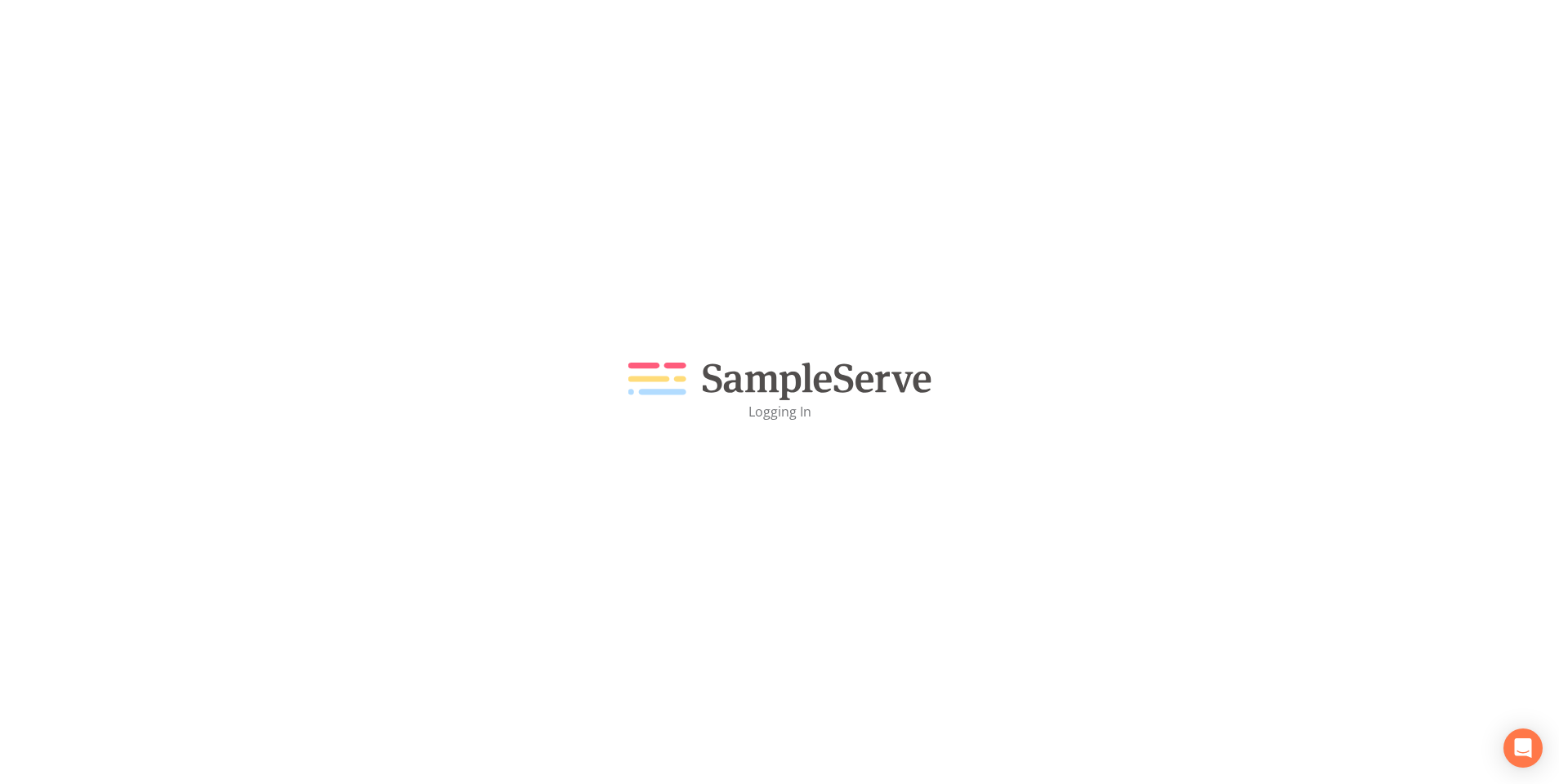 scroll, scrollTop: 0, scrollLeft: 0, axis: both 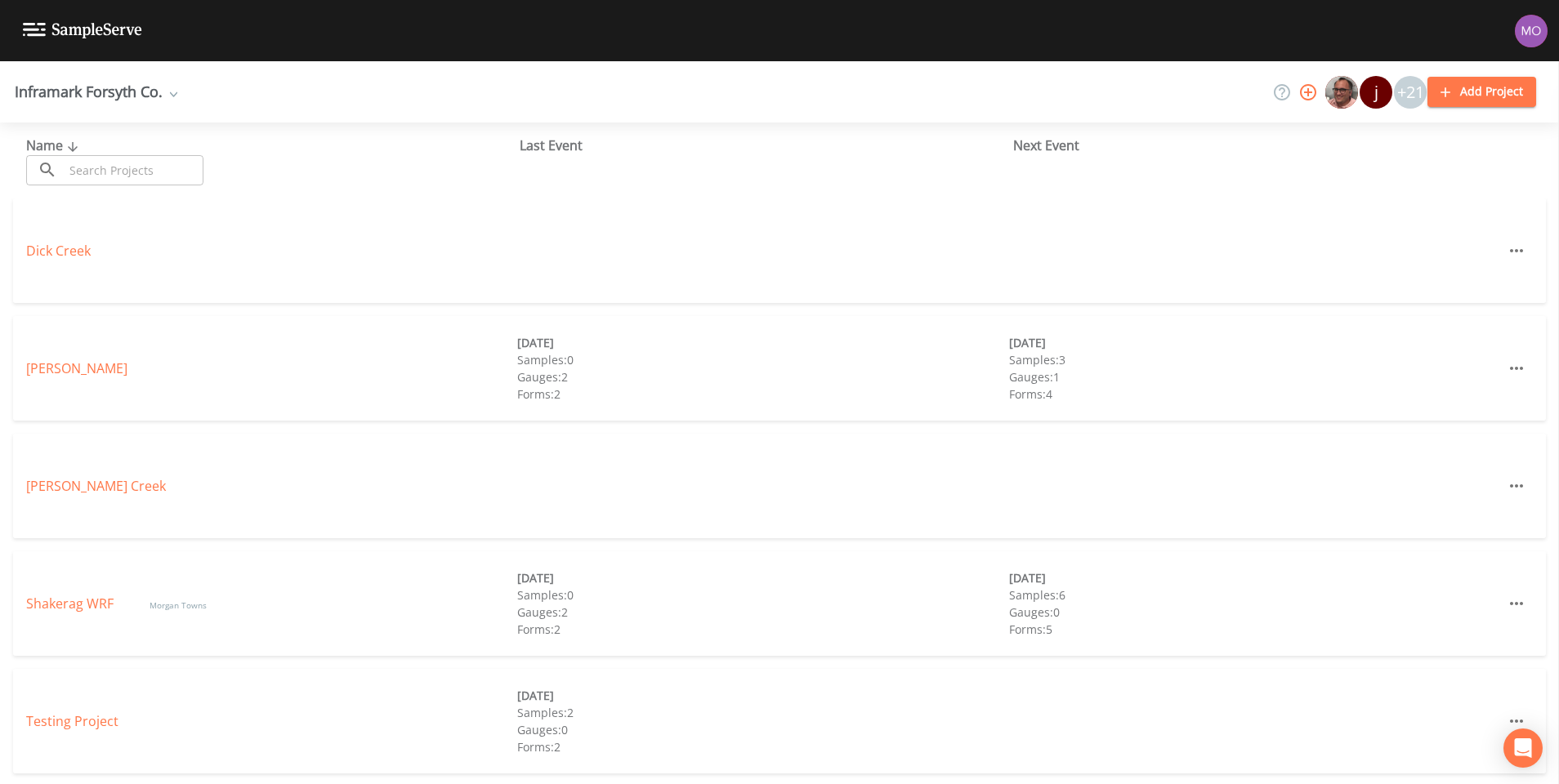 click on "Fowler" at bounding box center [271, 368] 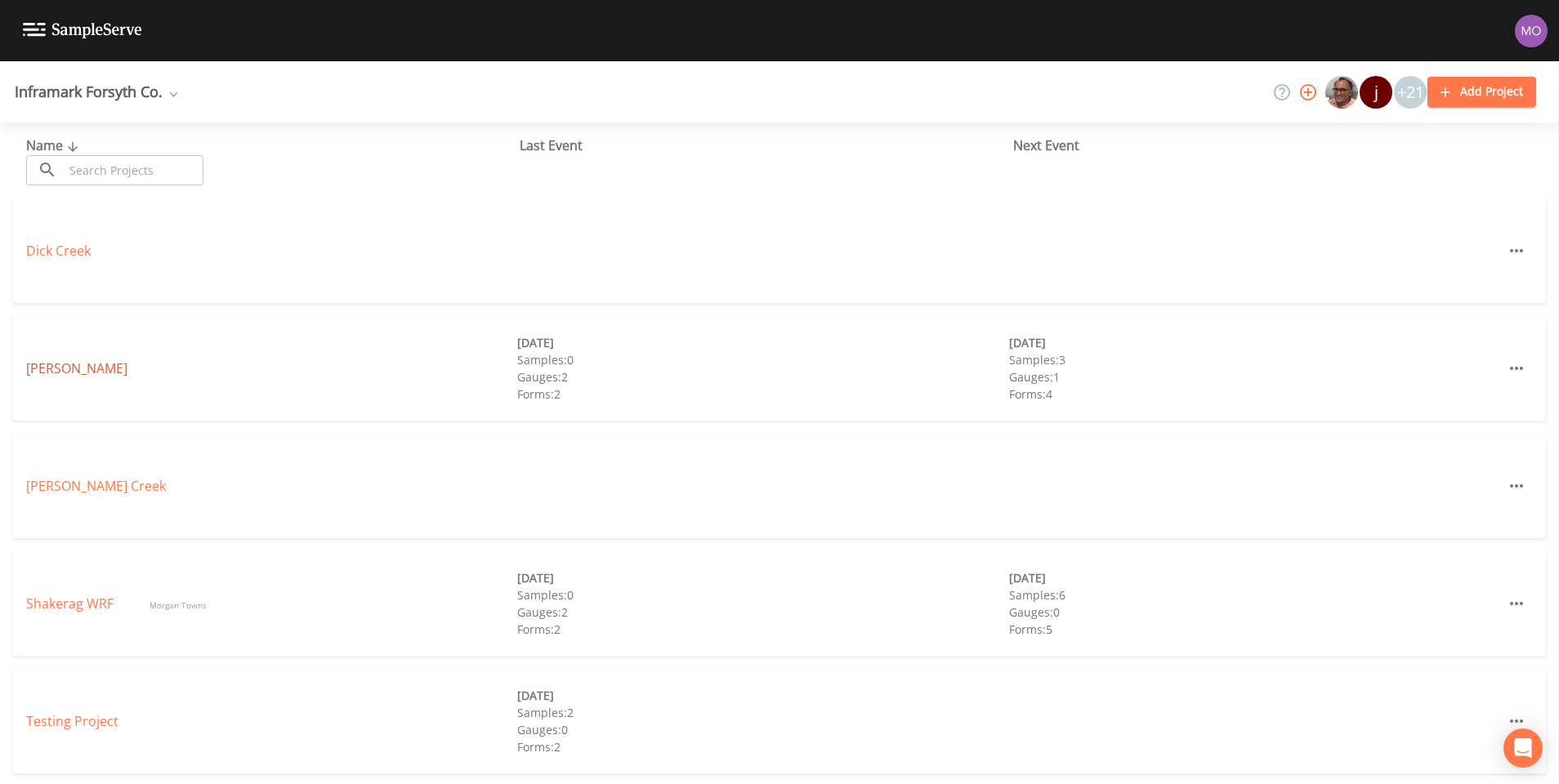 click on "Fowler" at bounding box center [77, 368] 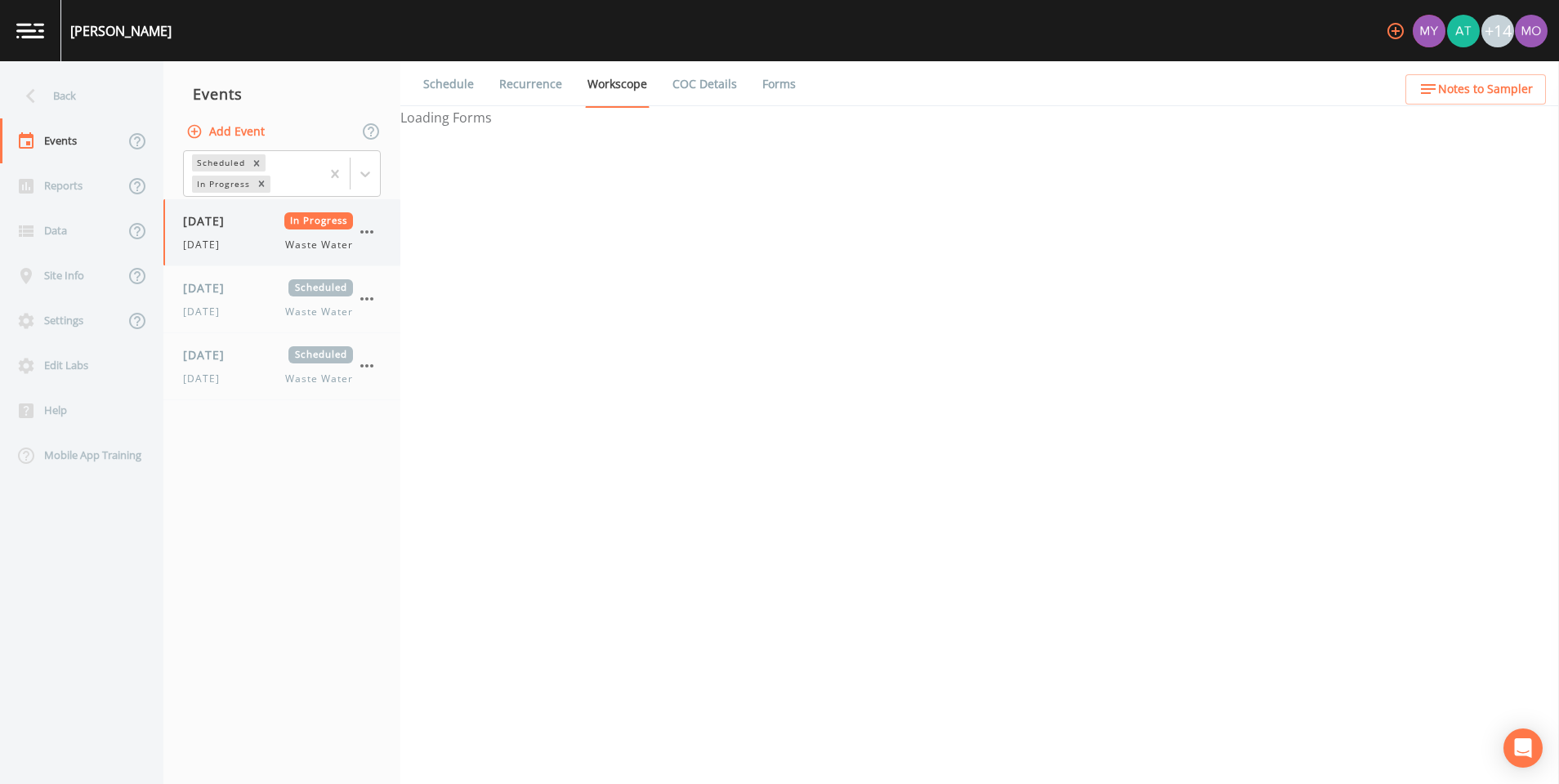 select on "b6a3c313-748b-4795-a028-792ad310bd60" 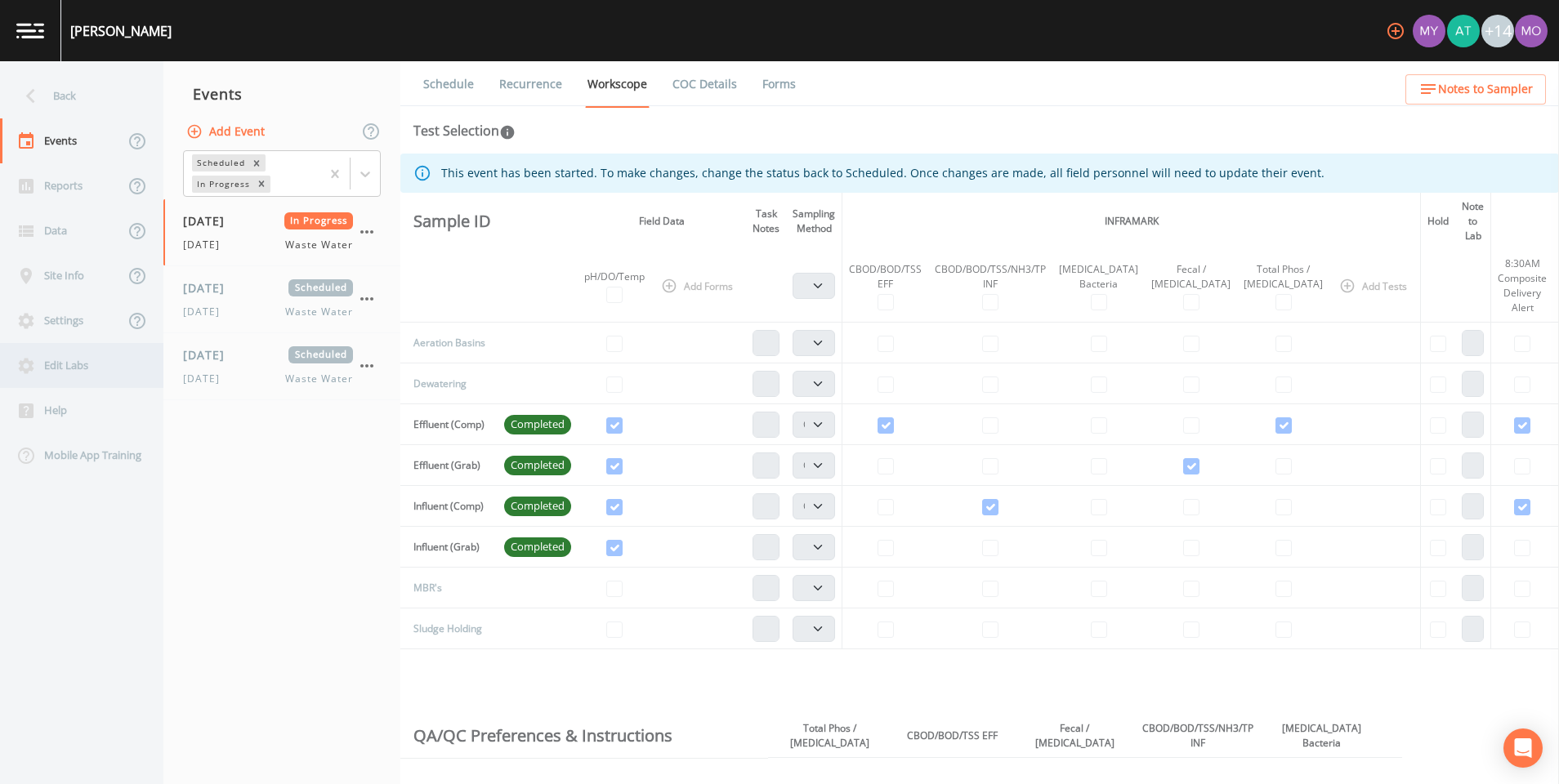 click on "Edit Labs" at bounding box center [74, 365] 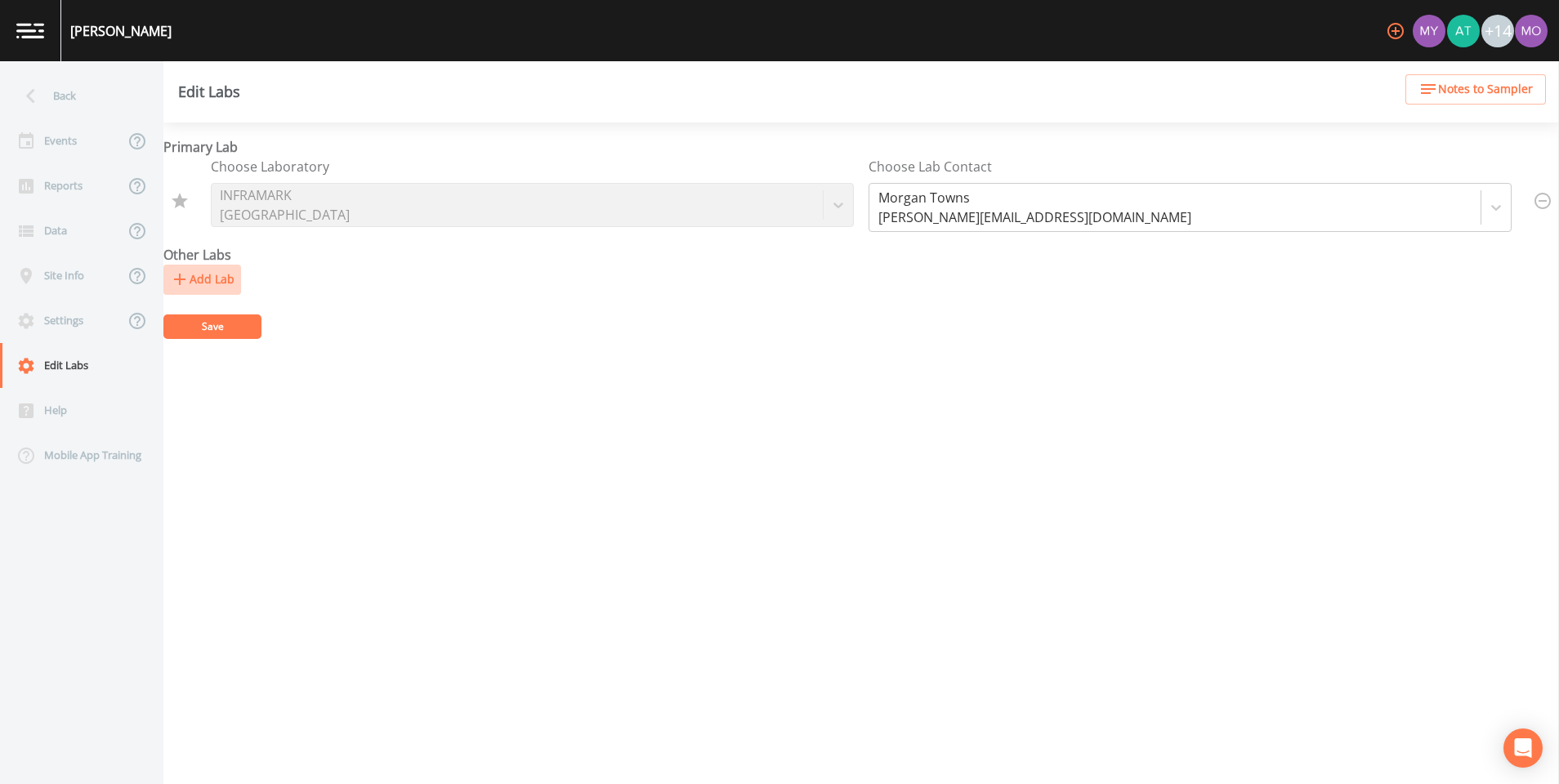 click on "Add Lab" at bounding box center [202, 279] 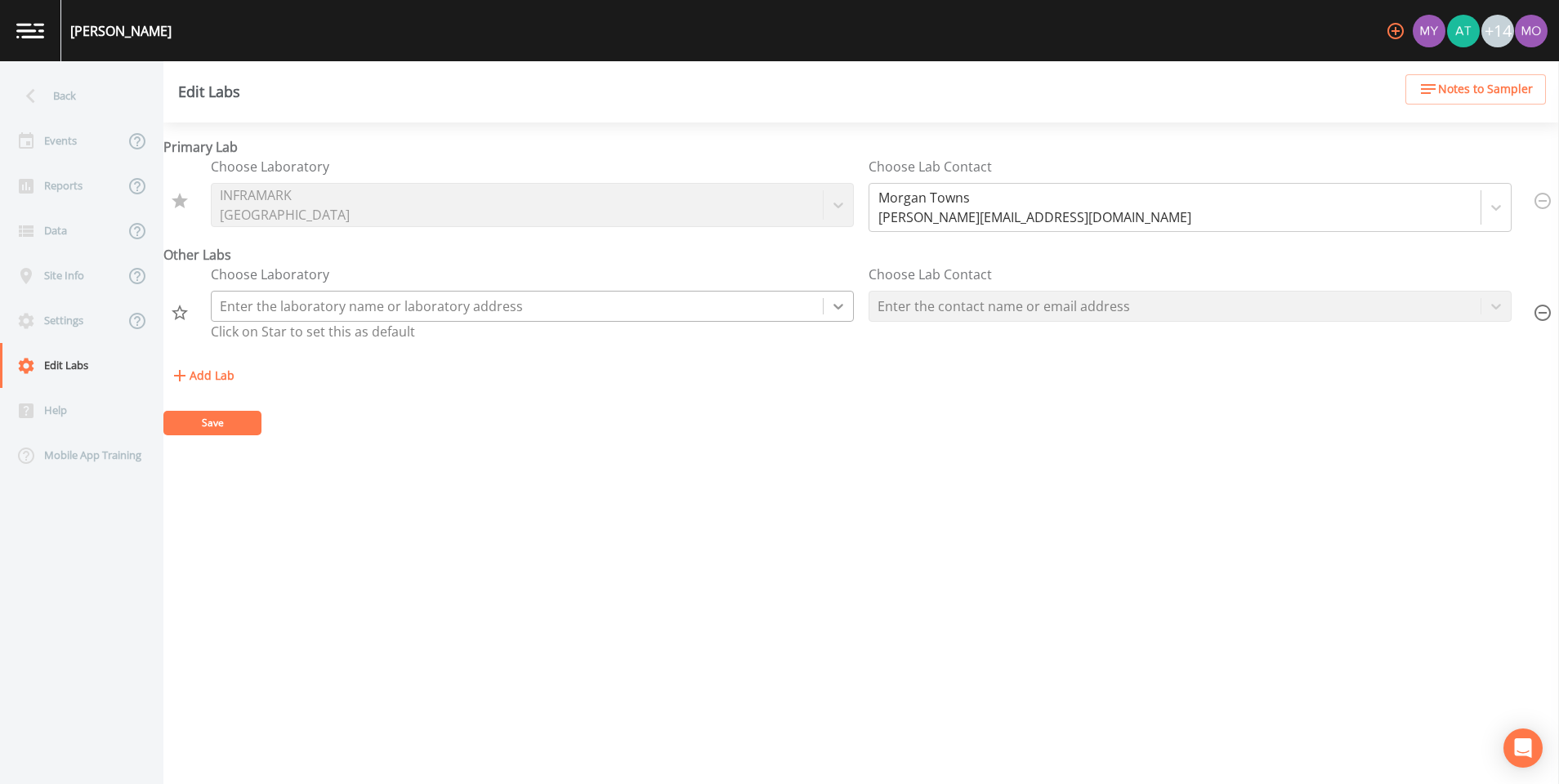 click 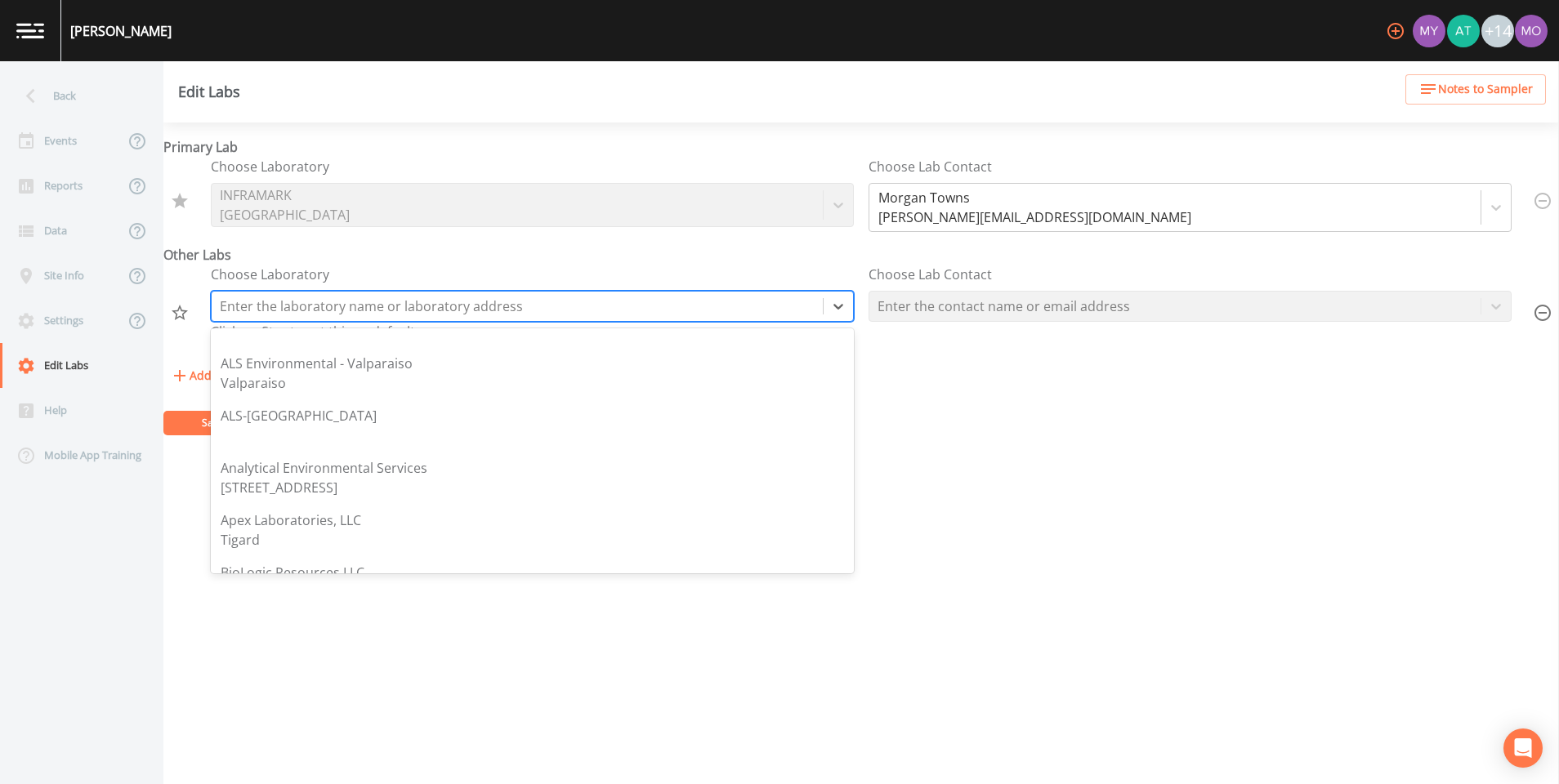 scroll, scrollTop: 0, scrollLeft: 0, axis: both 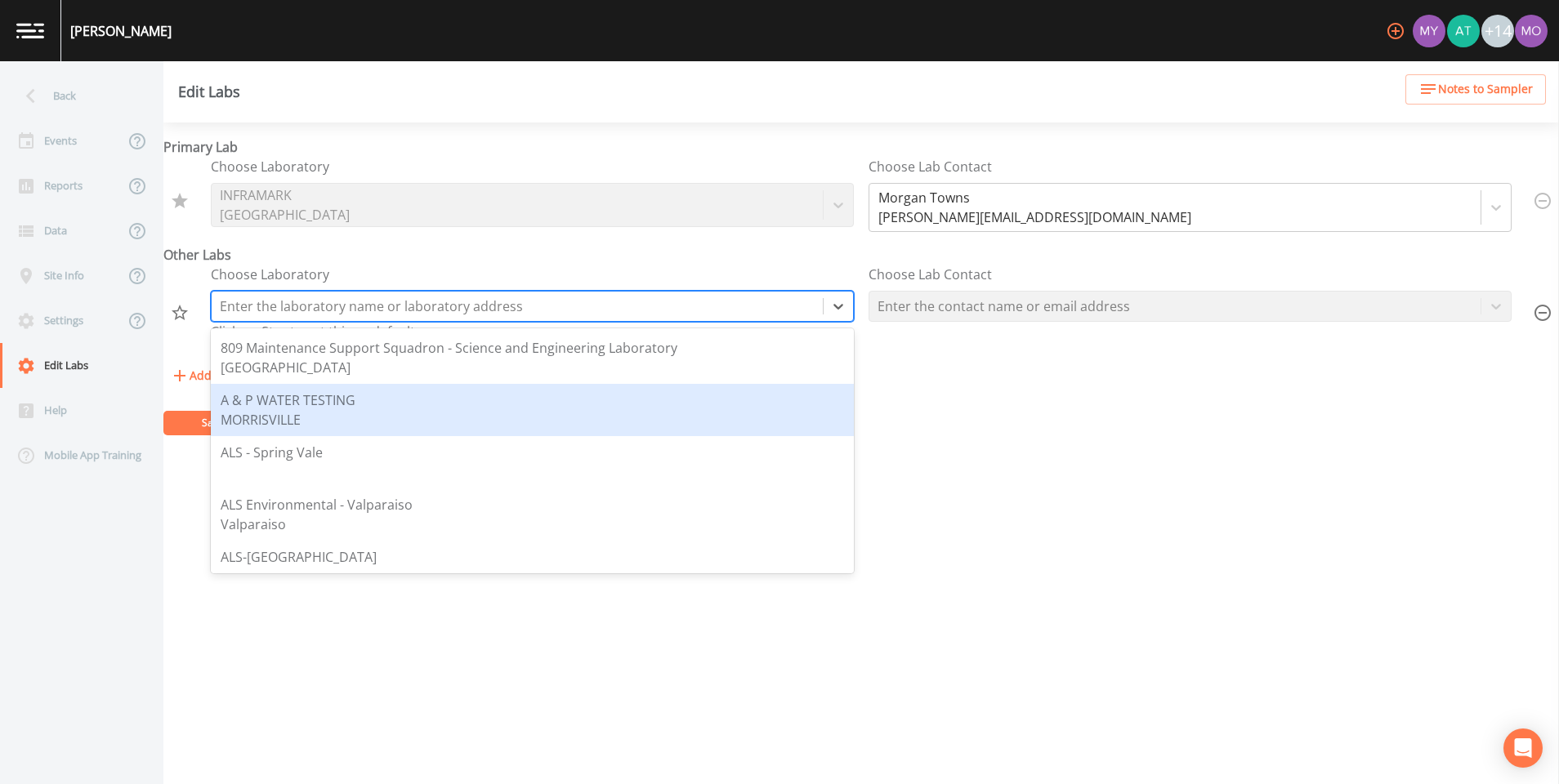 click on "Primary Lab  Choose Laboratory INFRAMARK STATEN ISLAND    Choose Lab Contact Morgan Towns morgan.towns@inframark.com Other Labs Choose Laboratory 64 results available. Use Up and Down to choose options, press Enter to select the currently focused option, press Escape to exit the menu, press Tab to select the option and exit the menu. Enter the laboratory name or laboratory address 809 Maintenance Support Squadron - Science and Engineering Laboratory Hill AFB    A & P WATER TESTING MORRISVILLE    ALS - Spring Vale   ALS Environmental - Valparaiso Valparaiso    ALS-Melbourne   Analytical Environmental Services 3080 Presidential Dr, Atlanta 30340   Apex Laboratories, LLC Tigard    BioLogic Resources LLC     Brighton Analytical Labs   Bureau Veritas Laboratories 6740 Campobello Road, Mississauga L5N 2L8   CSI - South Africa     Demo Lab   ENVision Laboratories Inc Indianapolis    Enviro Lab Services, Inc.   Envirolab Australia   Environmental Testing Inc 4619 N Santa Fe Ave, Oklahoma City 73118" at bounding box center (861, 453) 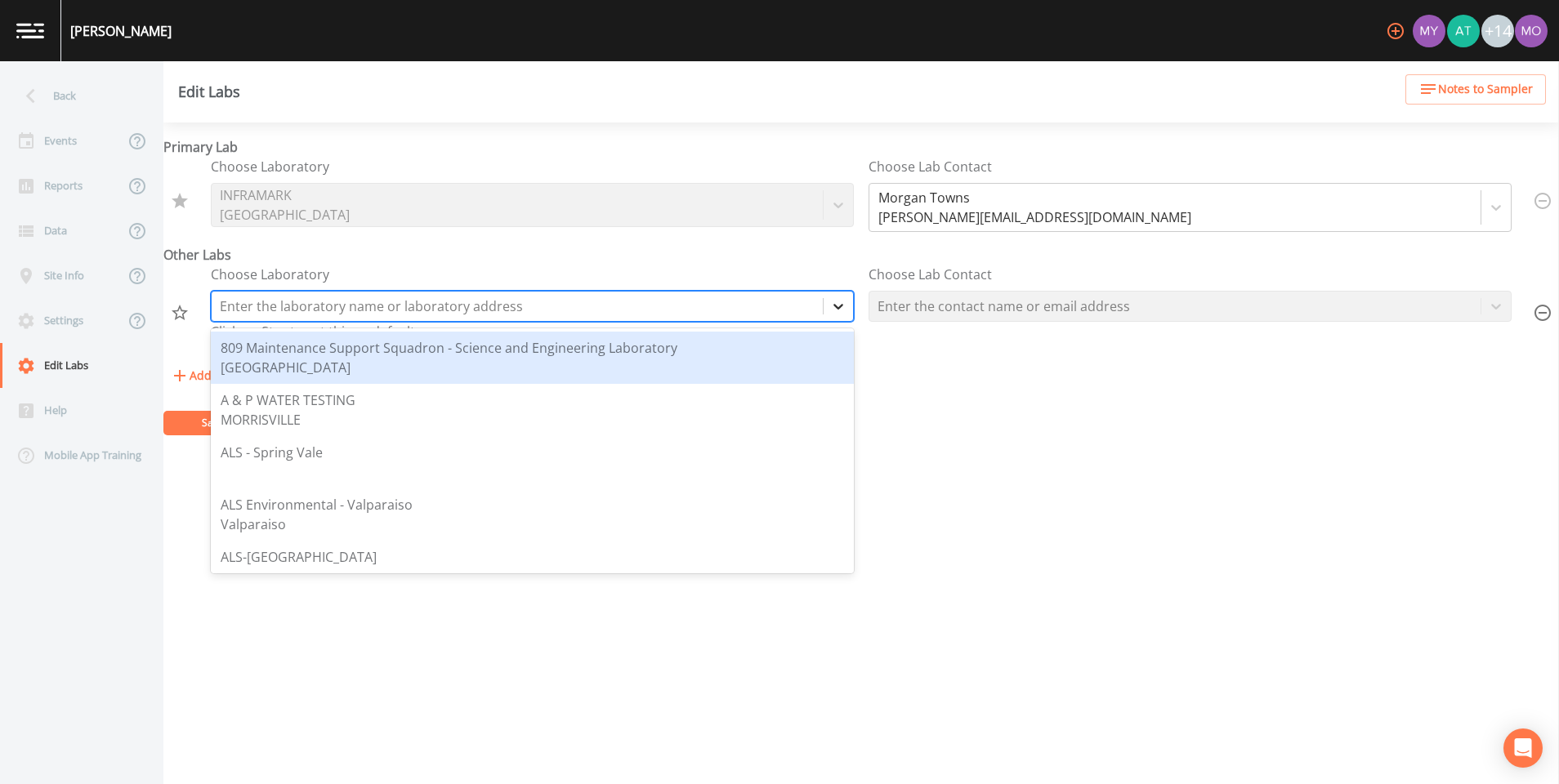 click at bounding box center [838, 306] 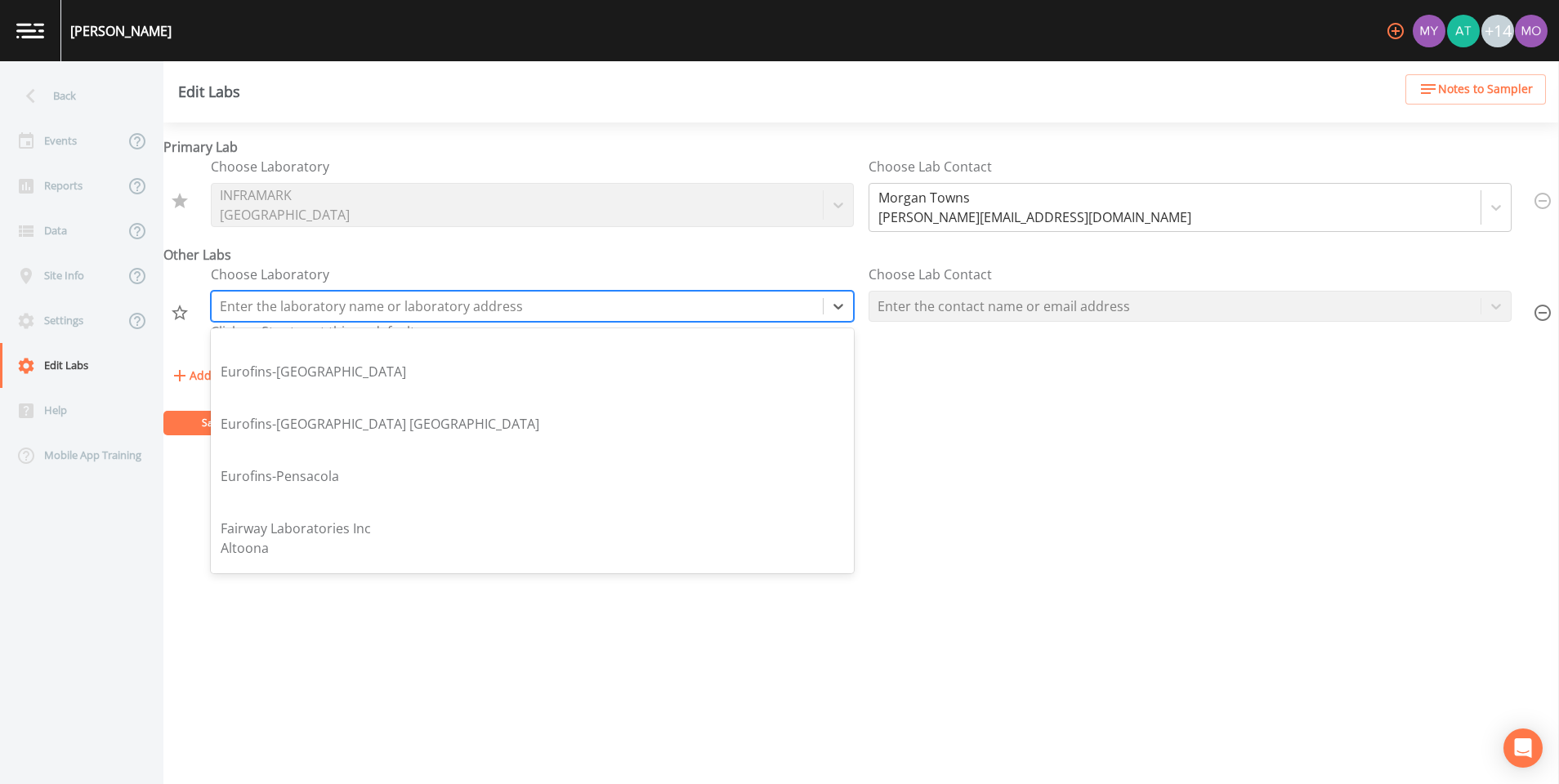 scroll, scrollTop: 1120, scrollLeft: 0, axis: vertical 